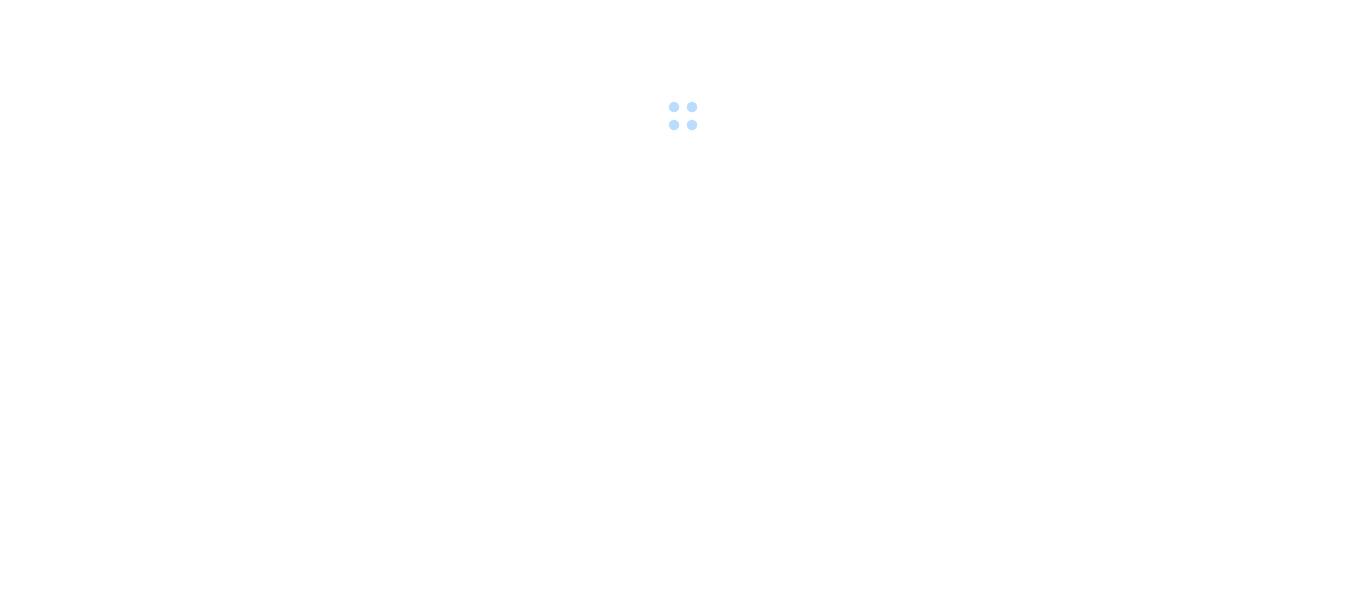 scroll, scrollTop: 0, scrollLeft: 0, axis: both 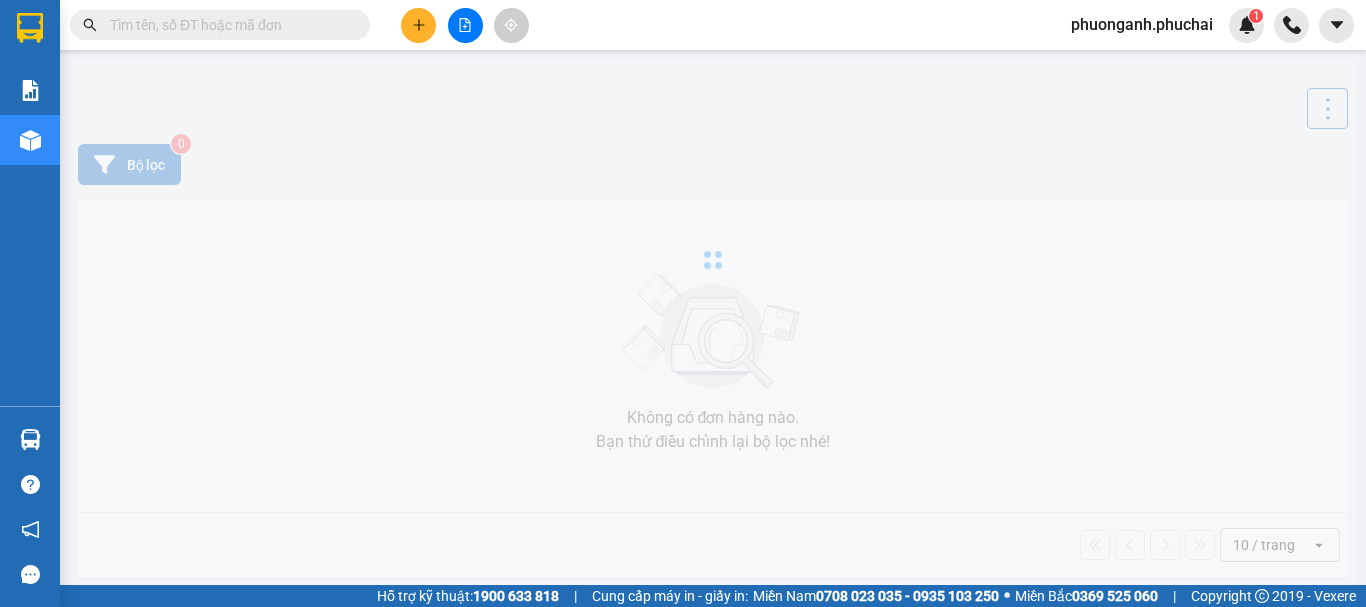 click at bounding box center (228, 25) 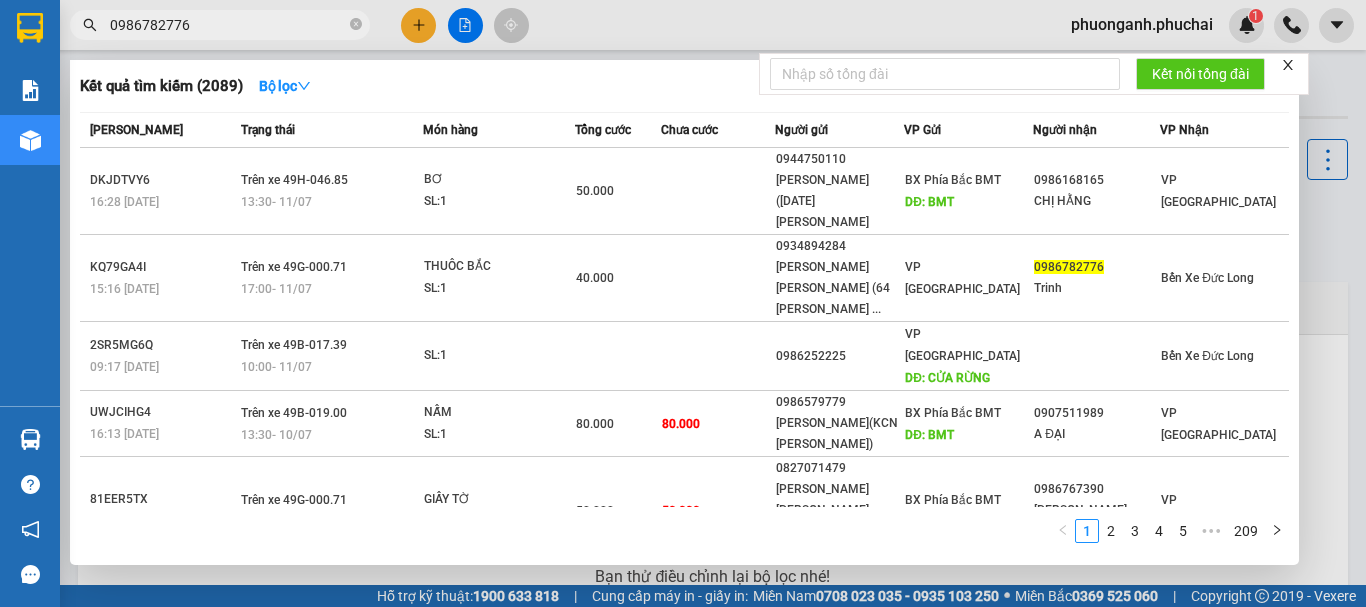 type on "0986782776" 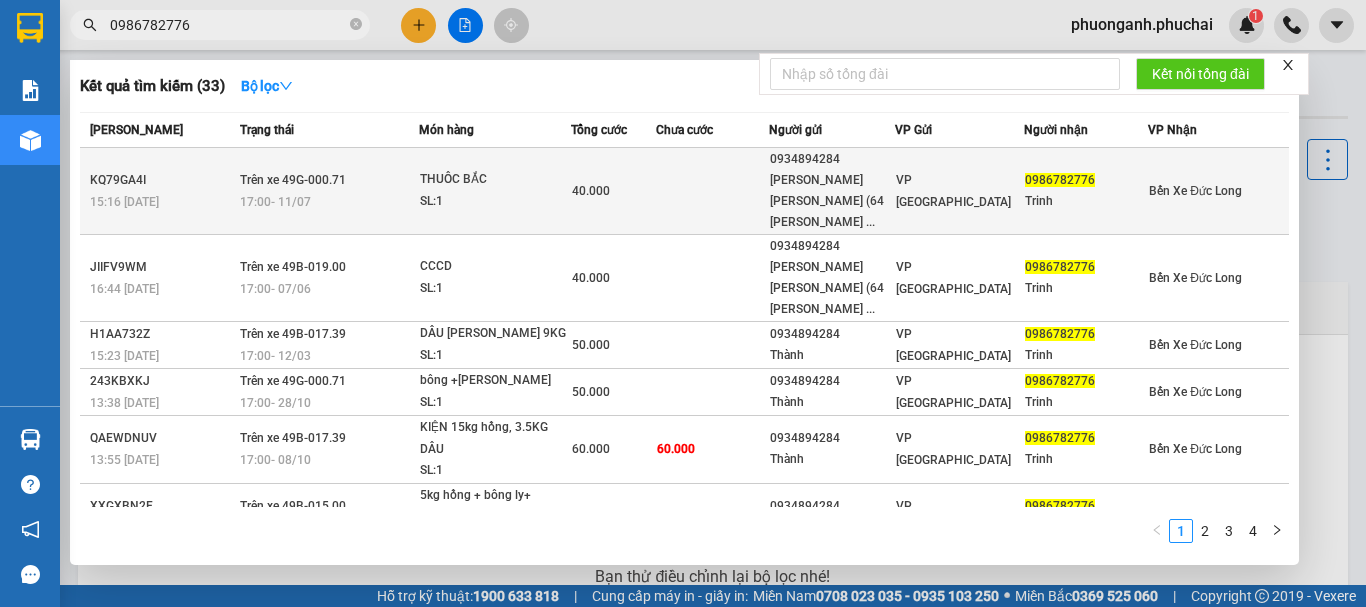 click on "Trên xe   49G-000.71 17:00  [DATE]" at bounding box center (327, 191) 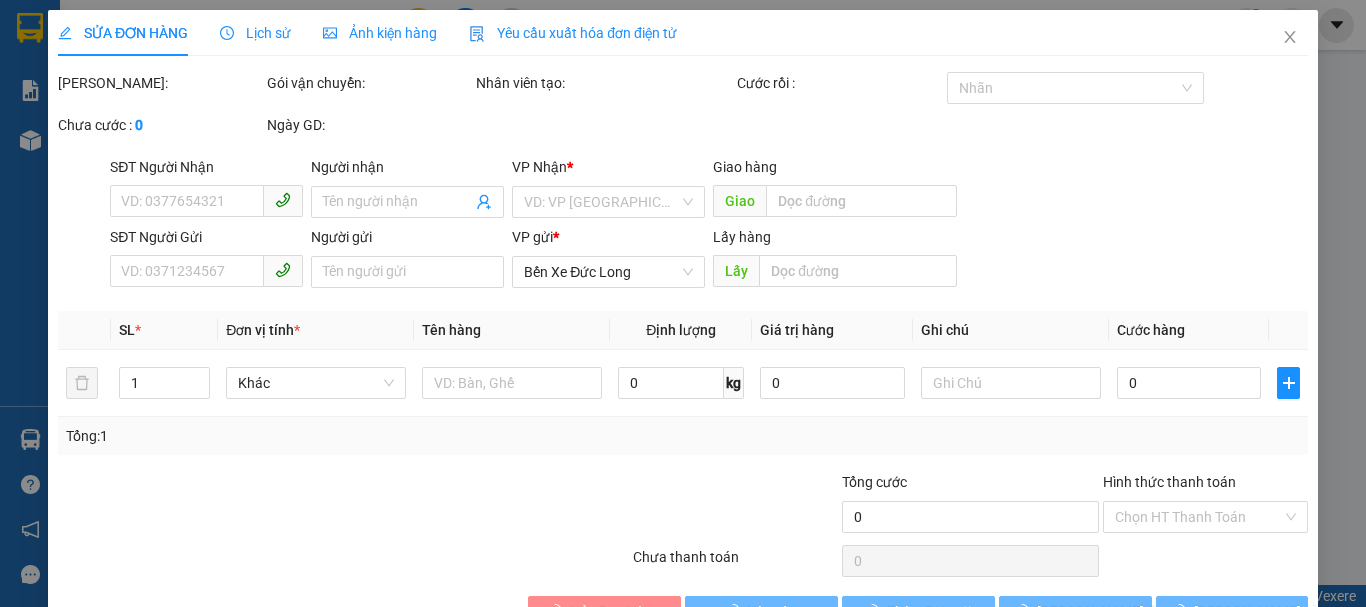 type on "0986782776" 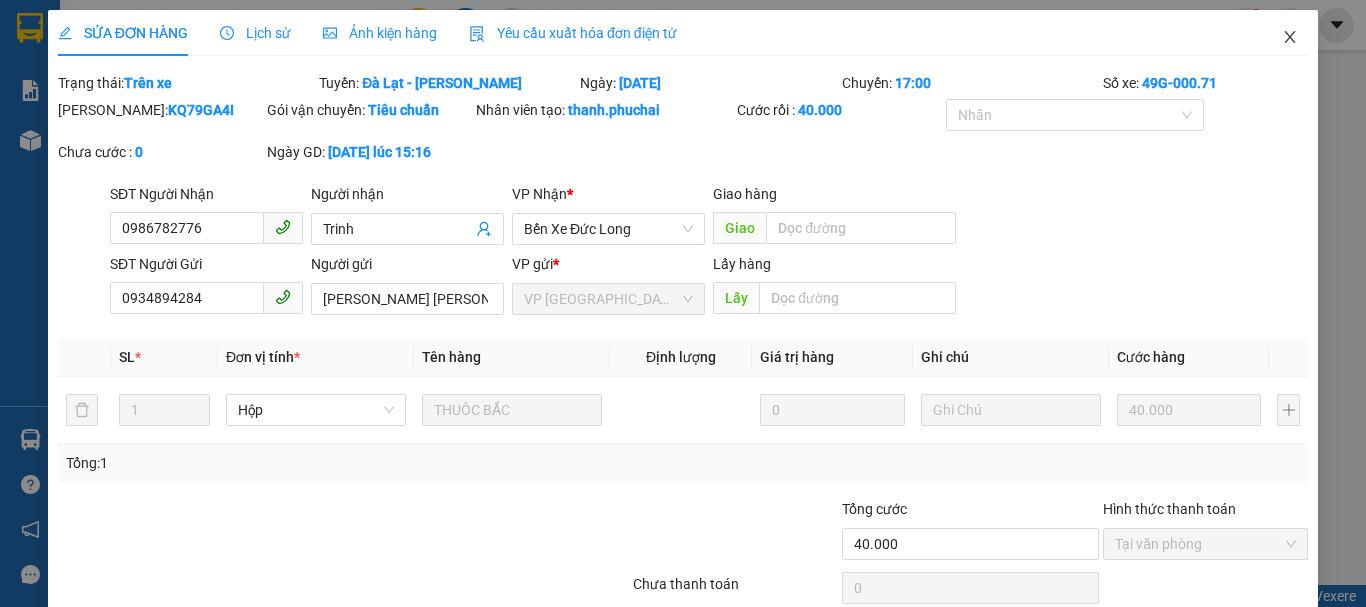 click 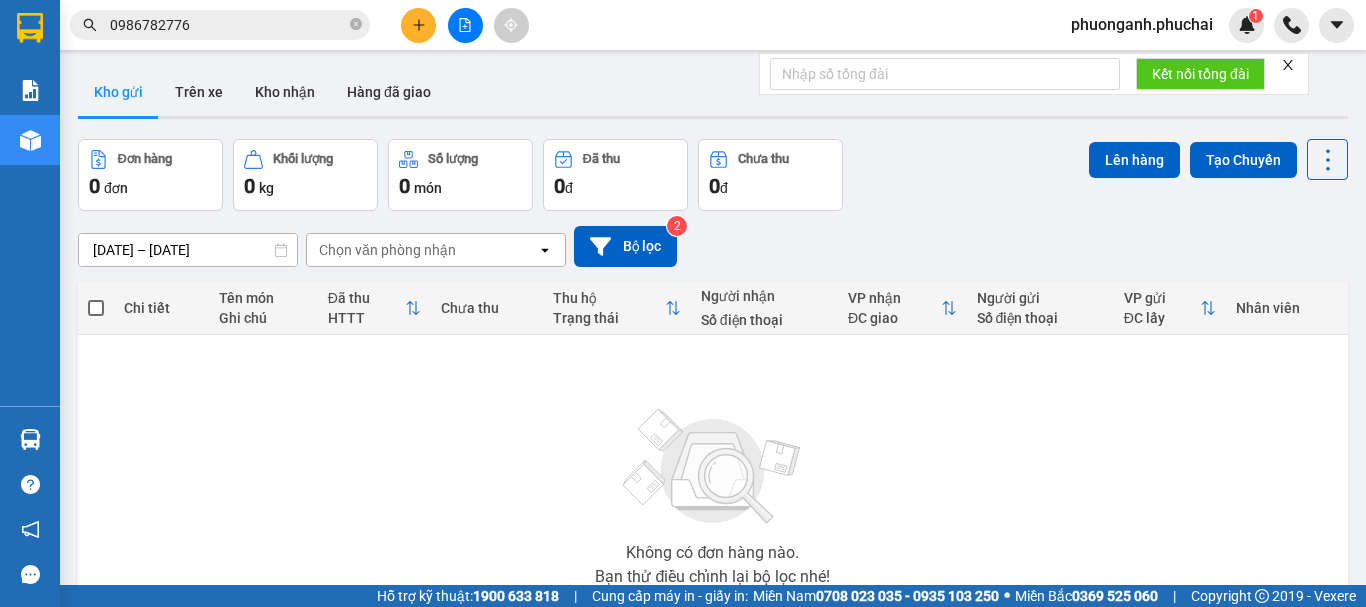 click at bounding box center [465, 25] 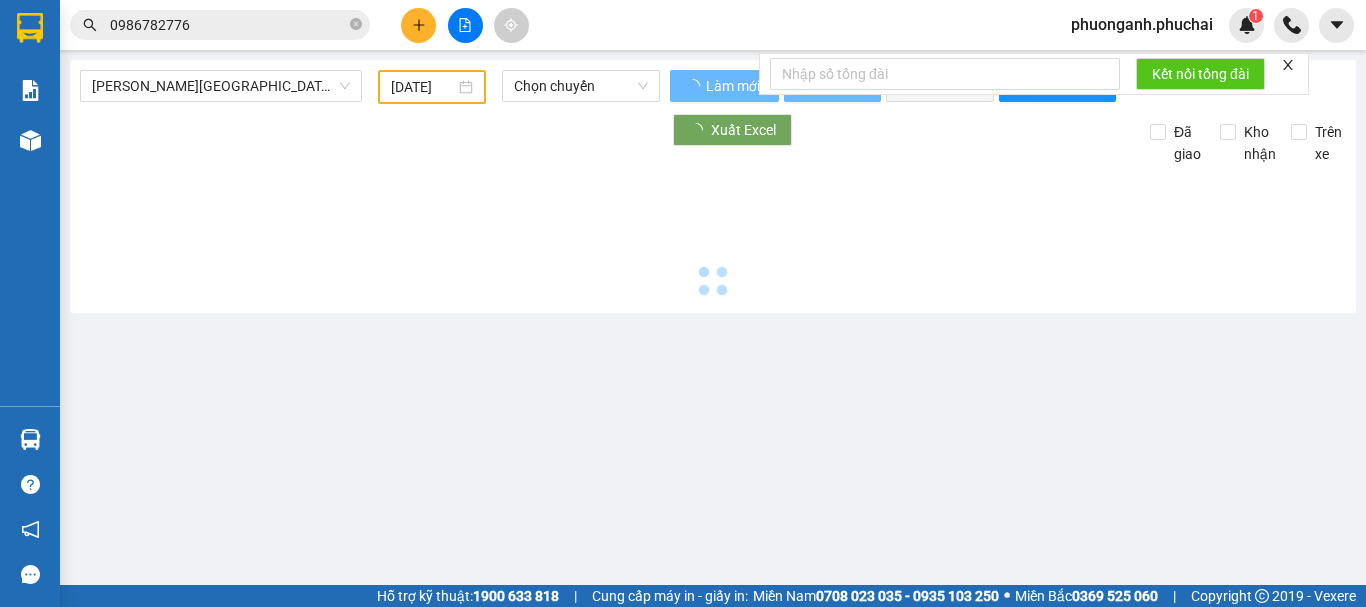 type on "[DATE]" 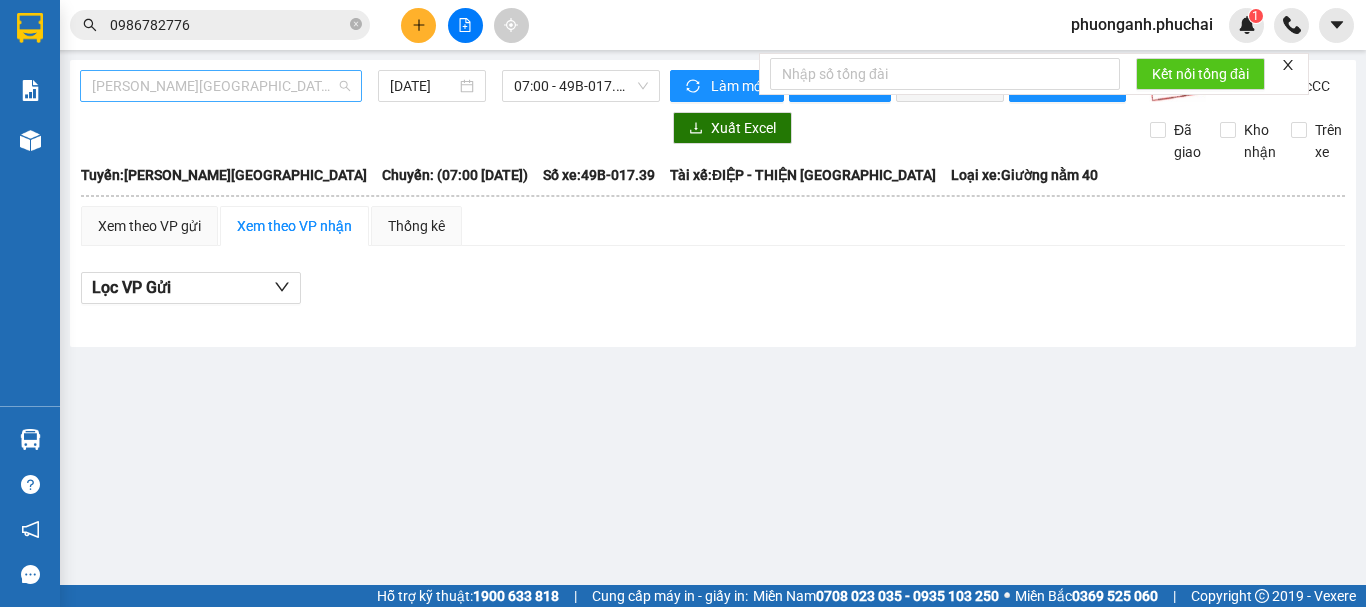 click on "[PERSON_NAME][GEOGRAPHIC_DATA]" at bounding box center [221, 86] 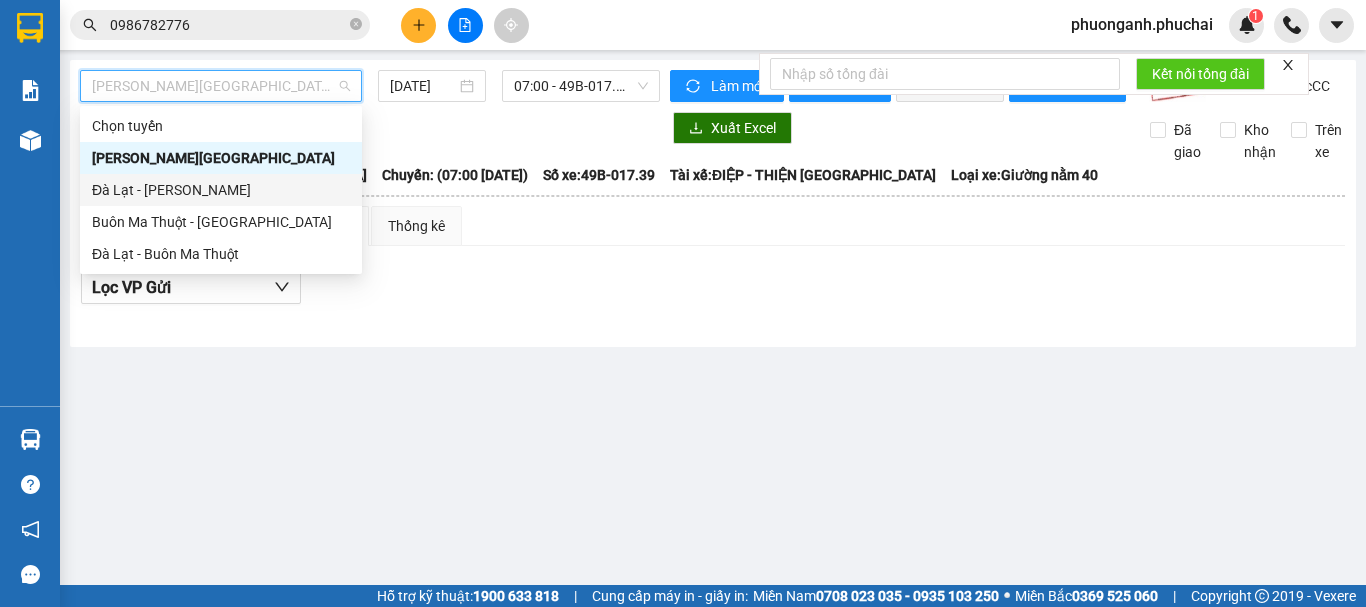 click on "Đà Lạt - [PERSON_NAME]" at bounding box center [221, 190] 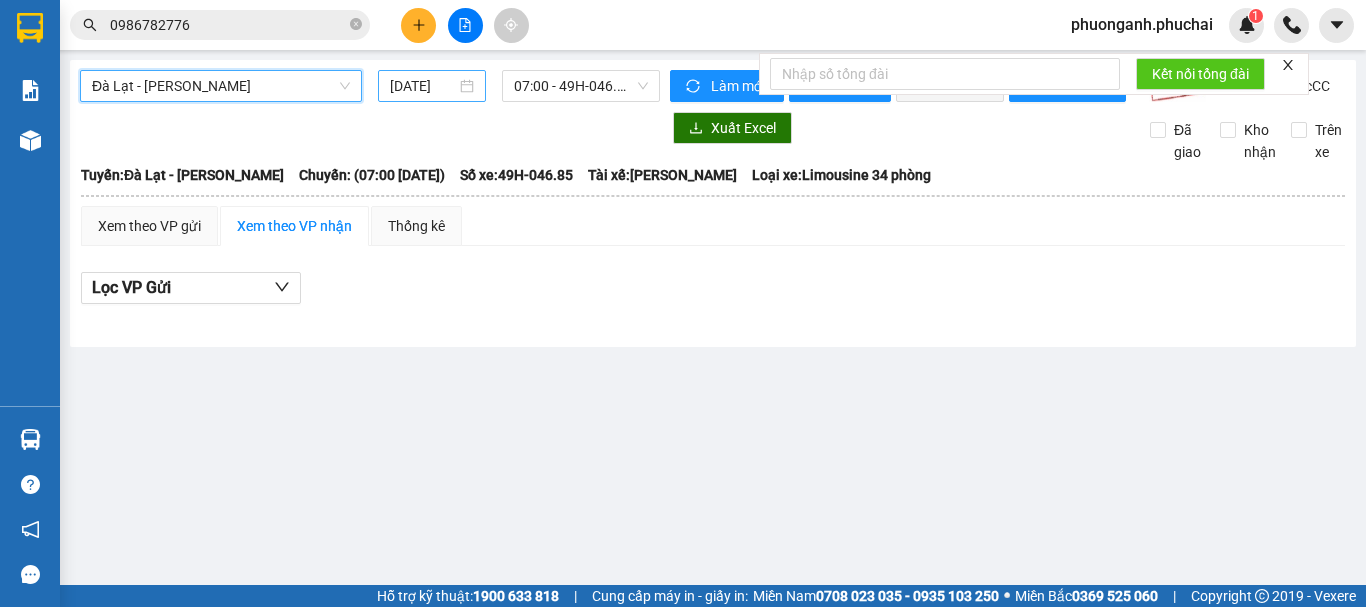 click on "[DATE]" at bounding box center [423, 86] 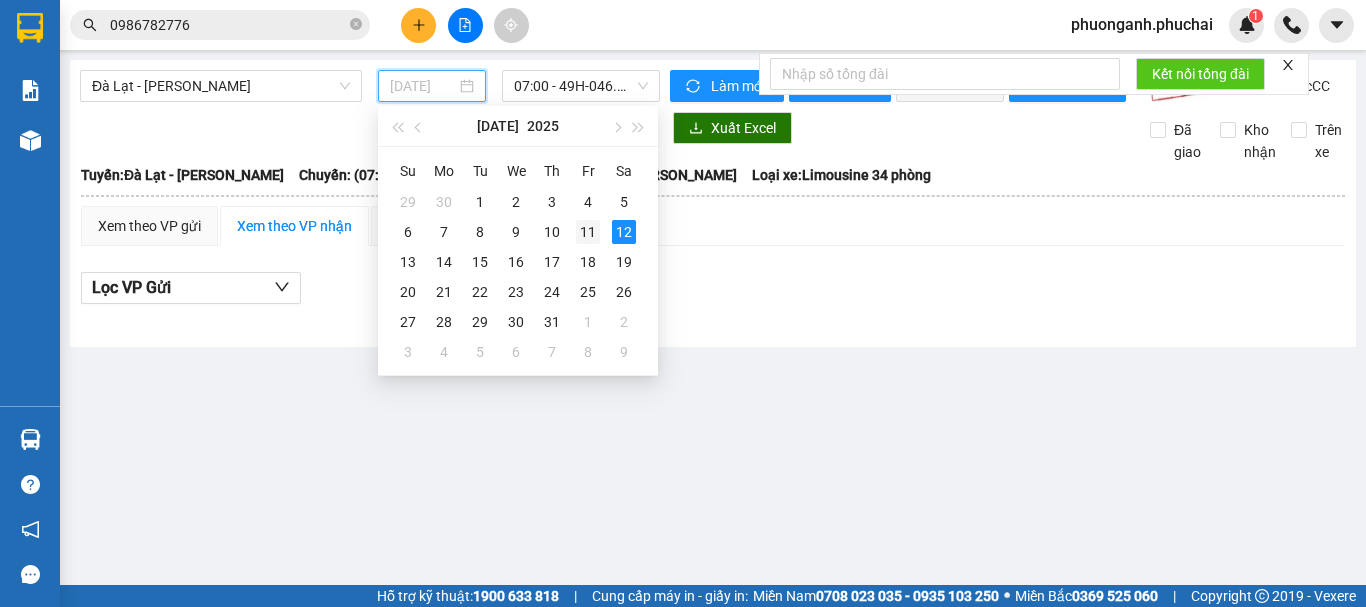 click on "11" at bounding box center (588, 232) 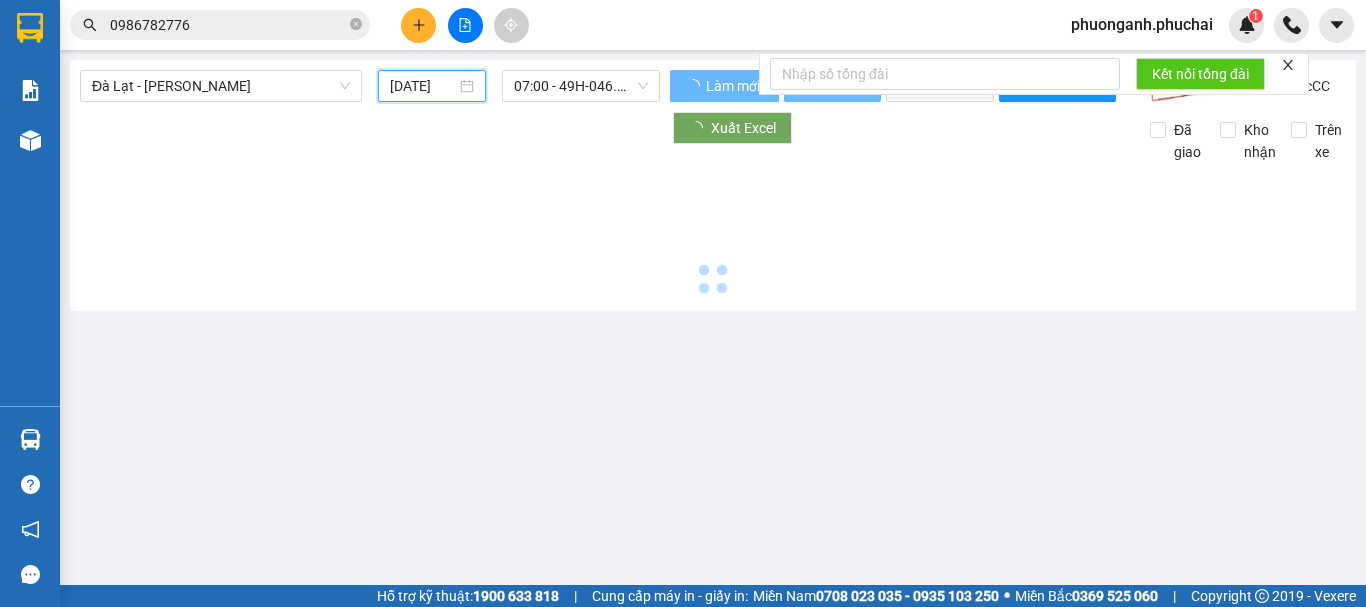 type on "[DATE]" 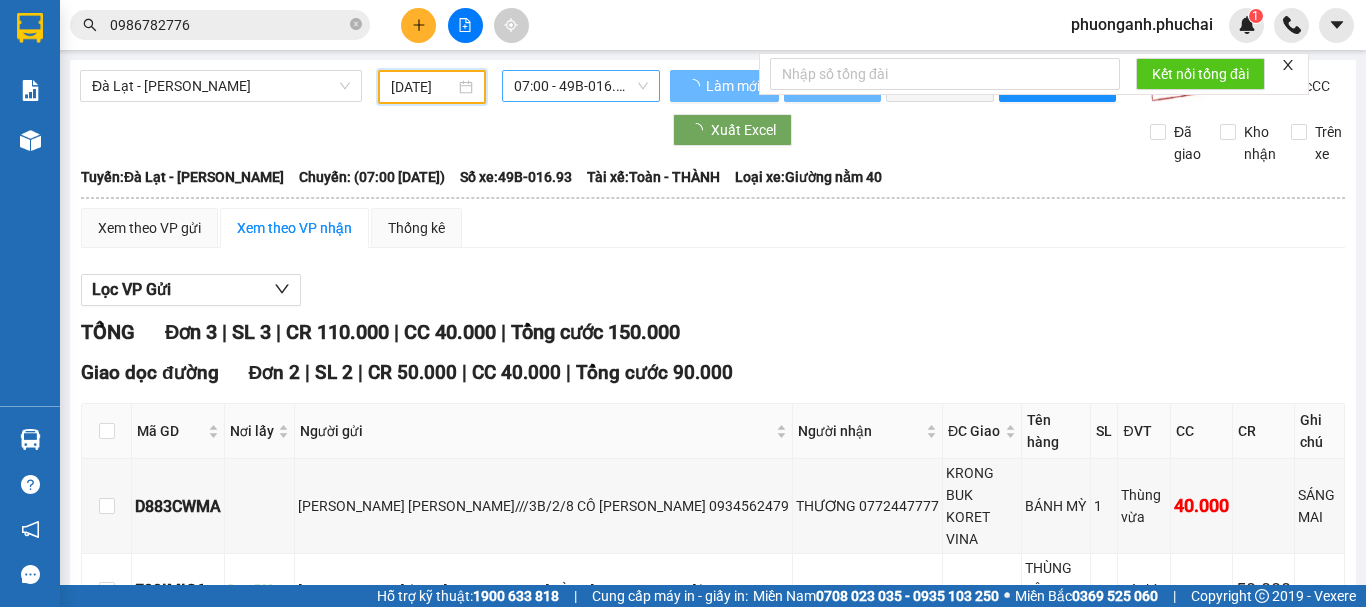 click on "07:00     - 49B-016.93" at bounding box center [581, 86] 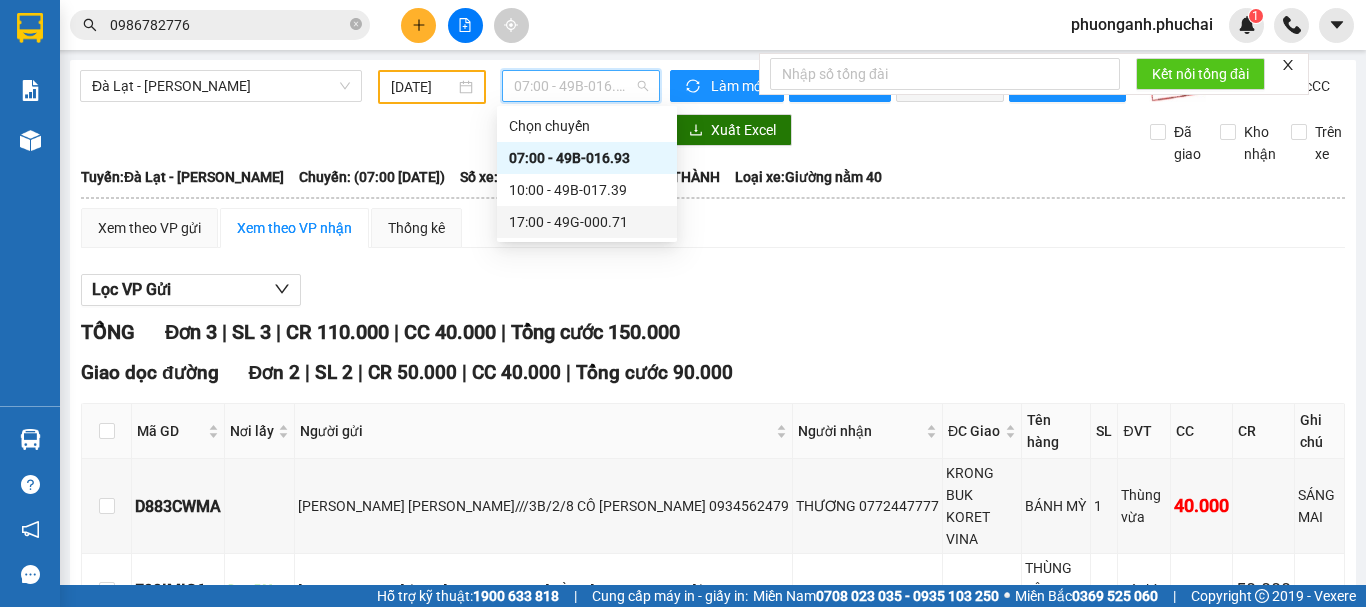 click on "17:00     - 49G-000.71" at bounding box center [587, 222] 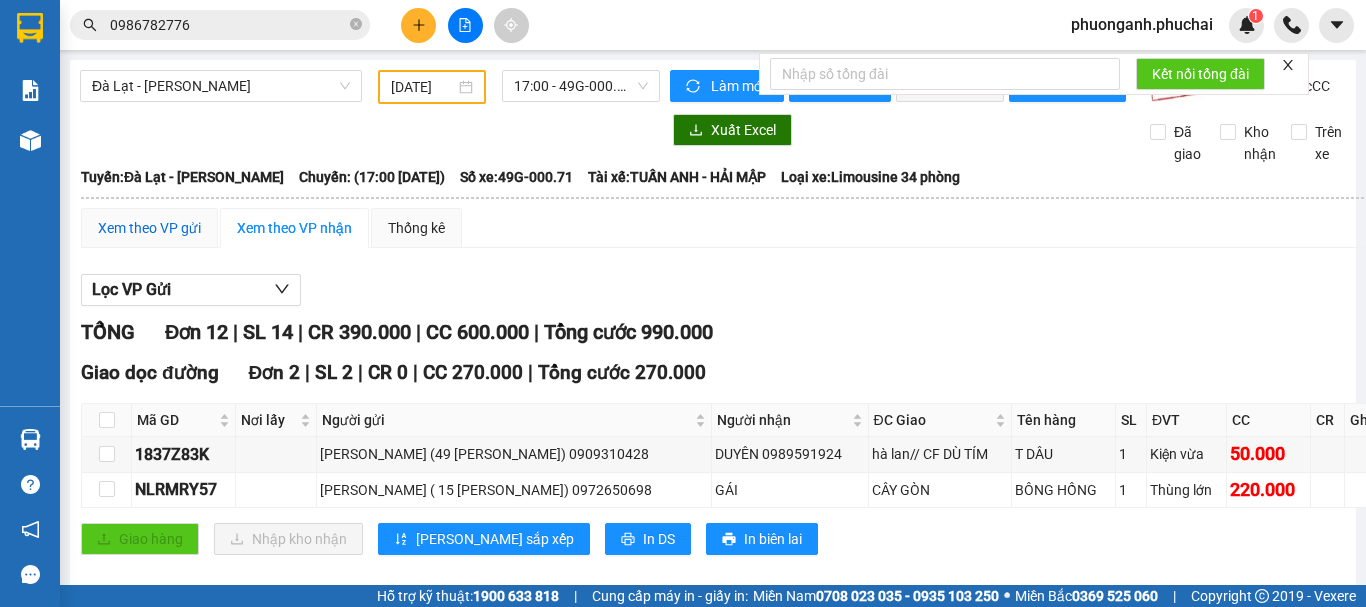 click on "Xem theo VP gửi" at bounding box center [149, 228] 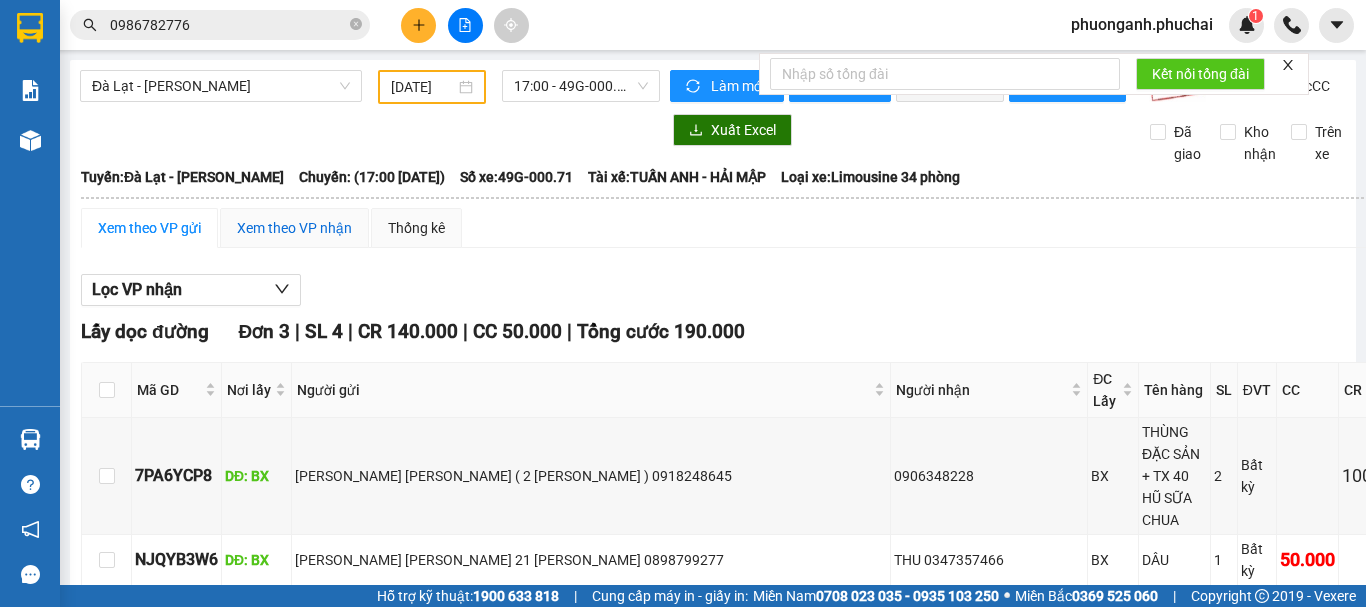 click on "Xem theo VP nhận" at bounding box center (294, 228) 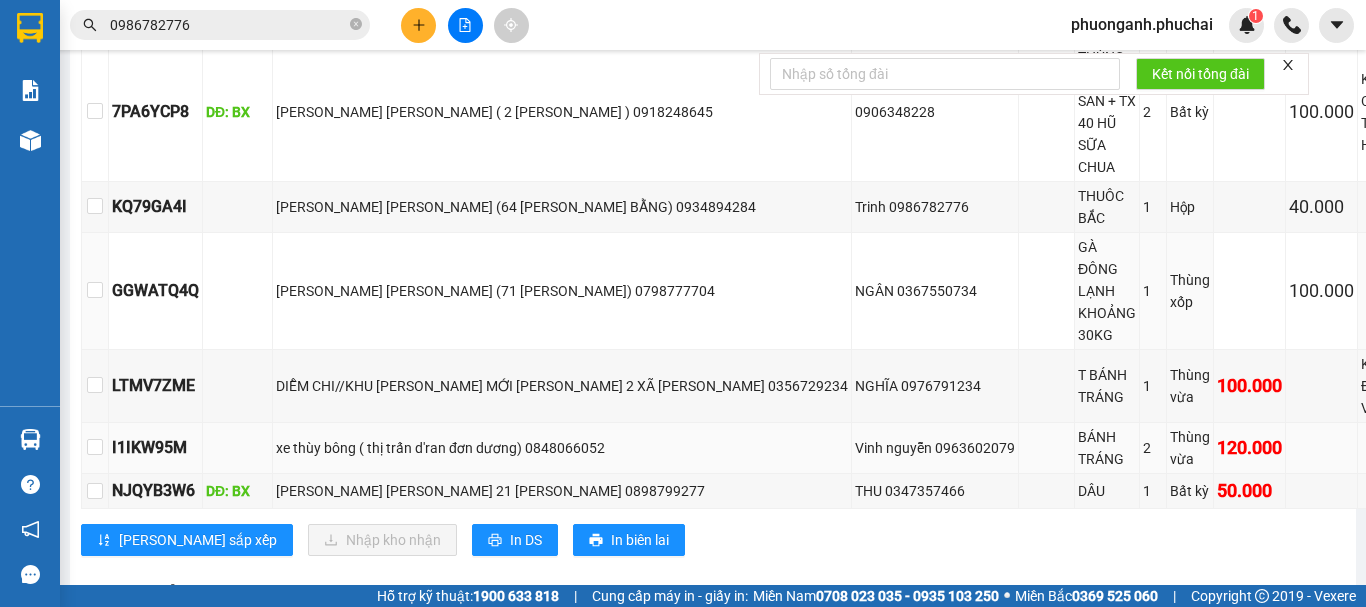 scroll, scrollTop: 800, scrollLeft: 0, axis: vertical 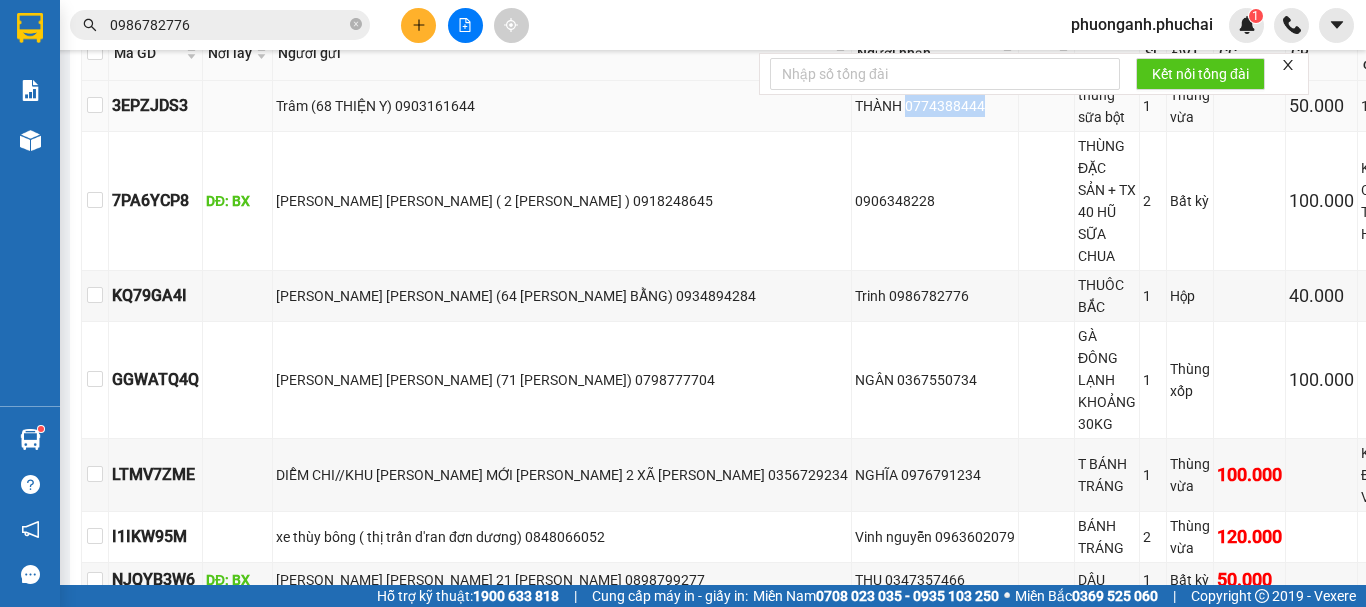 drag, startPoint x: 867, startPoint y: 119, endPoint x: 964, endPoint y: 117, distance: 97.020615 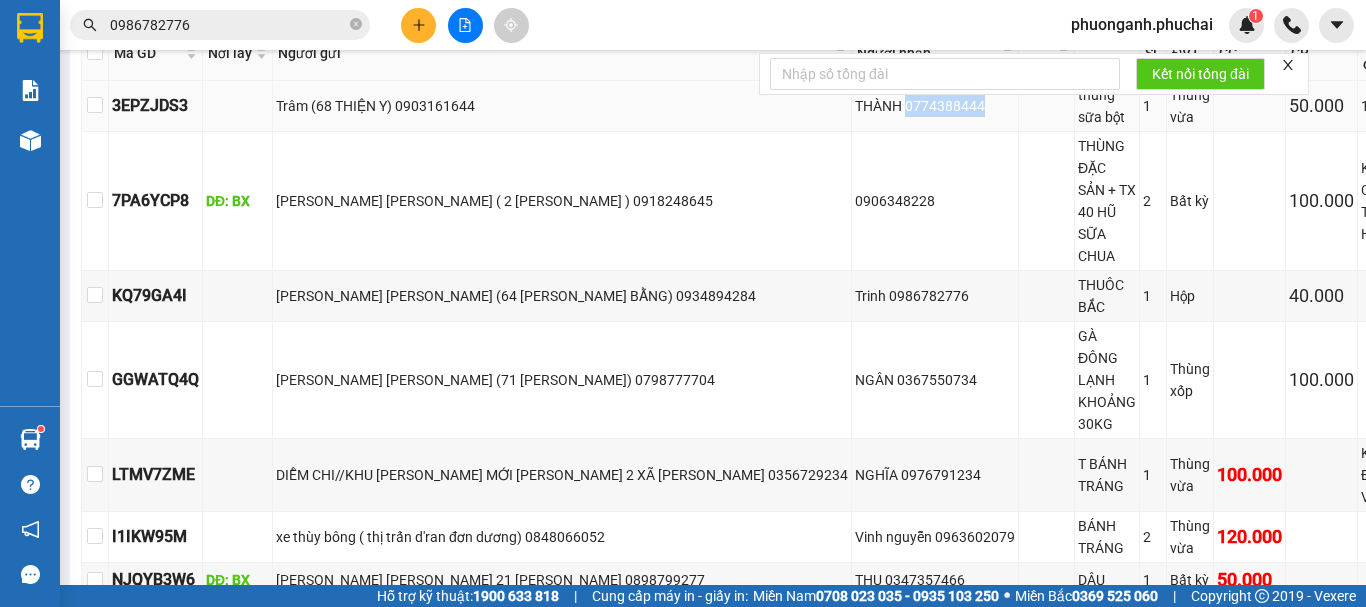 copy on "0774388444" 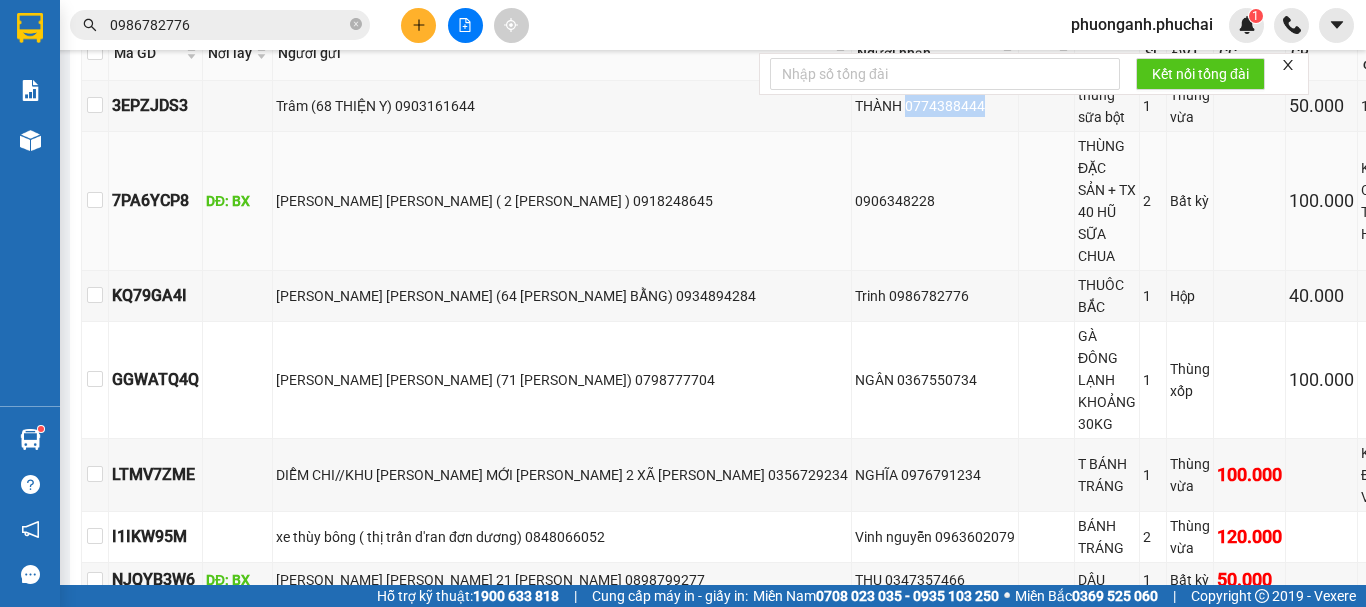 drag, startPoint x: 813, startPoint y: 214, endPoint x: 905, endPoint y: 208, distance: 92.19544 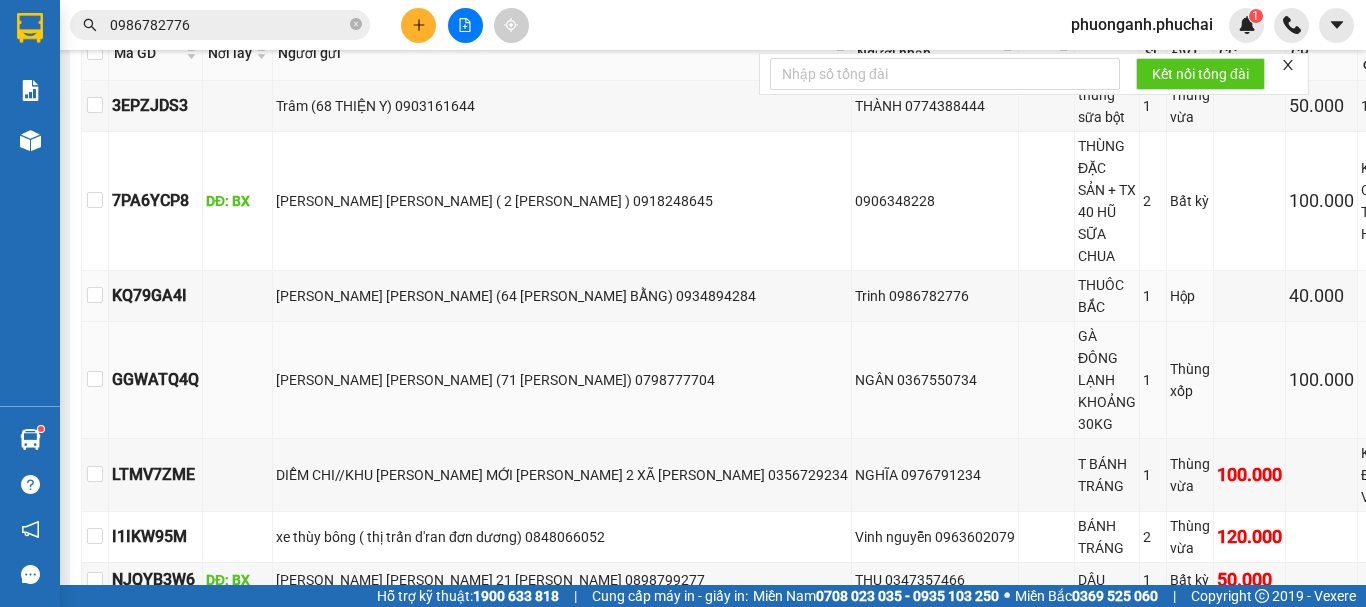 click on "NGÂN 0367550734" at bounding box center (935, 380) 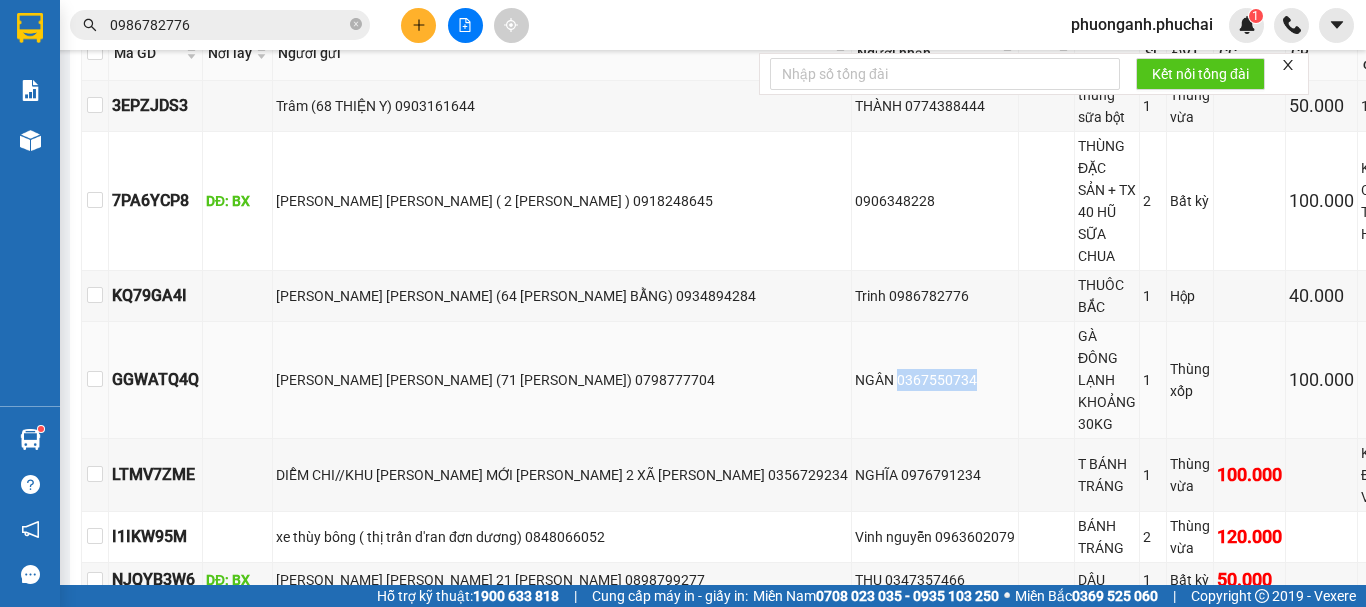 drag, startPoint x: 858, startPoint y: 392, endPoint x: 944, endPoint y: 397, distance: 86.145226 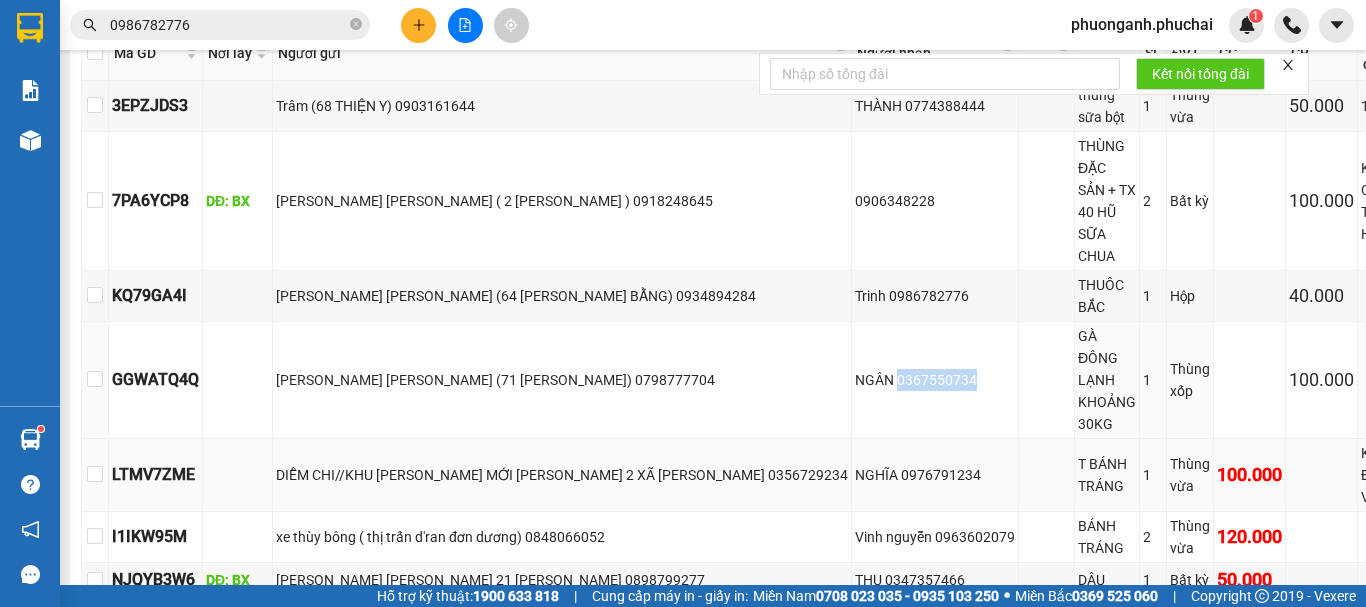 scroll, scrollTop: 700, scrollLeft: 0, axis: vertical 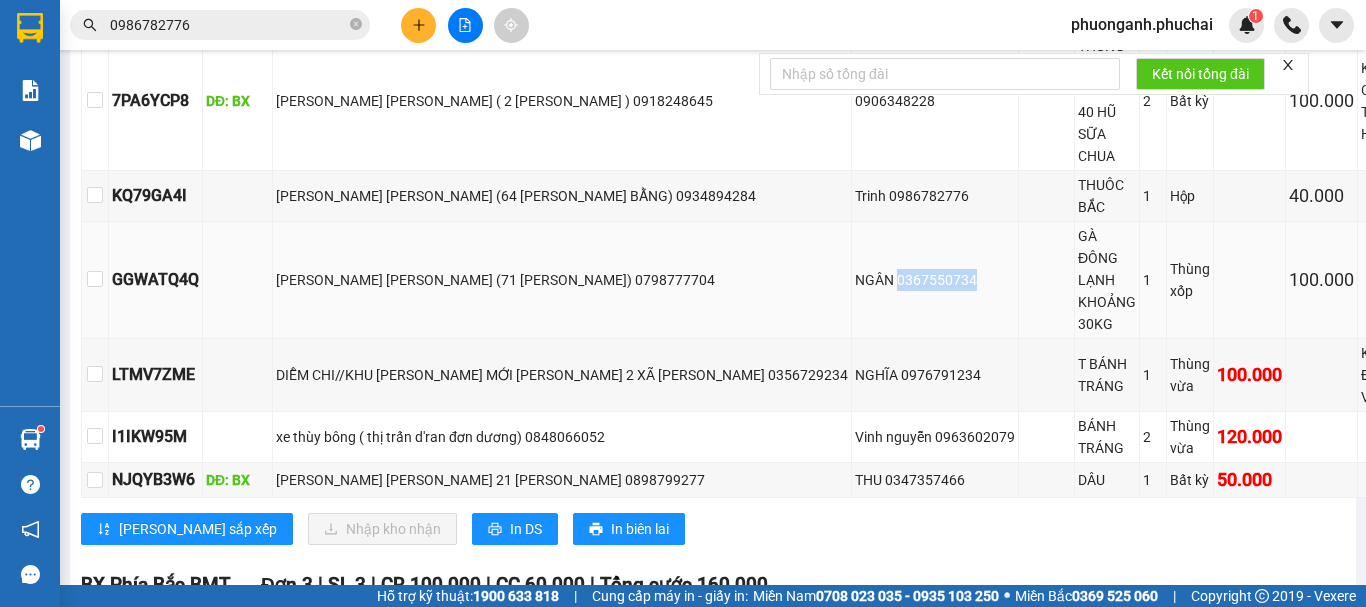 copy on "0367550734" 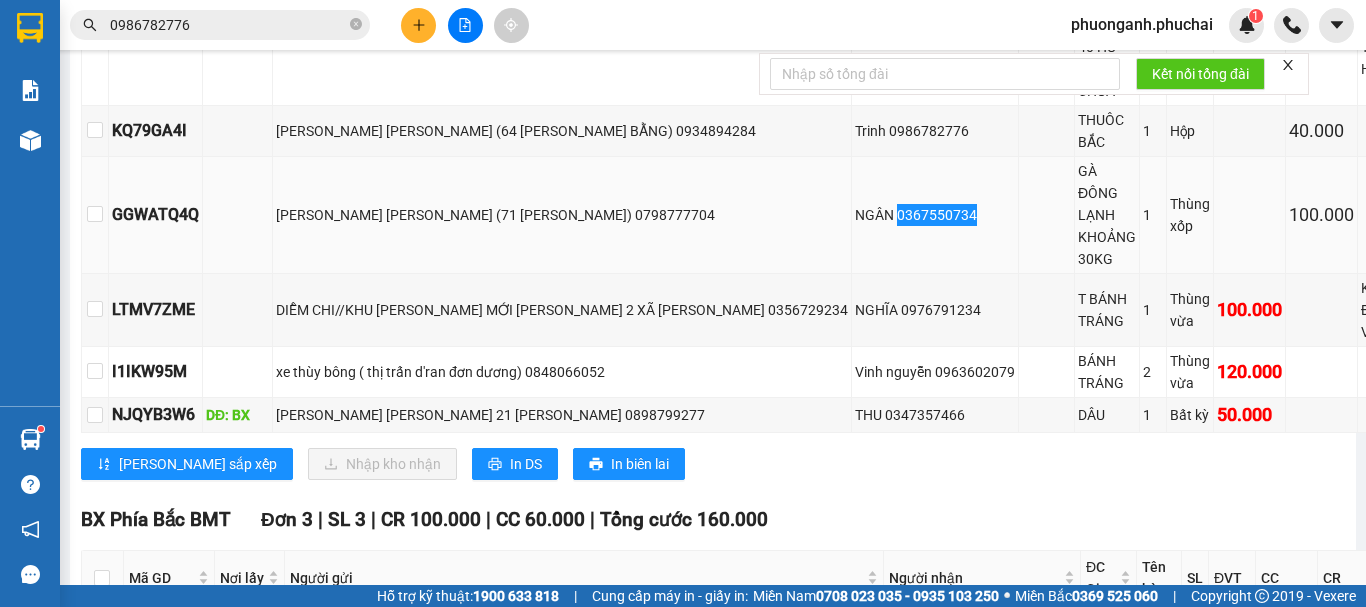 scroll, scrollTop: 800, scrollLeft: 0, axis: vertical 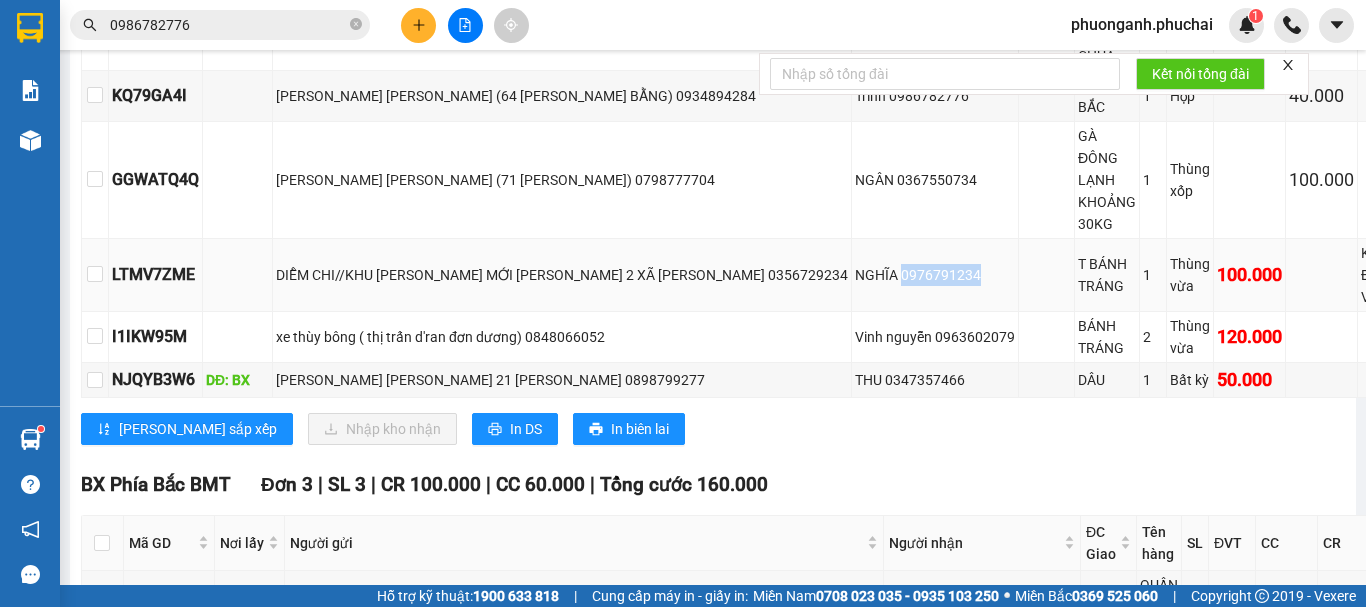 drag, startPoint x: 862, startPoint y: 288, endPoint x: 960, endPoint y: 278, distance: 98.50888 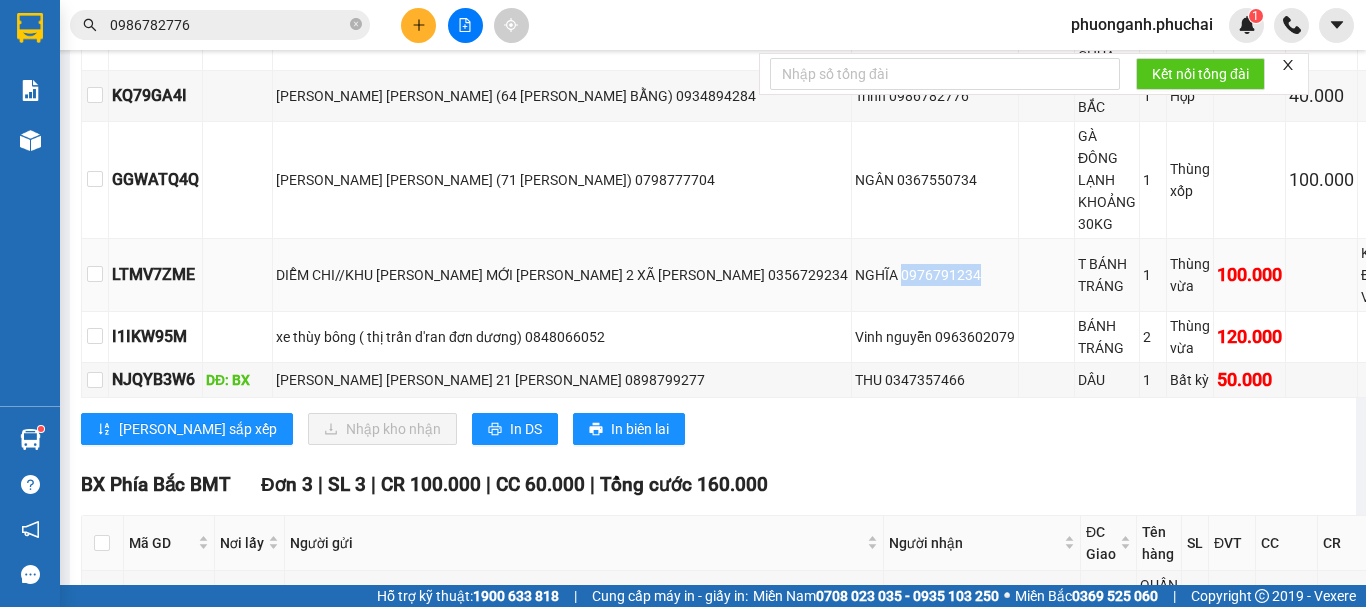 copy on "0976791234" 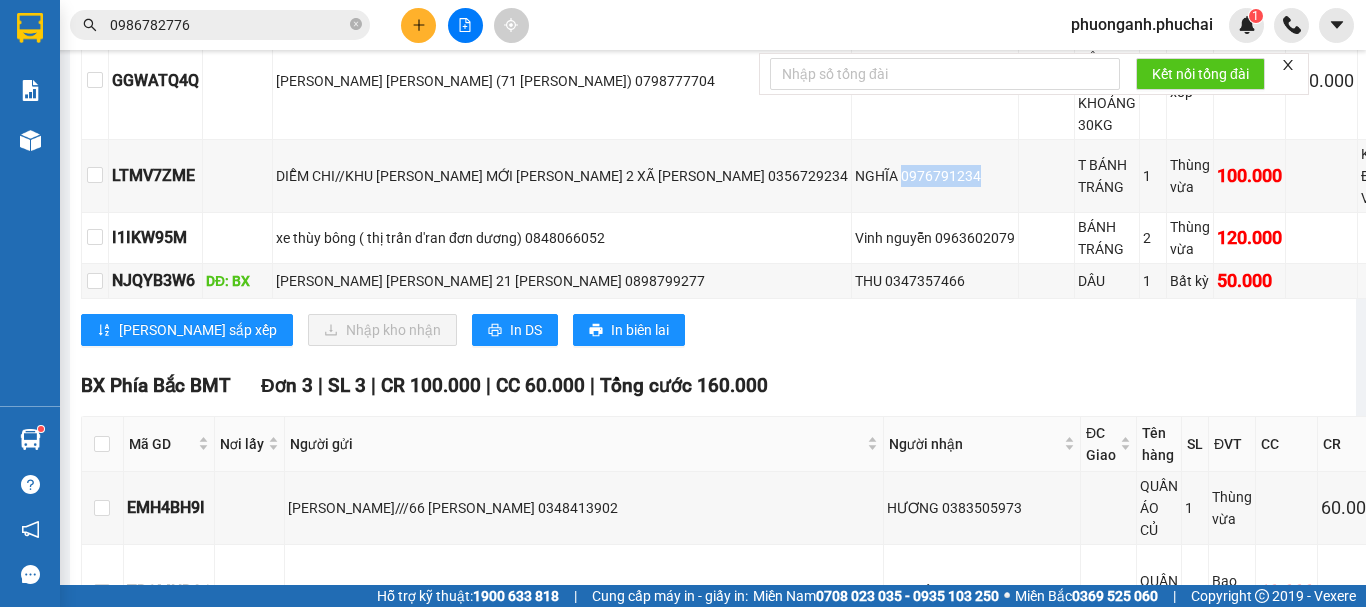 scroll, scrollTop: 900, scrollLeft: 0, axis: vertical 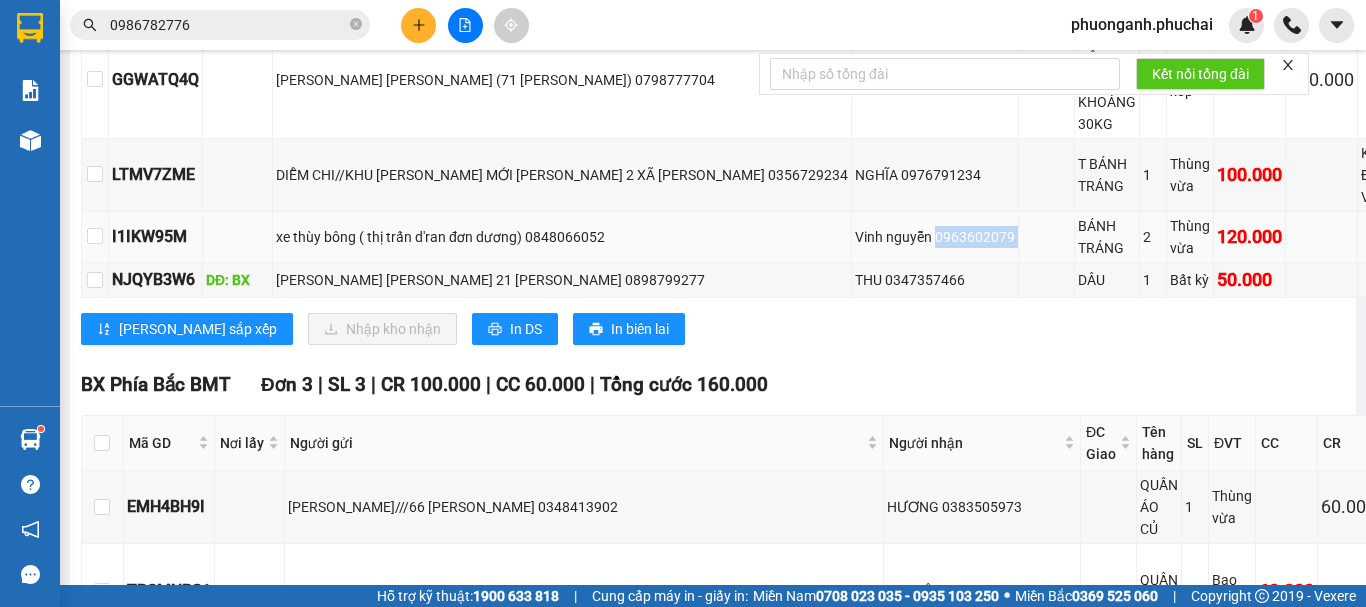 drag, startPoint x: 903, startPoint y: 247, endPoint x: 991, endPoint y: 247, distance: 88 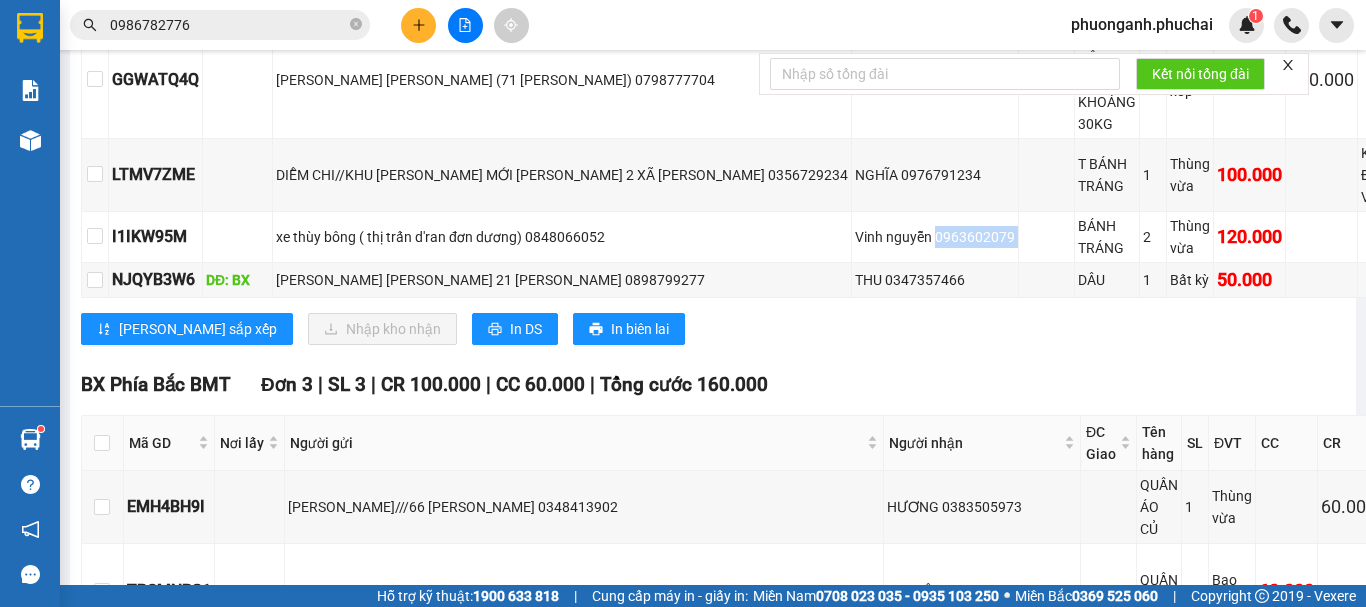 click 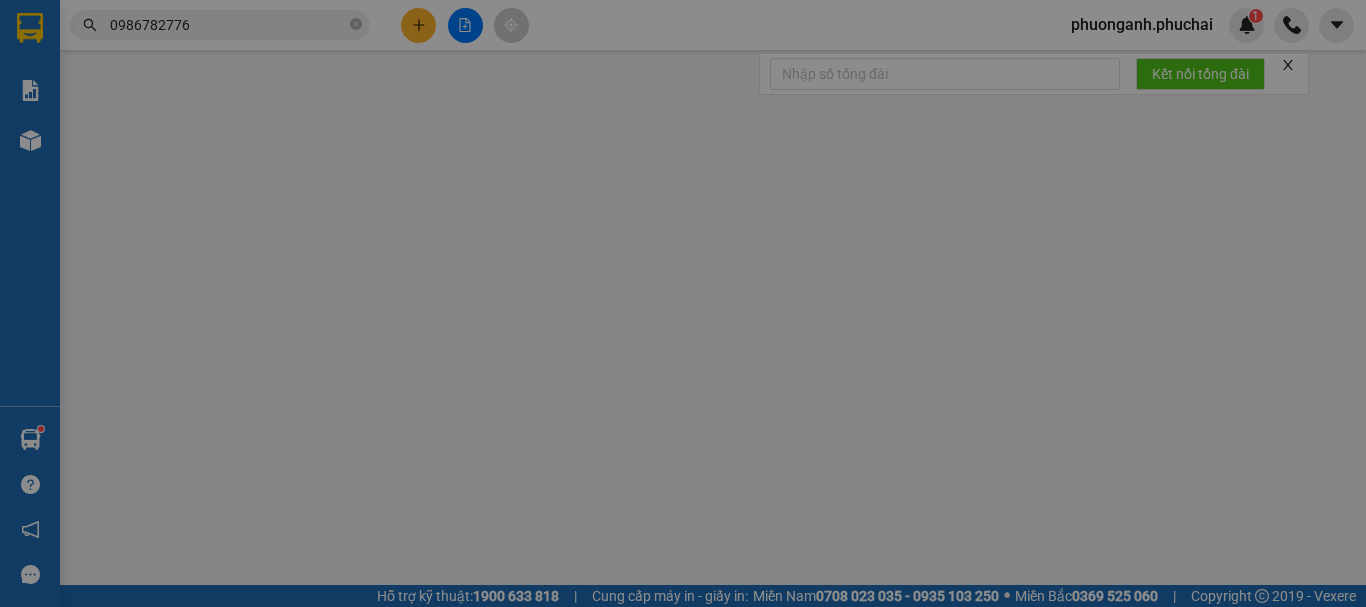 scroll, scrollTop: 0, scrollLeft: 0, axis: both 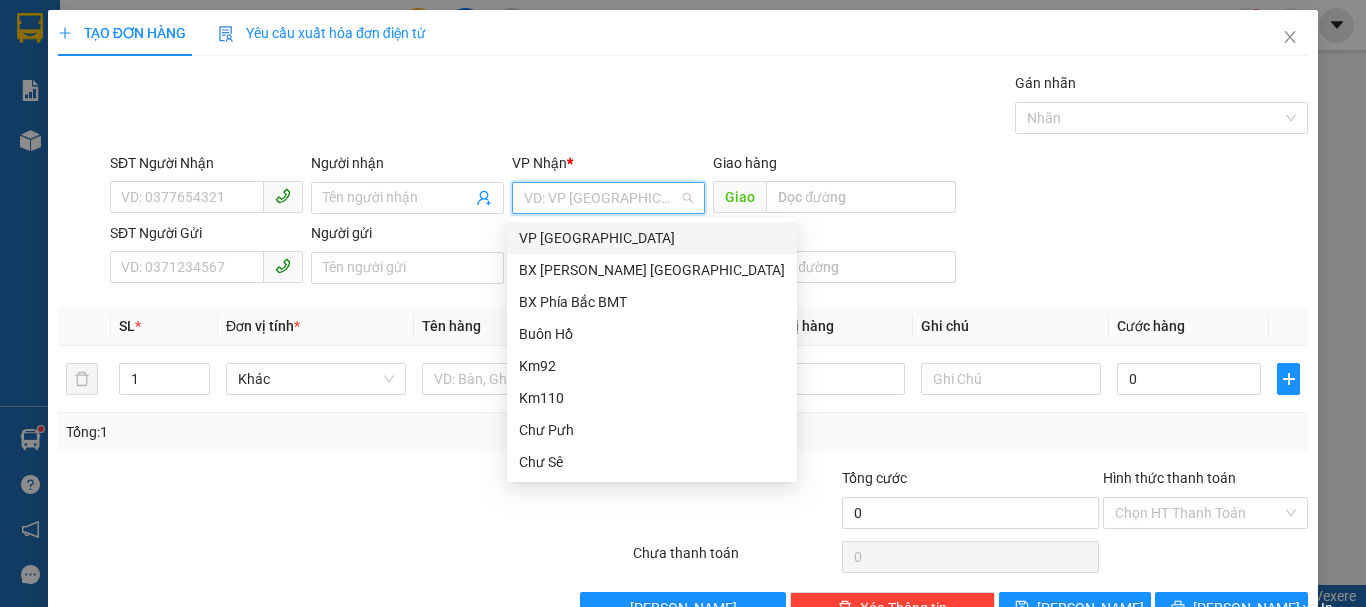 click at bounding box center [601, 198] 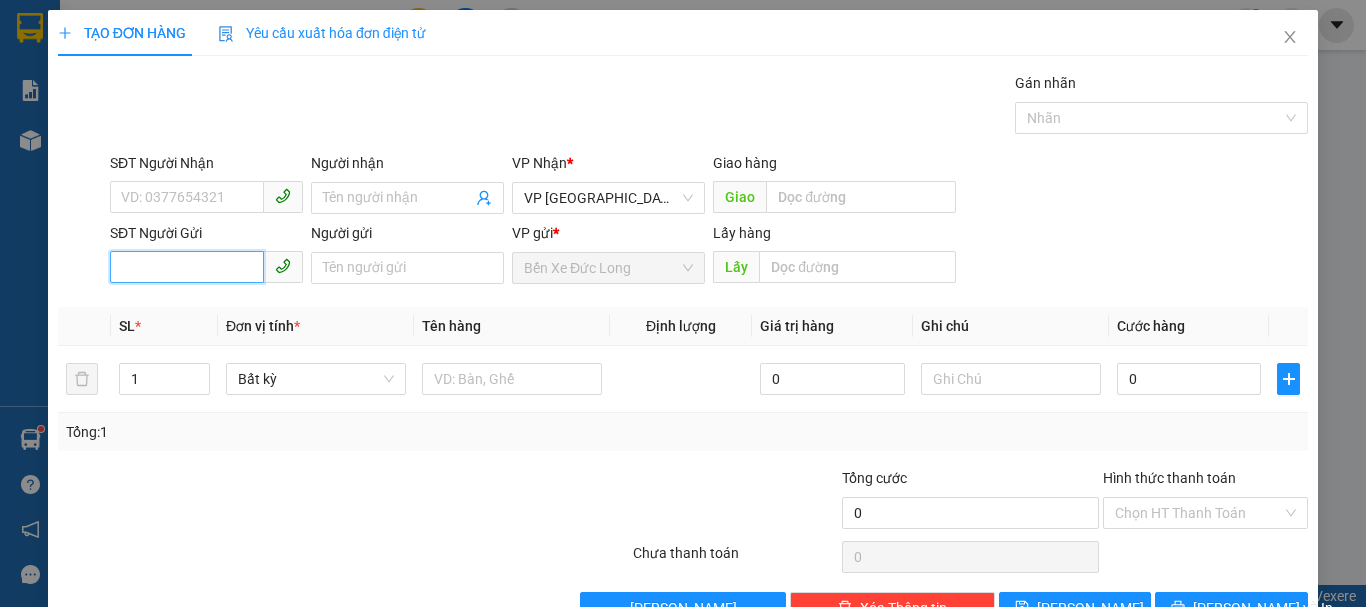 paste on "0328221586" 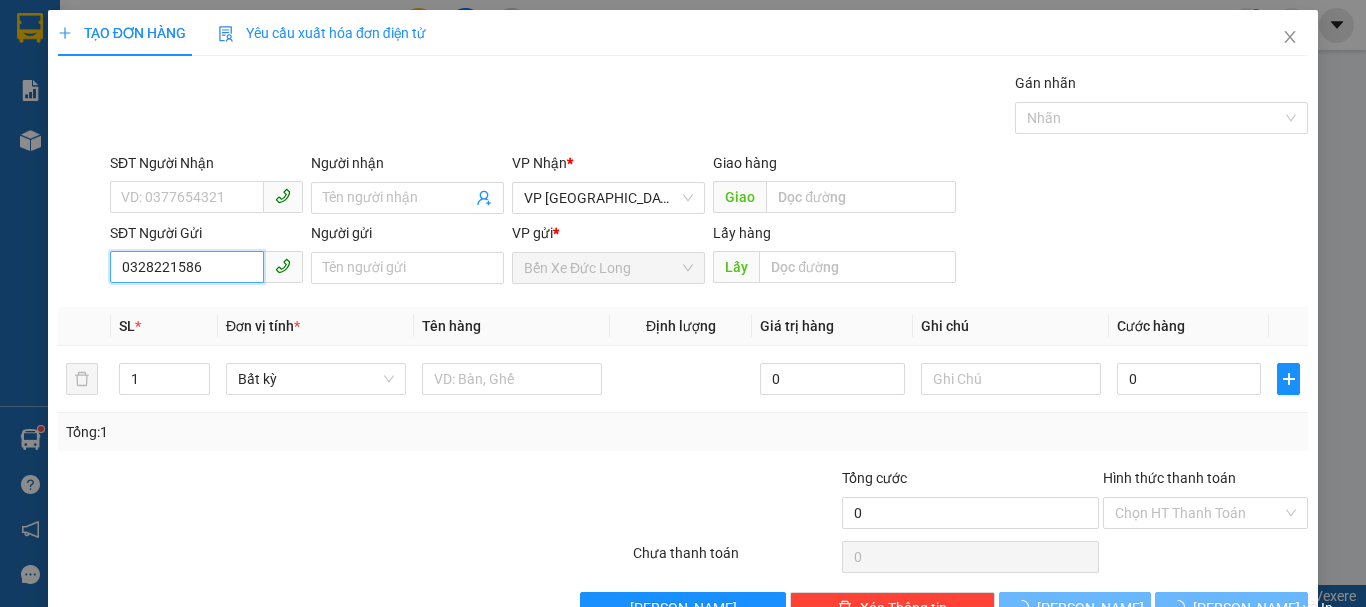 click on "0328221586" at bounding box center [187, 267] 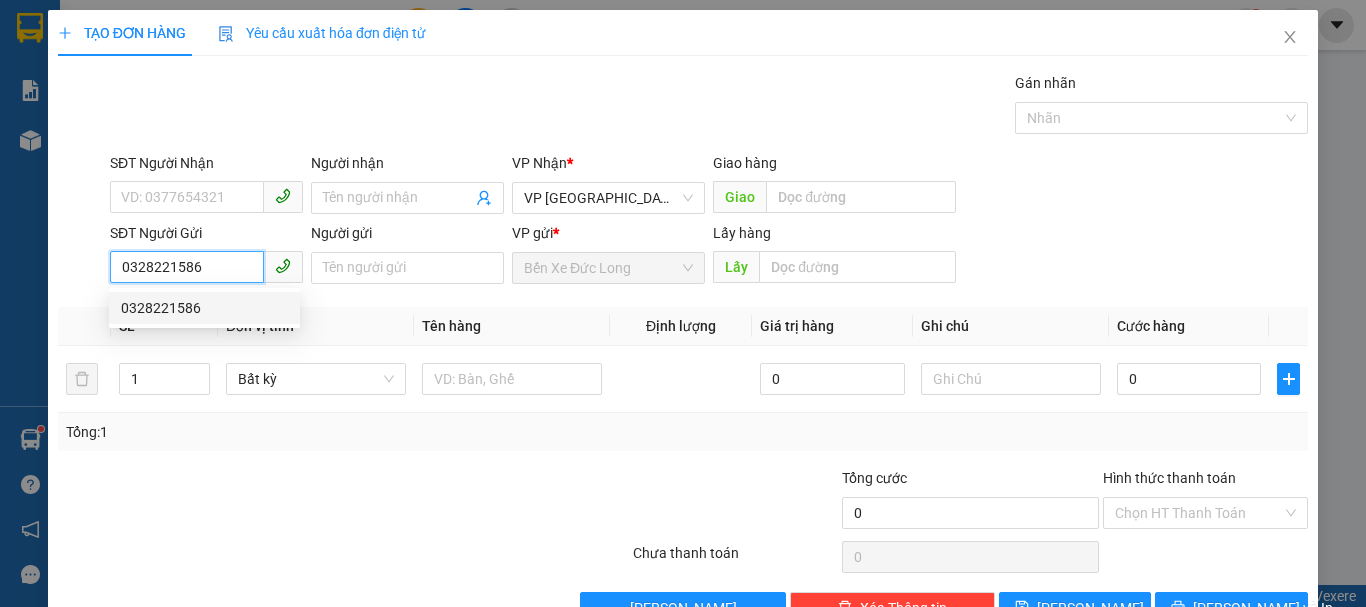 click on "0328221586" at bounding box center (204, 308) 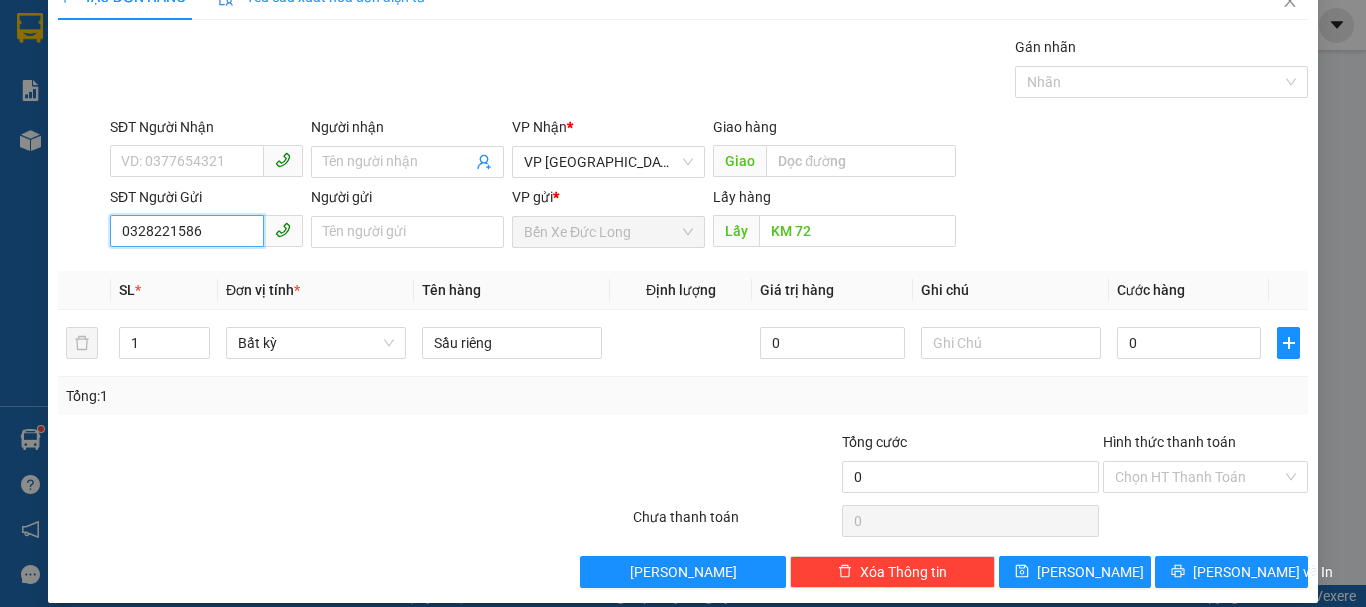 scroll, scrollTop: 56, scrollLeft: 0, axis: vertical 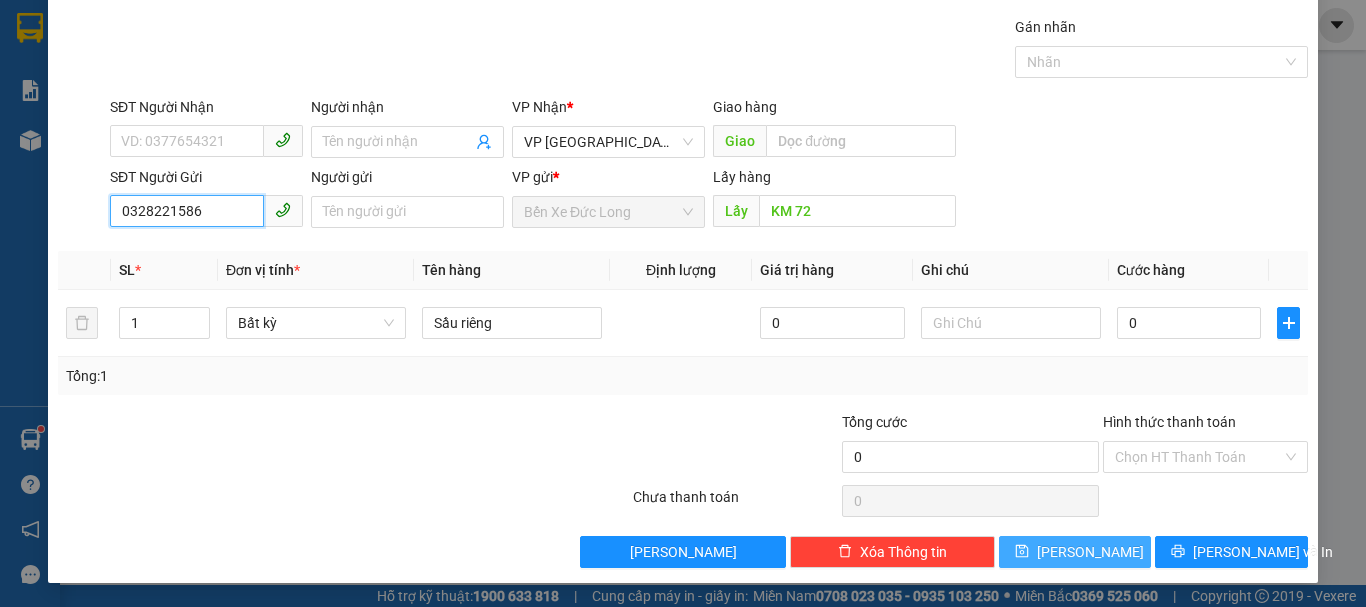 type on "0328221586" 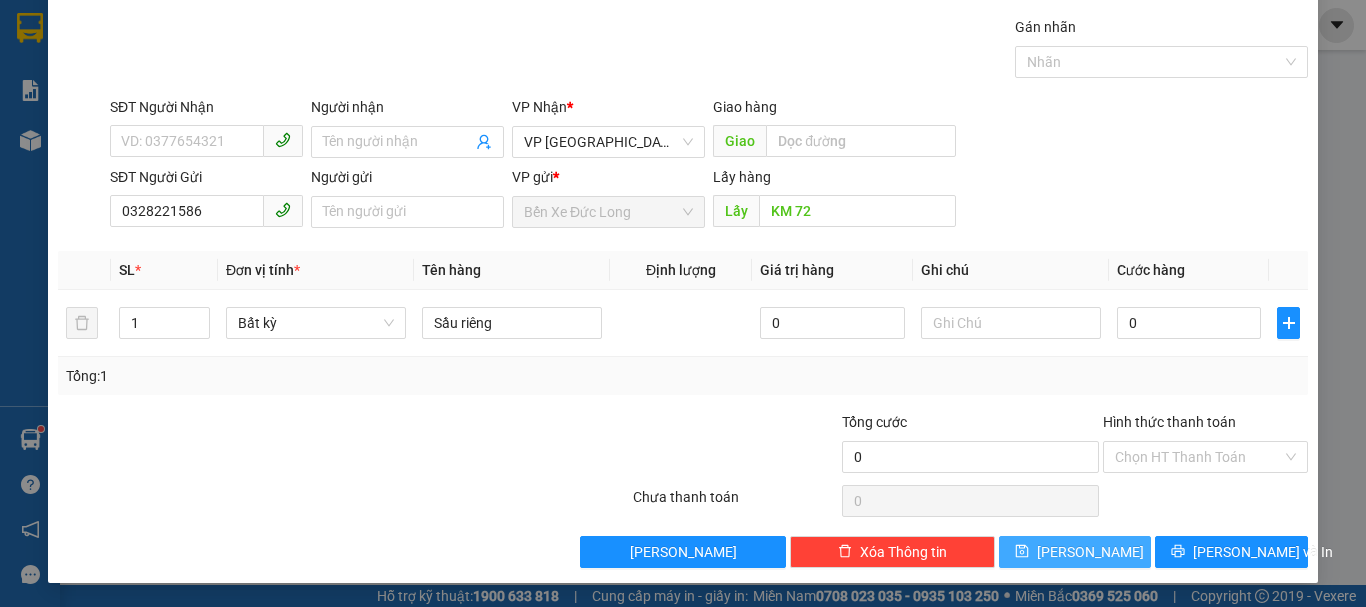 click on "[PERSON_NAME]" at bounding box center (1075, 552) 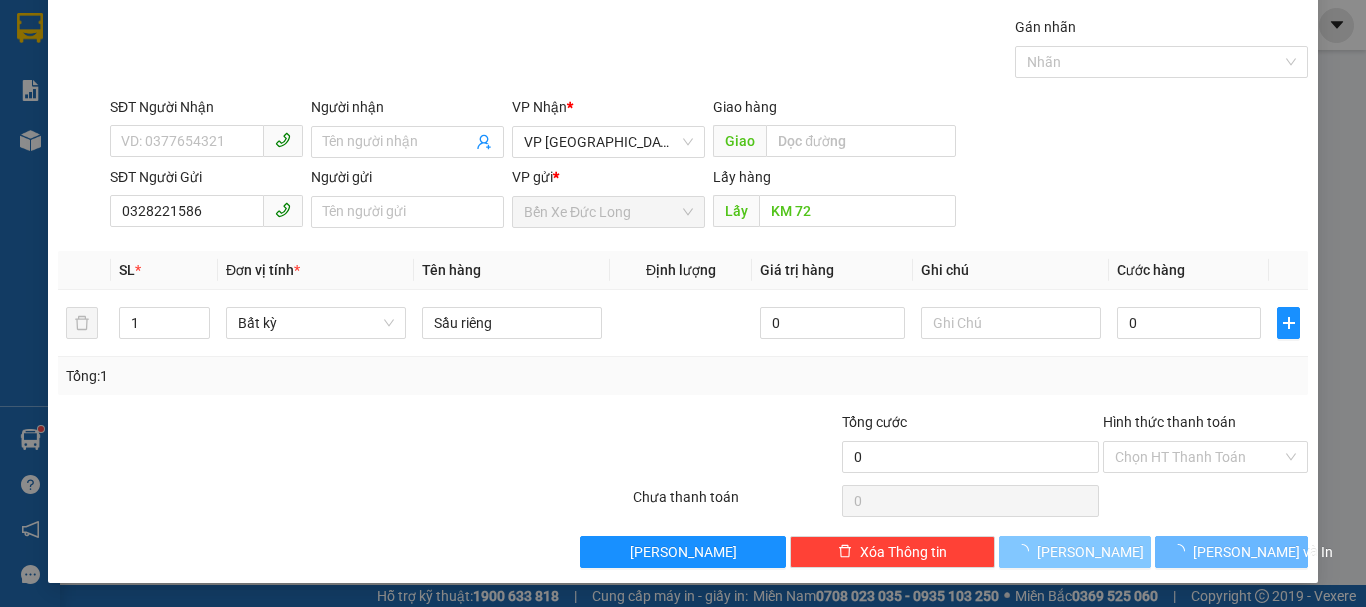 type 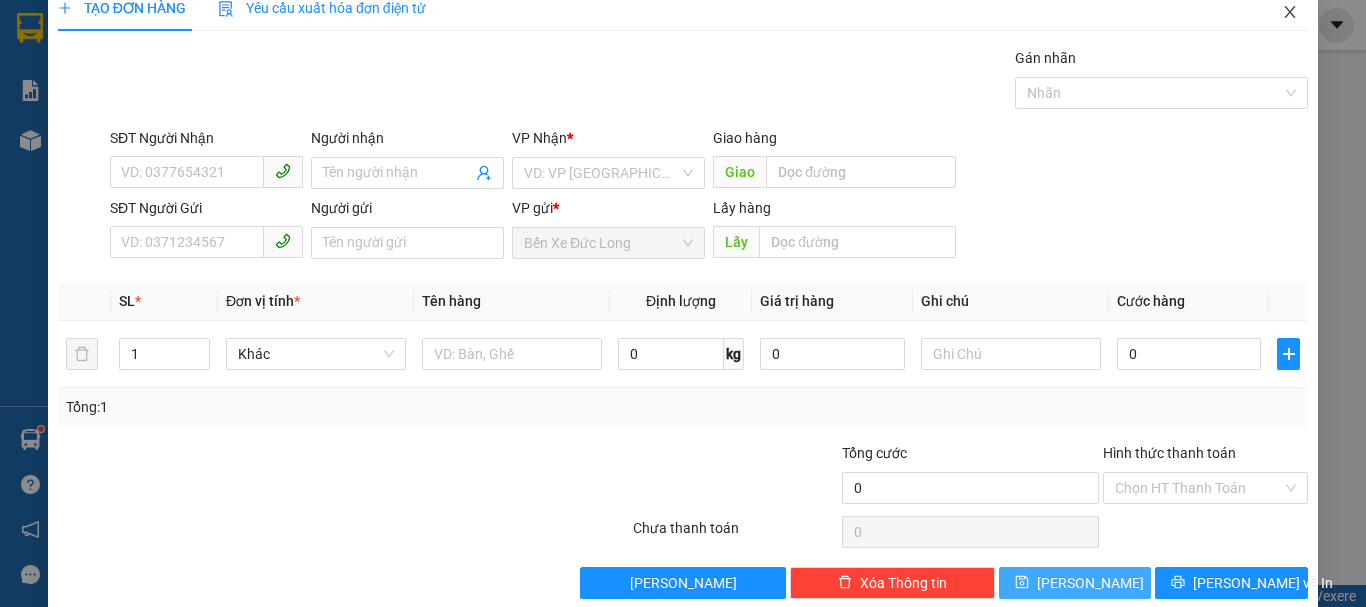 scroll, scrollTop: 0, scrollLeft: 0, axis: both 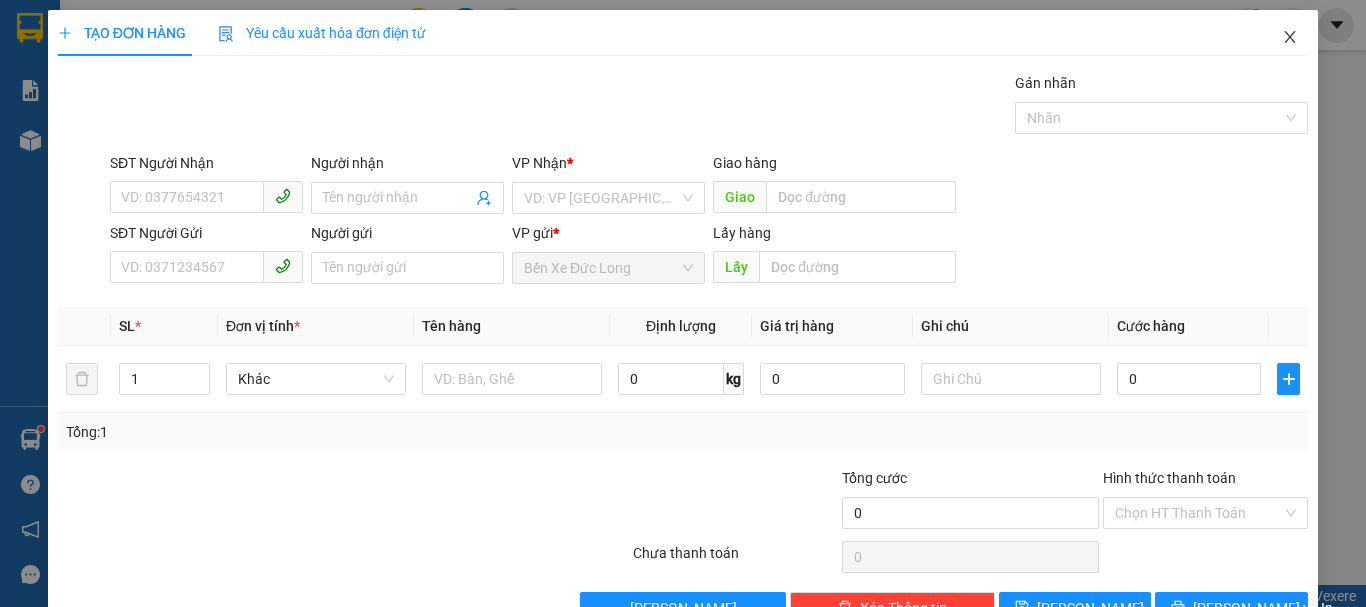 click 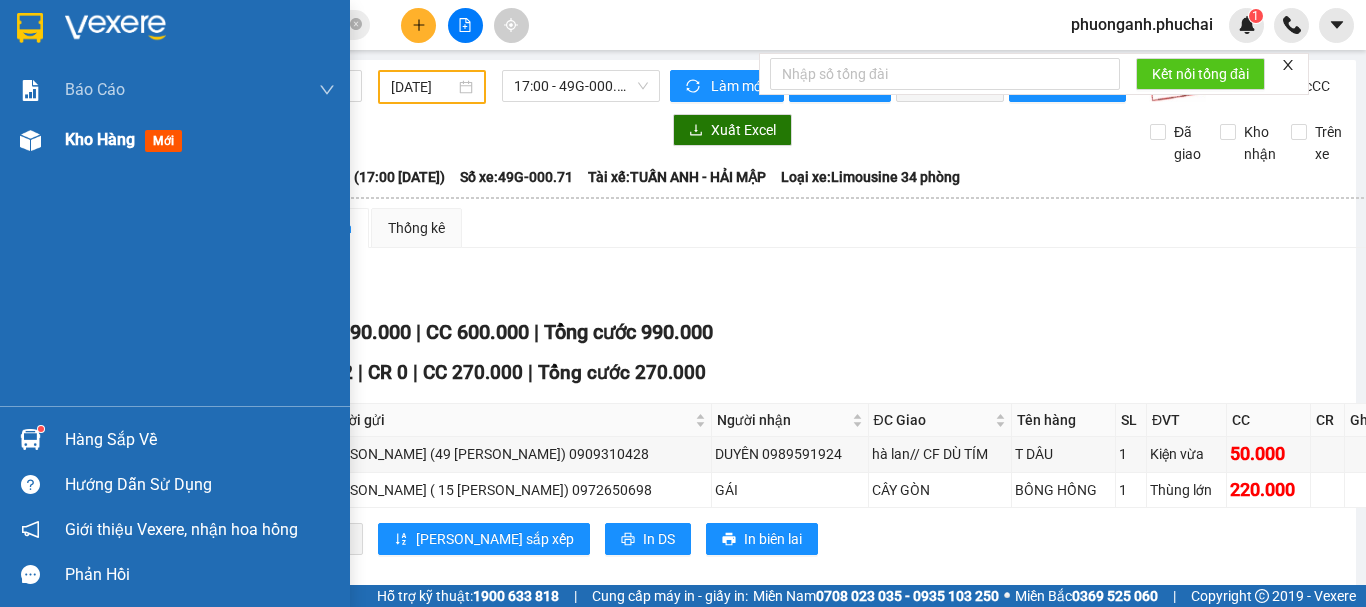 drag, startPoint x: 101, startPoint y: 143, endPoint x: 170, endPoint y: 142, distance: 69.00725 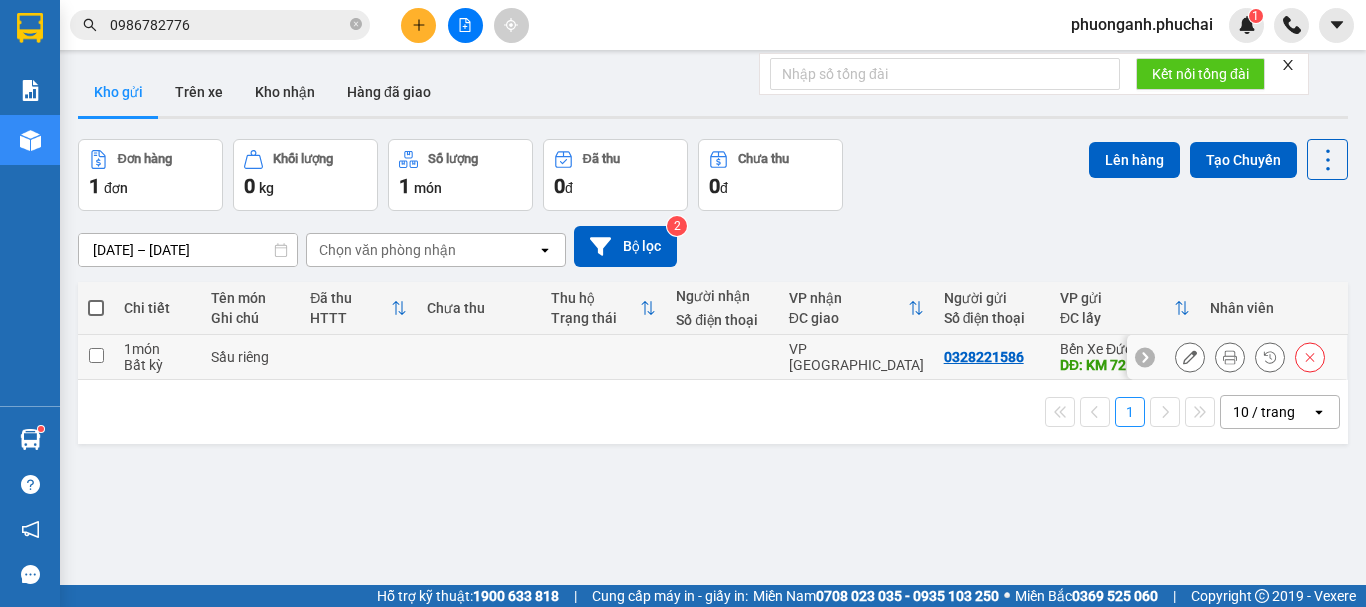 click on "1  món" at bounding box center (157, 349) 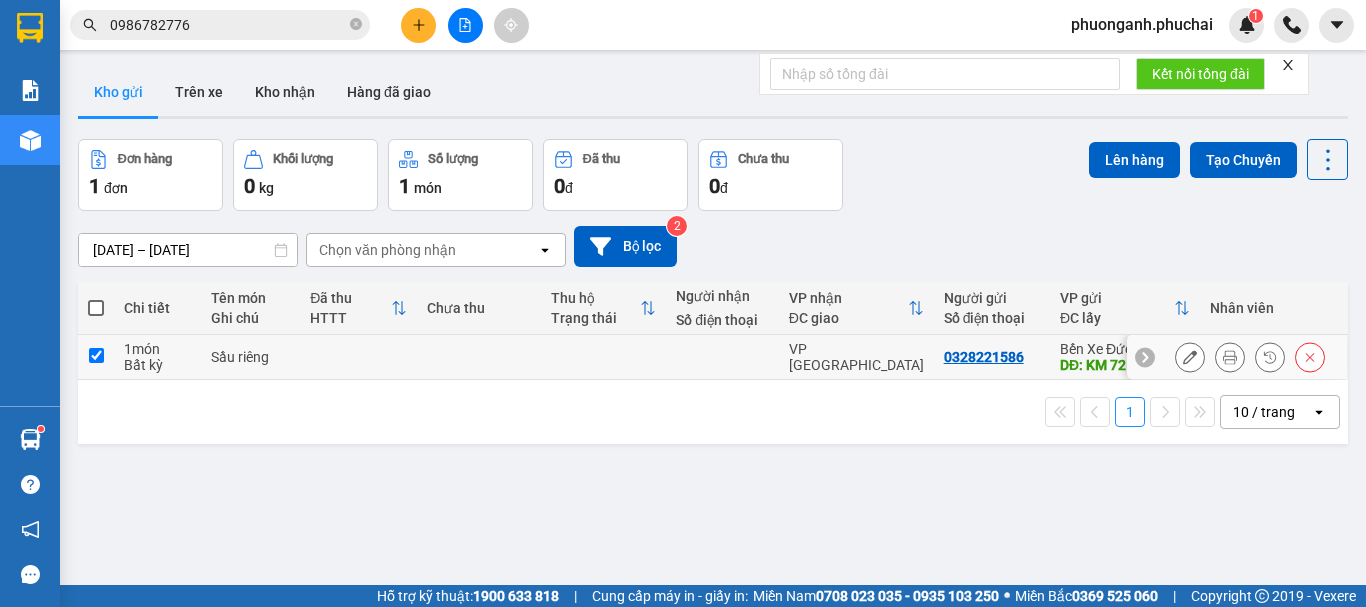 checkbox on "true" 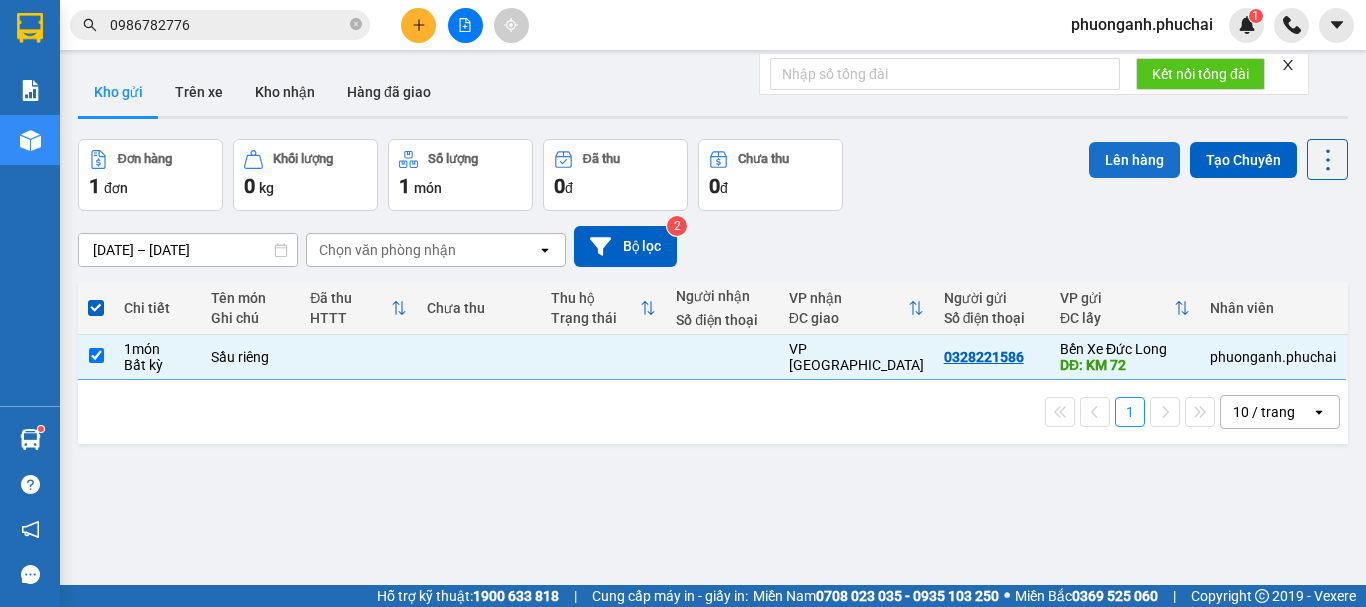 click on "Lên hàng" at bounding box center (1134, 160) 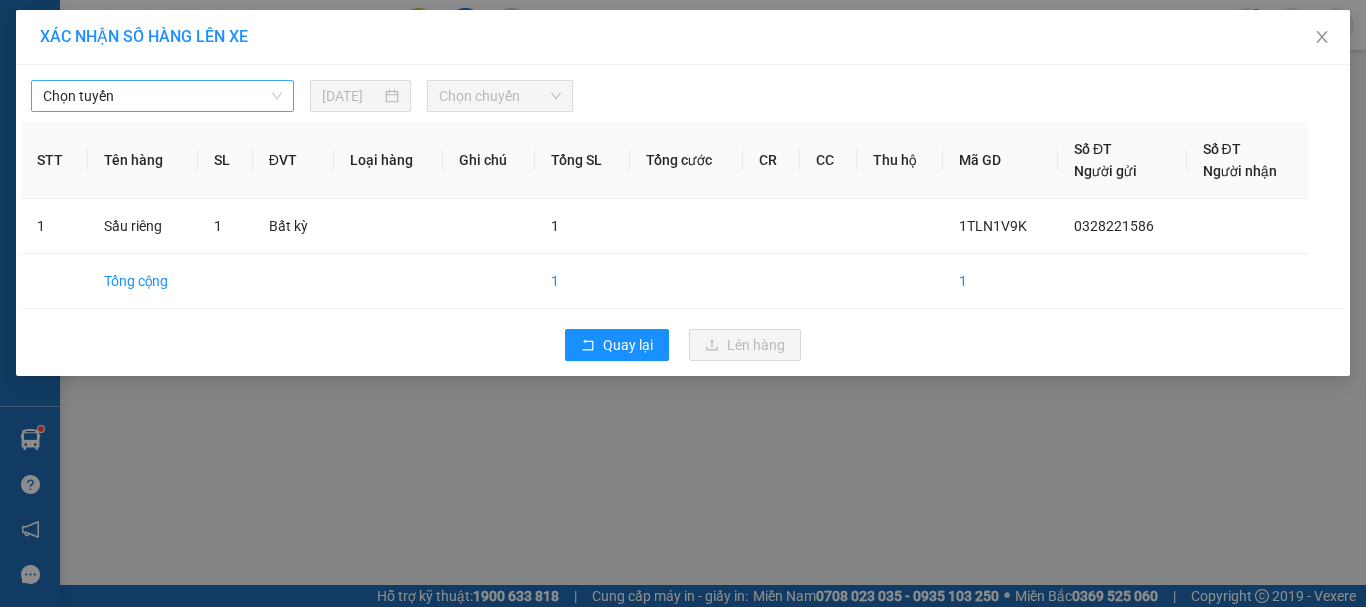 click on "Chọn tuyến" at bounding box center (162, 96) 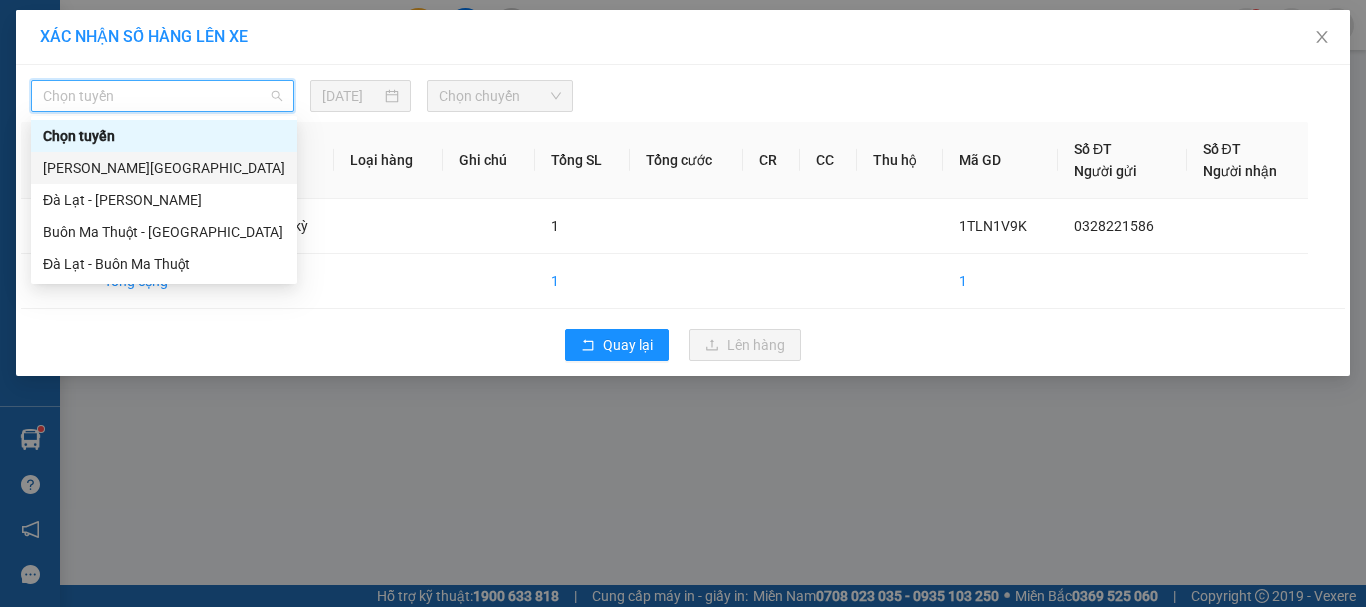 click on "[PERSON_NAME][GEOGRAPHIC_DATA]" at bounding box center [164, 168] 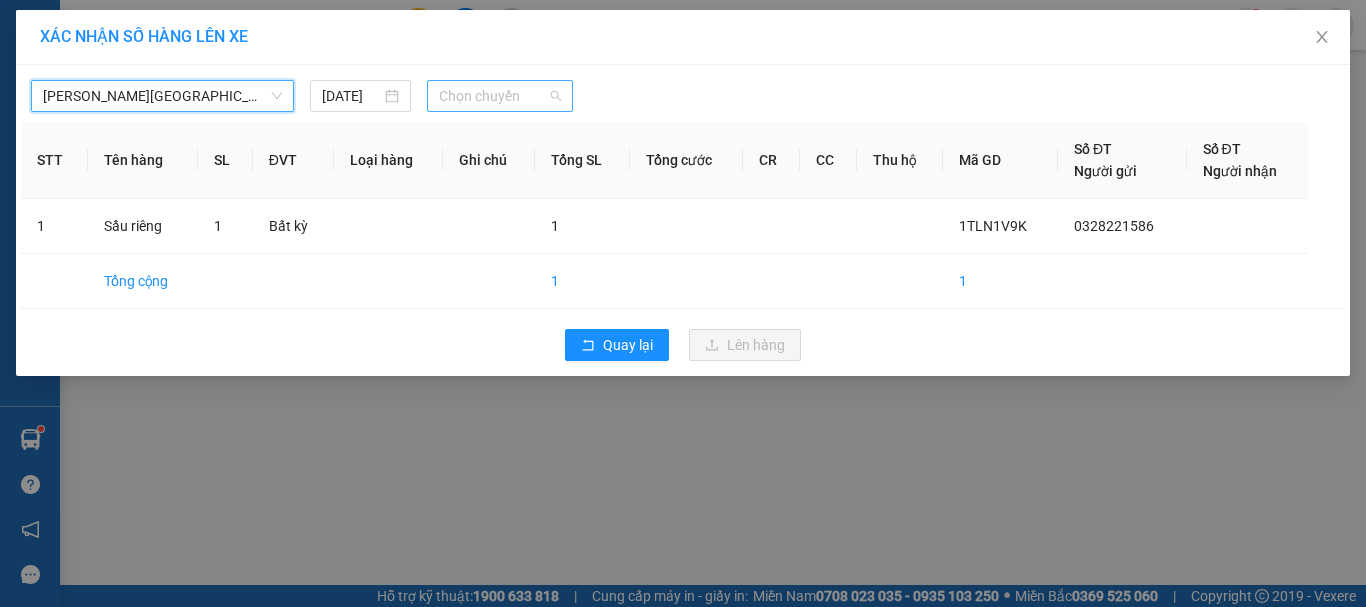 click on "Chọn chuyến" at bounding box center [500, 96] 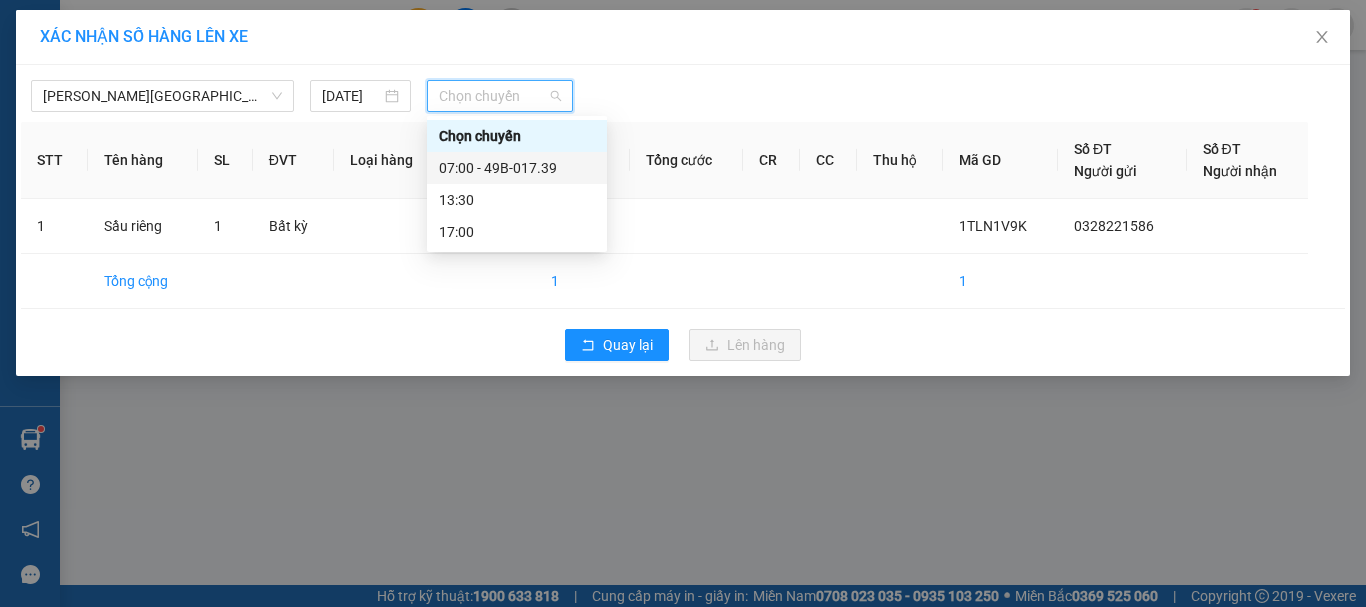 click on "07:00     - 49B-017.39" at bounding box center [517, 168] 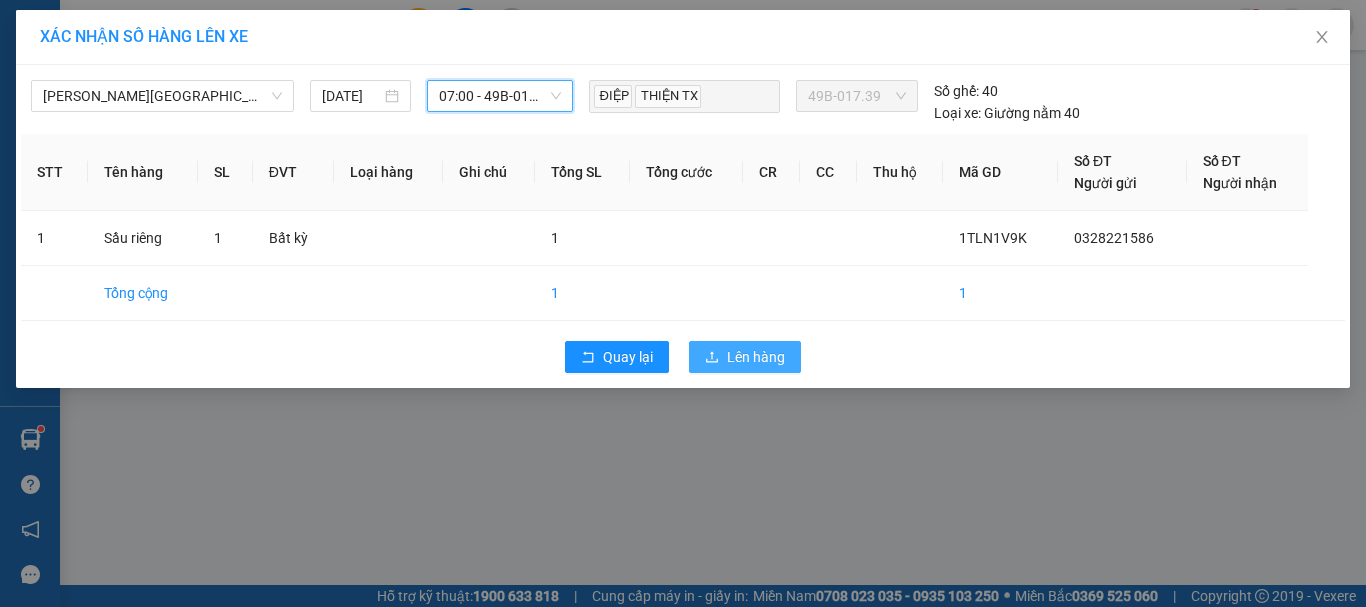 click on "Lên hàng" at bounding box center (756, 357) 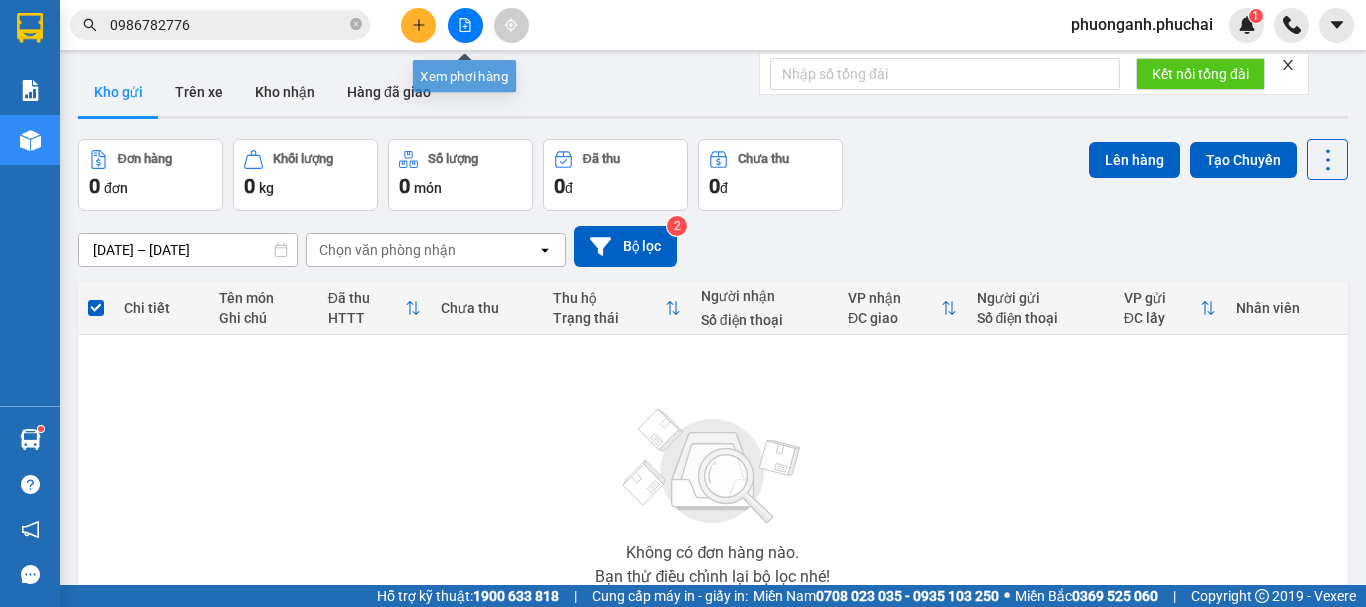 click 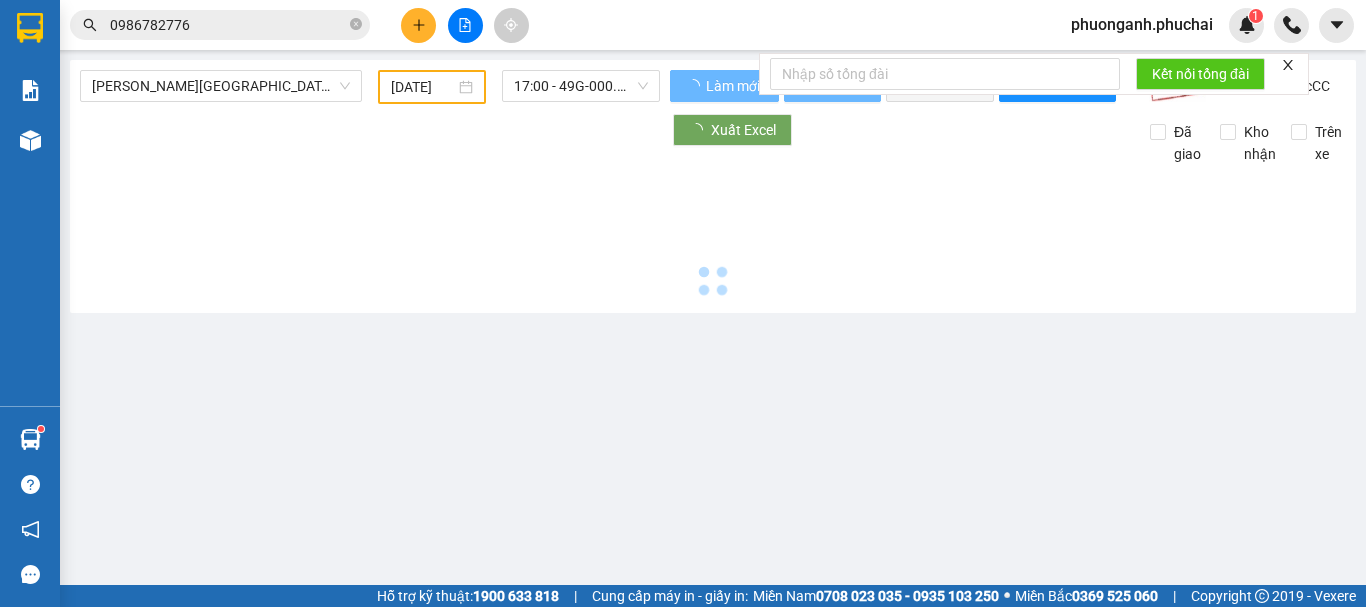 type on "[DATE]" 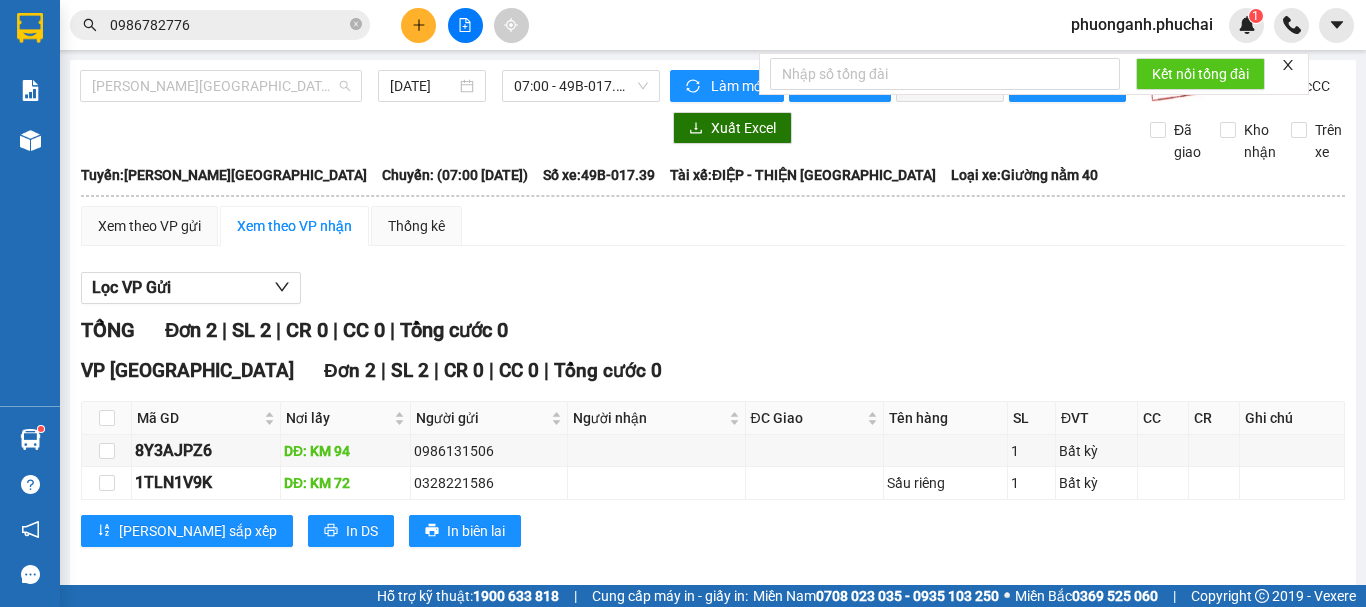 drag, startPoint x: 251, startPoint y: 80, endPoint x: 186, endPoint y: 157, distance: 100.76706 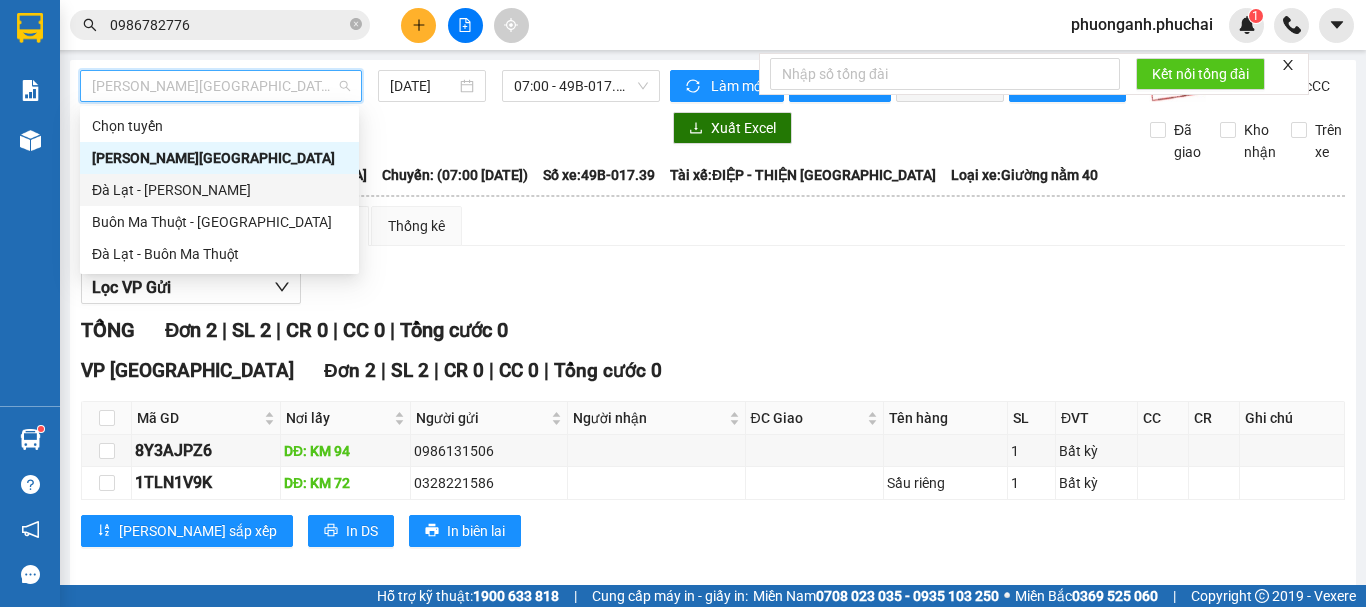 drag, startPoint x: 167, startPoint y: 188, endPoint x: 331, endPoint y: 141, distance: 170.60188 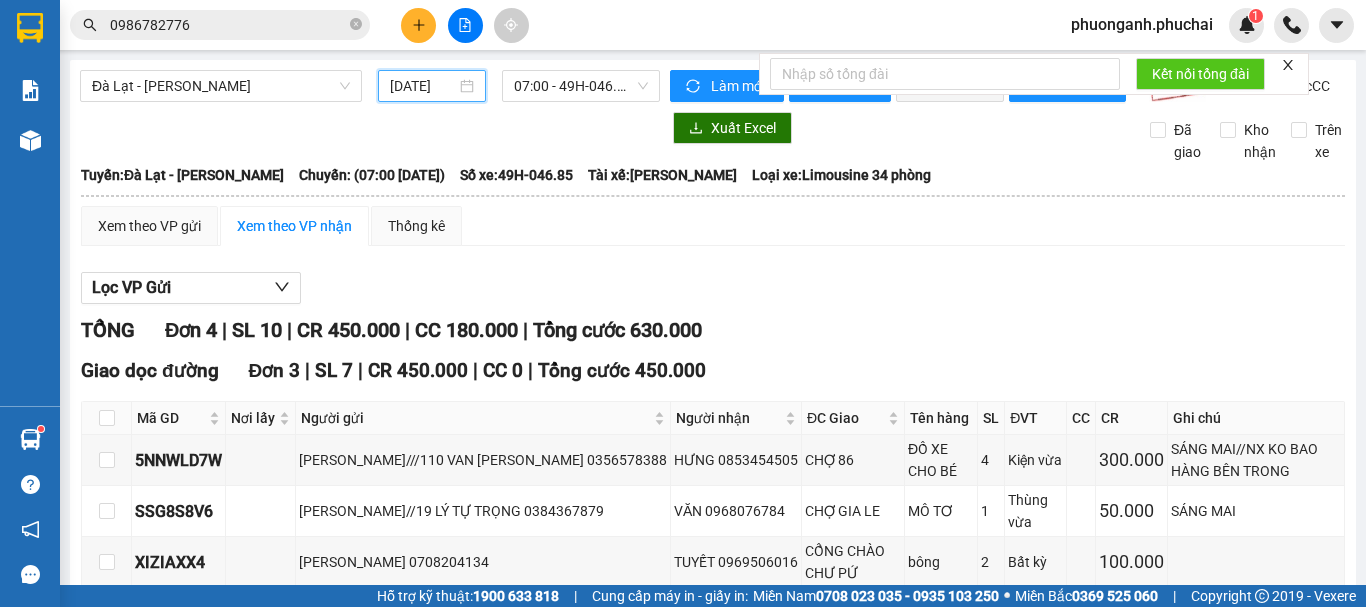 click on "[DATE]" at bounding box center (423, 86) 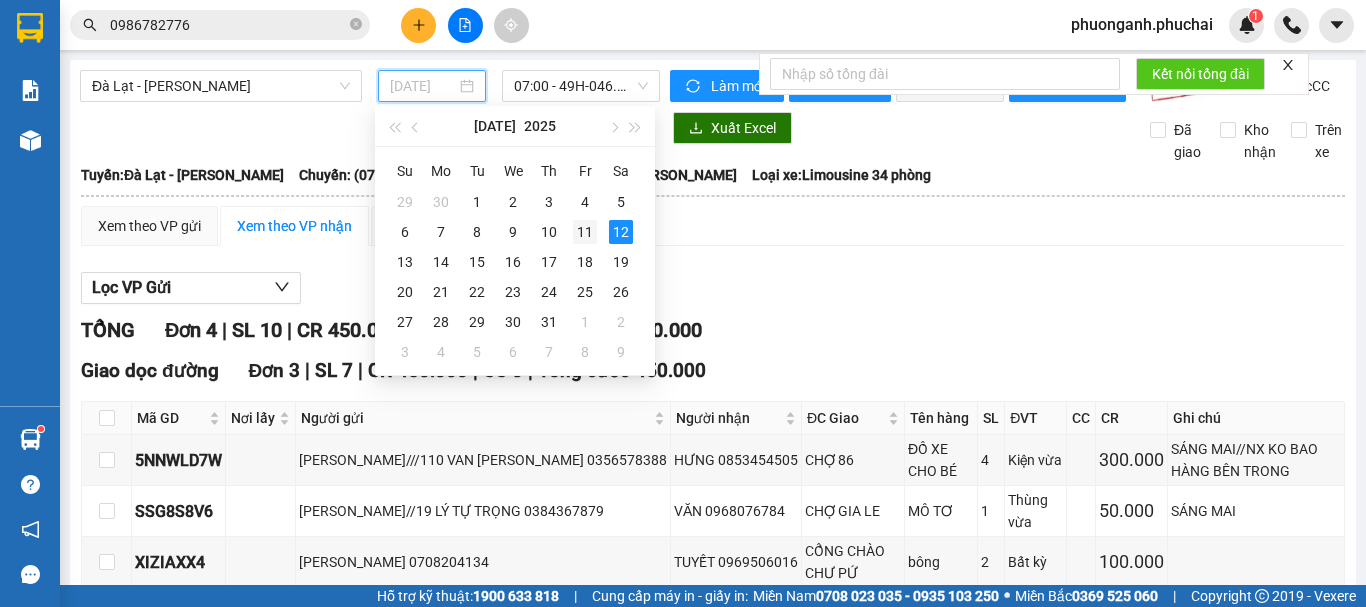 click on "11" at bounding box center [585, 232] 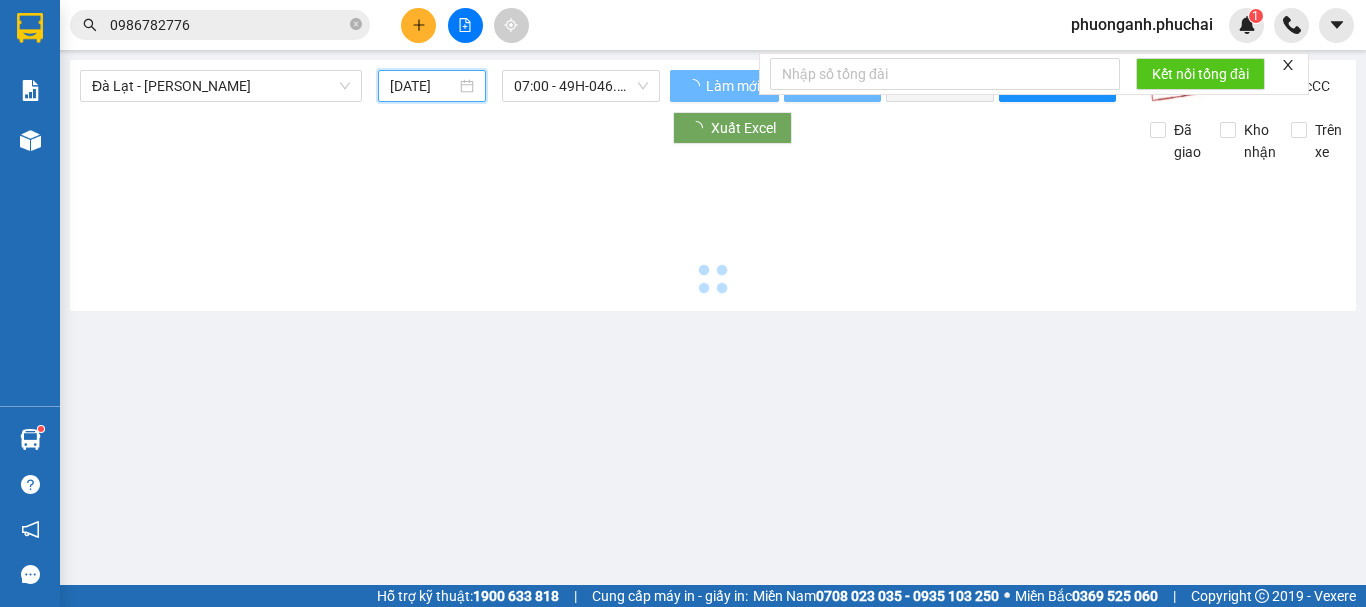 type on "[DATE]" 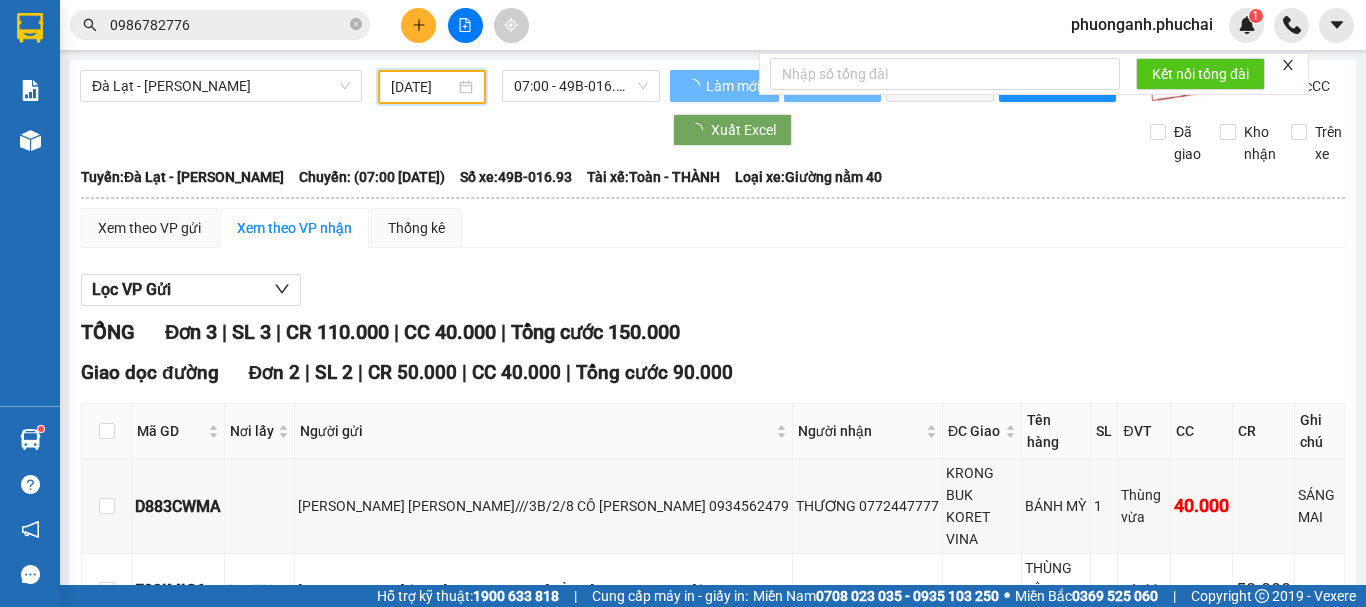 click on "07:00     - 49B-016.93" at bounding box center (581, 86) 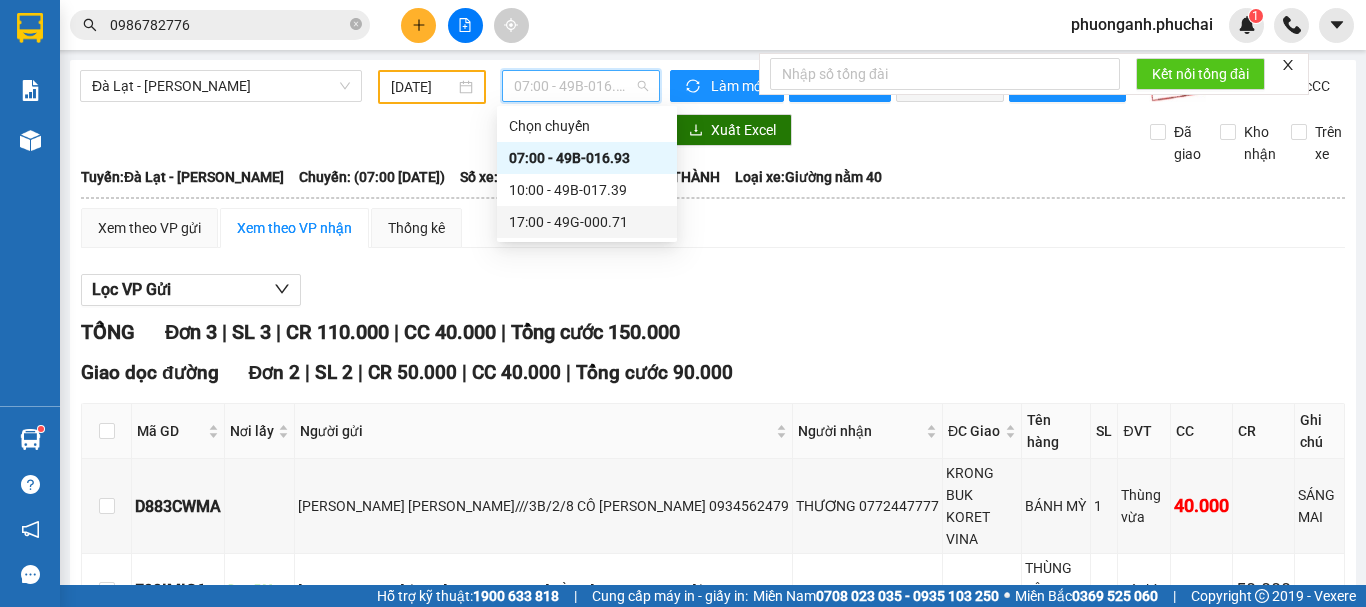 click on "17:00     - 49G-000.71" at bounding box center [587, 222] 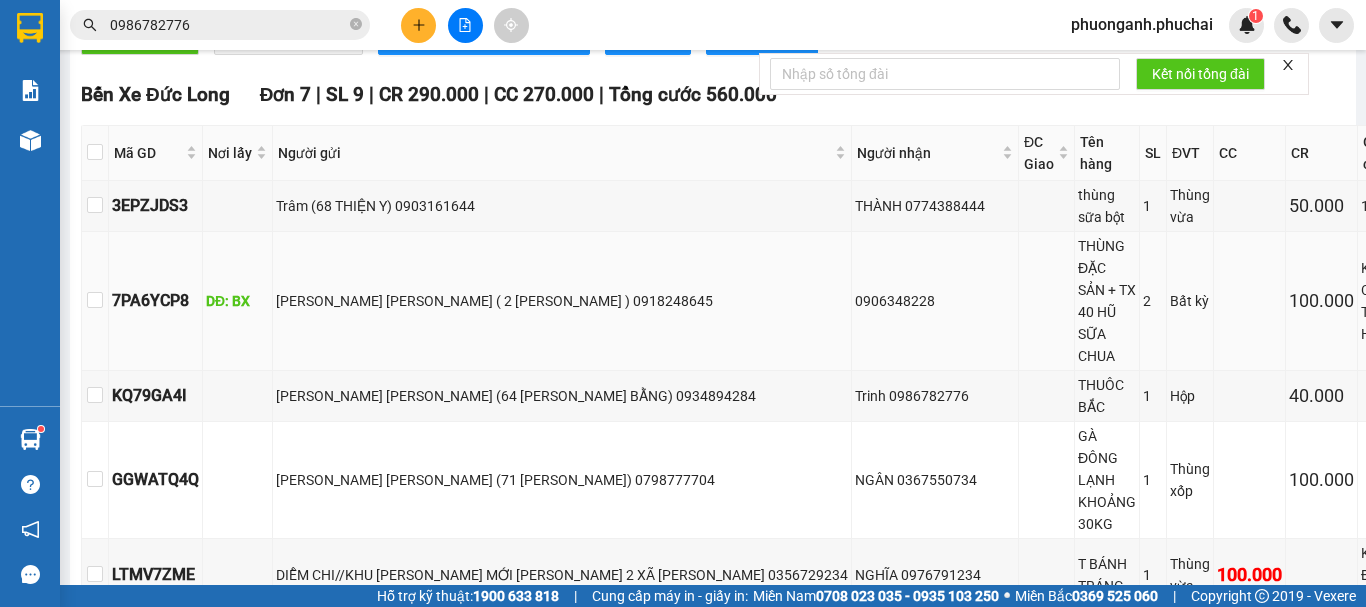 scroll, scrollTop: 600, scrollLeft: 0, axis: vertical 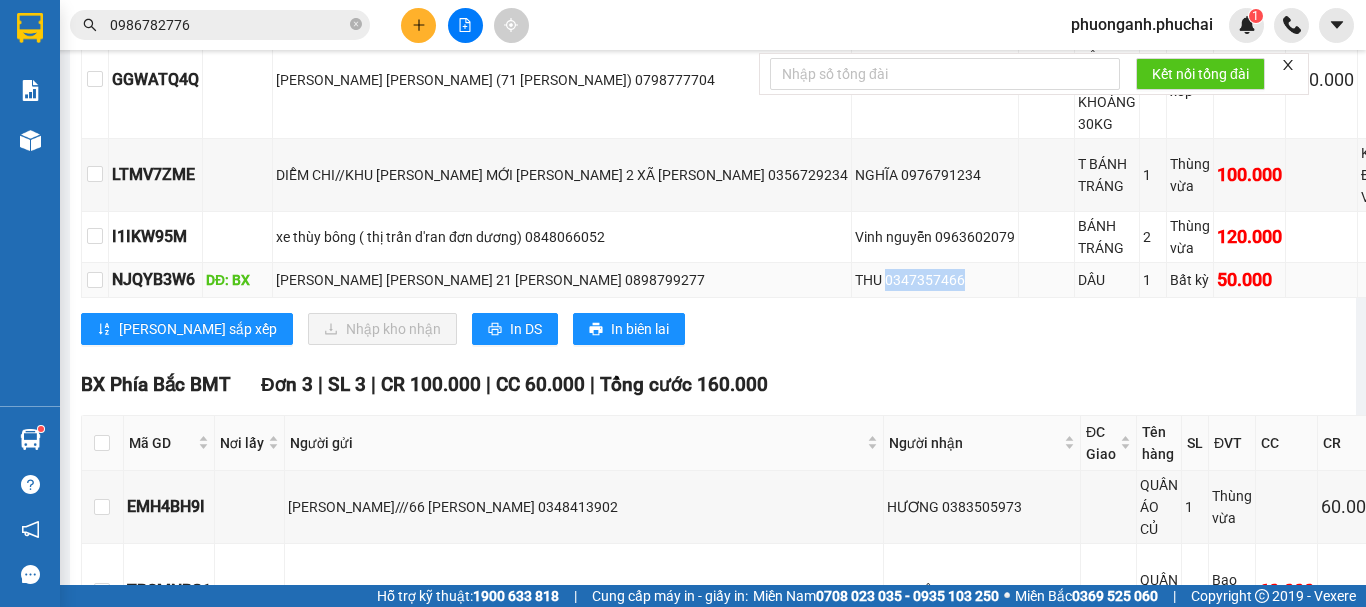 drag, startPoint x: 845, startPoint y: 291, endPoint x: 920, endPoint y: 289, distance: 75.026665 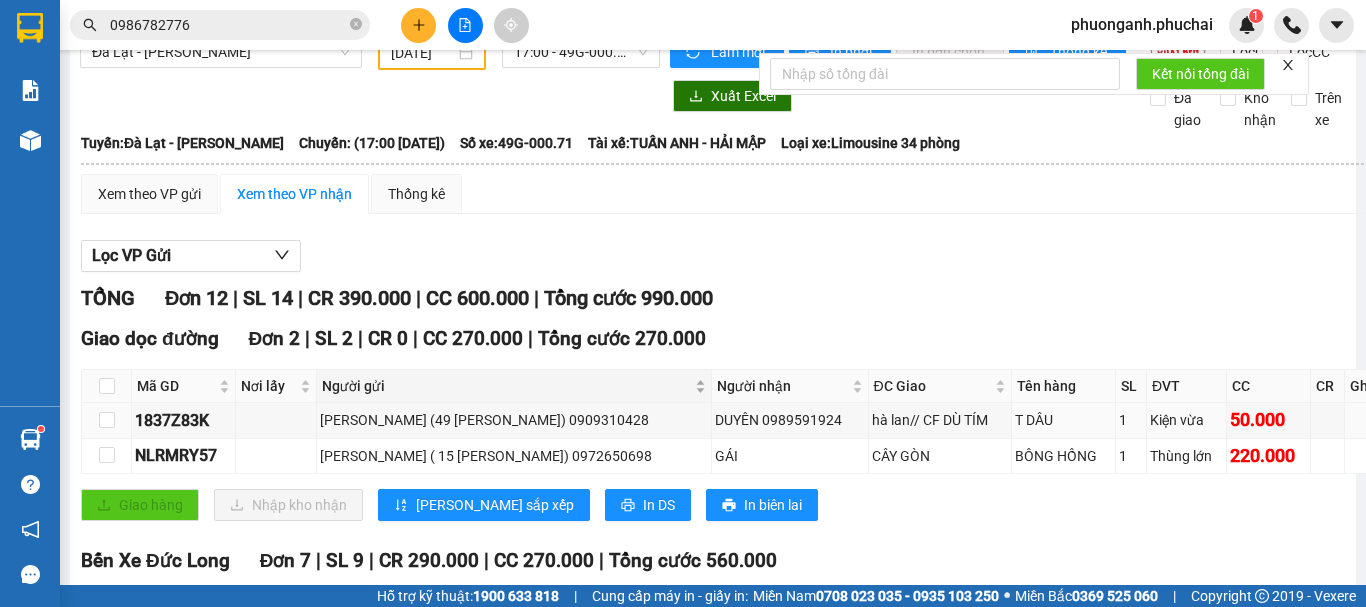 scroll, scrollTop: 0, scrollLeft: 0, axis: both 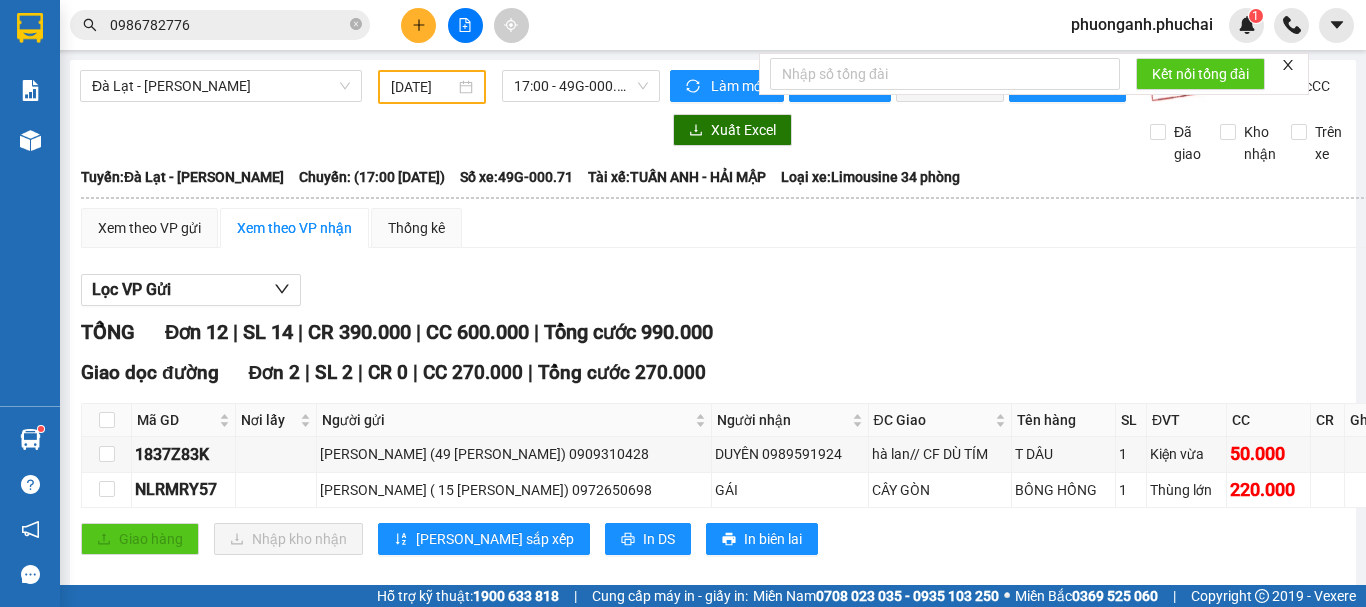 click on "0986782776" at bounding box center (228, 25) 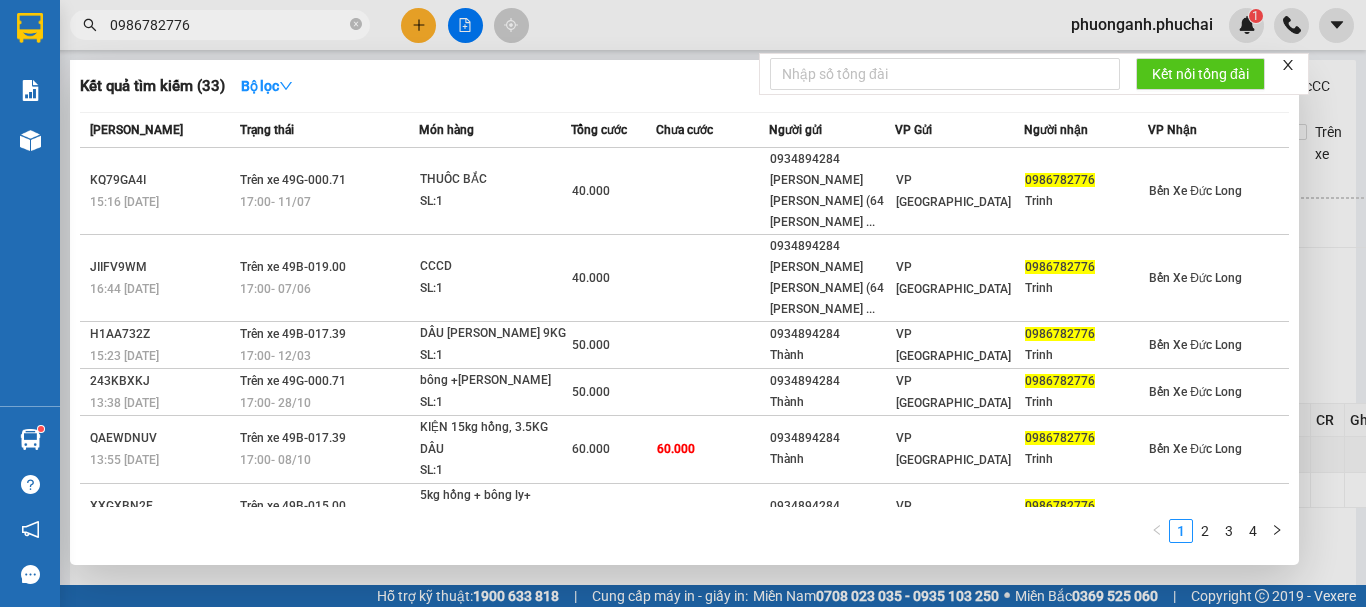 click on "0986782776" at bounding box center [228, 25] 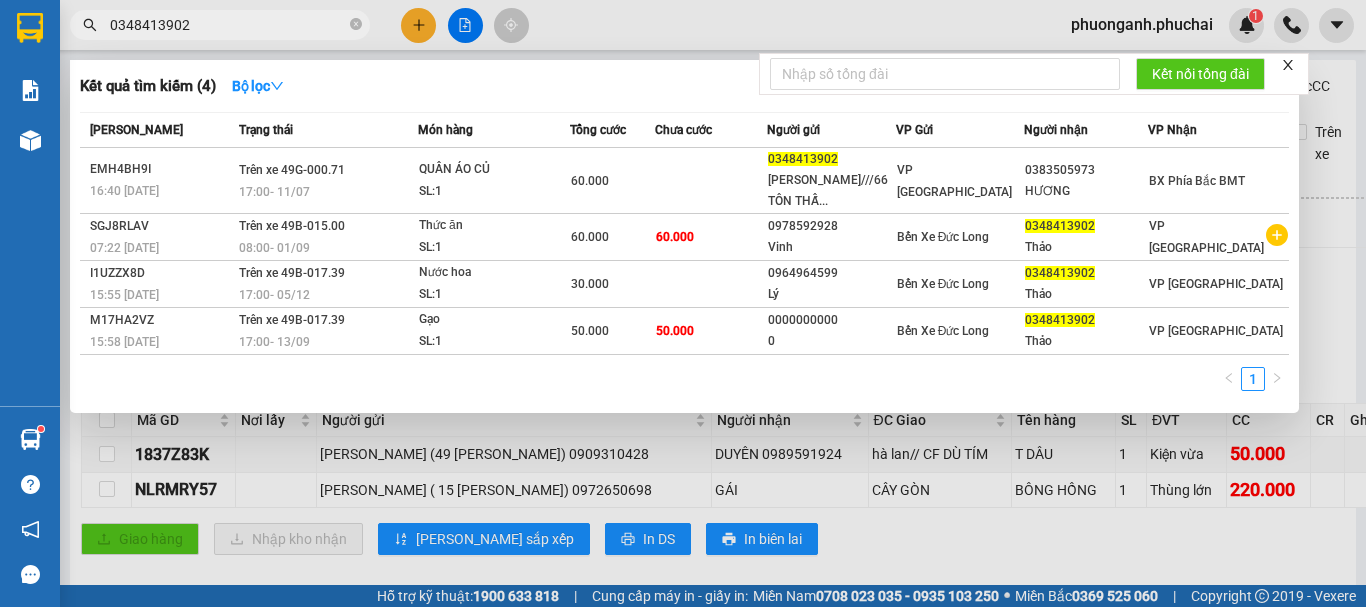 type on "0348413902" 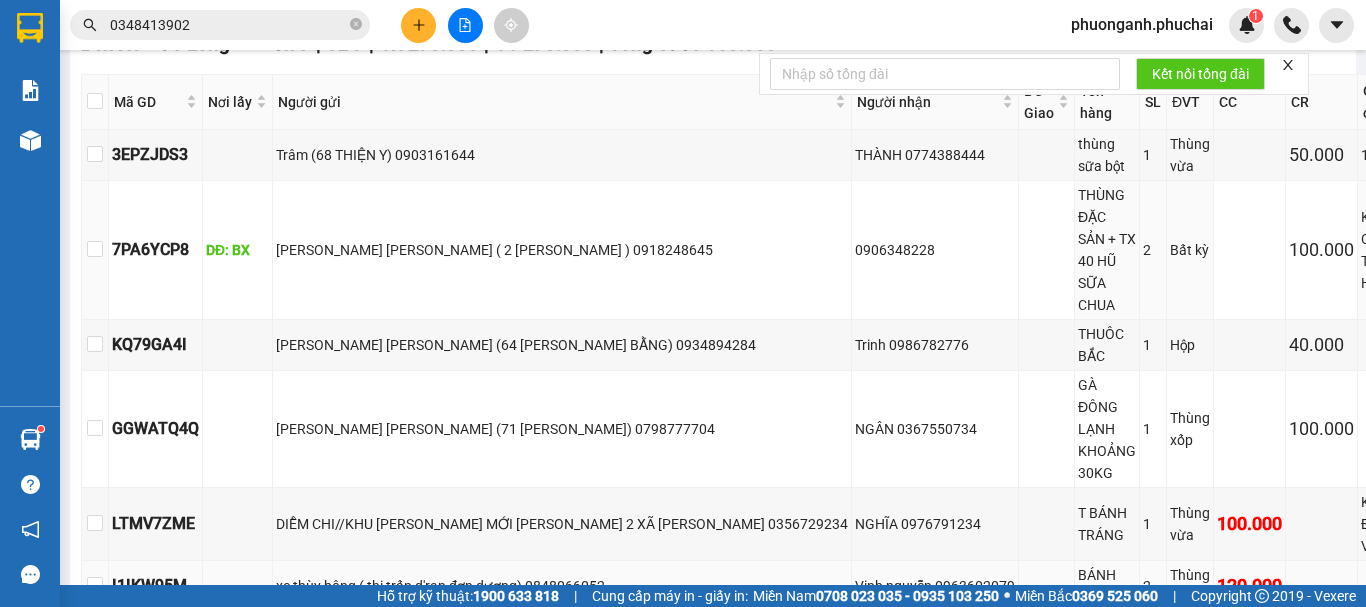 scroll, scrollTop: 700, scrollLeft: 0, axis: vertical 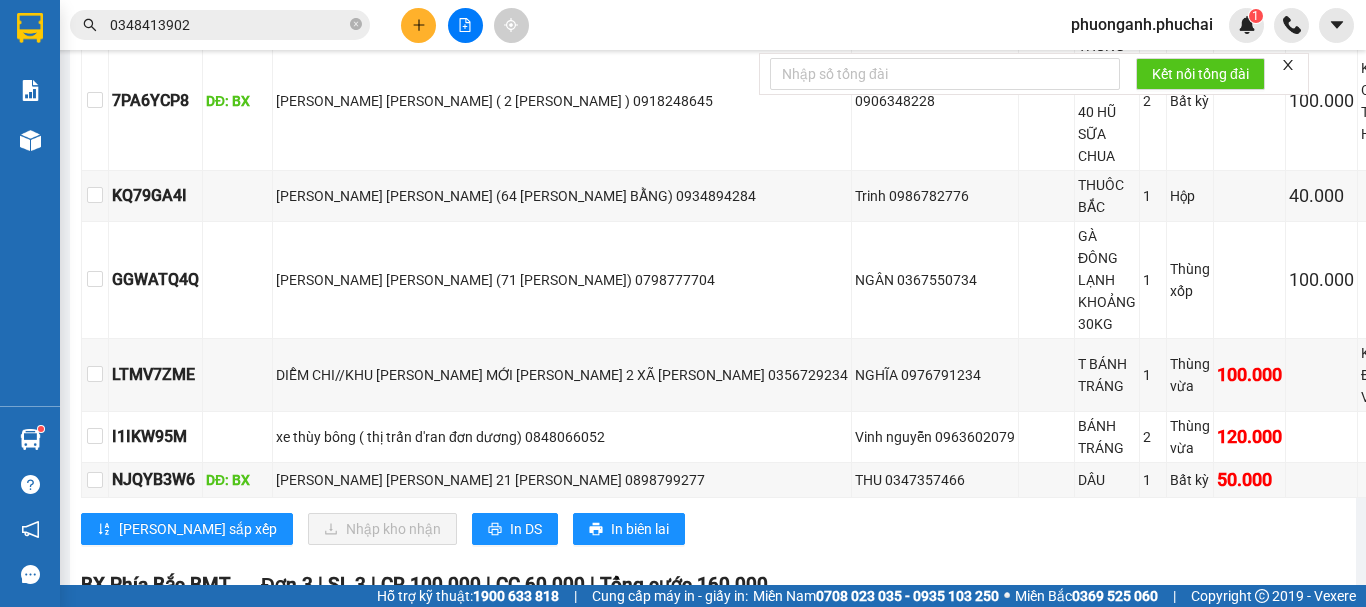 click 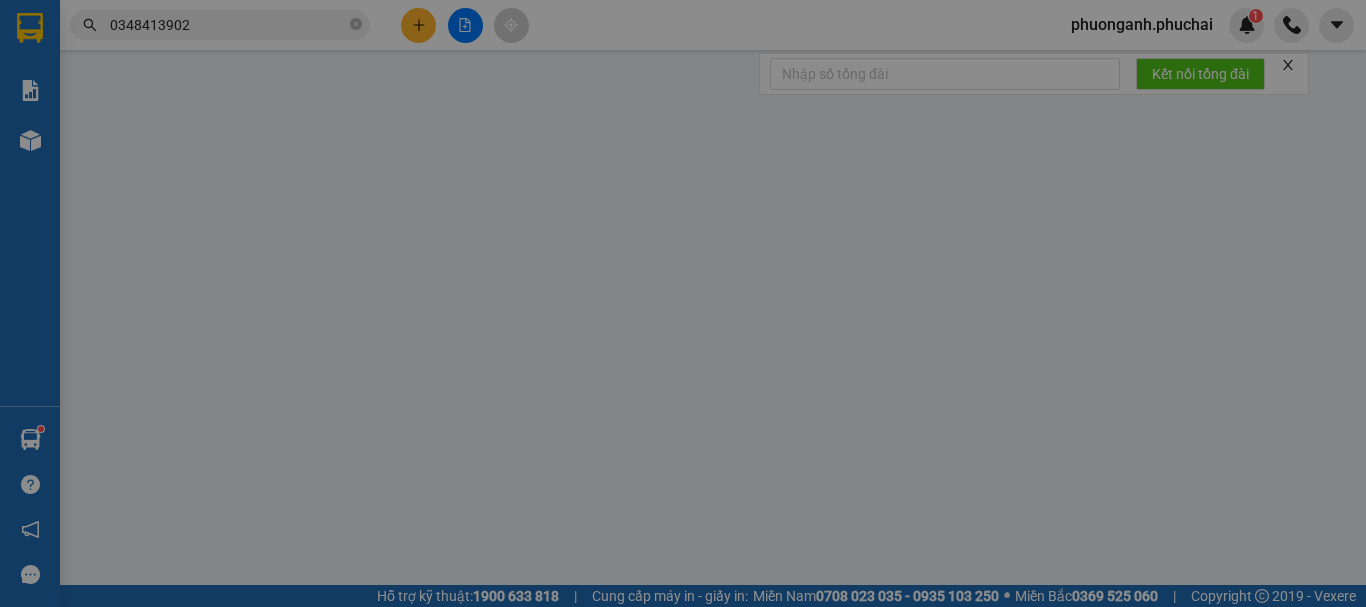 scroll, scrollTop: 0, scrollLeft: 0, axis: both 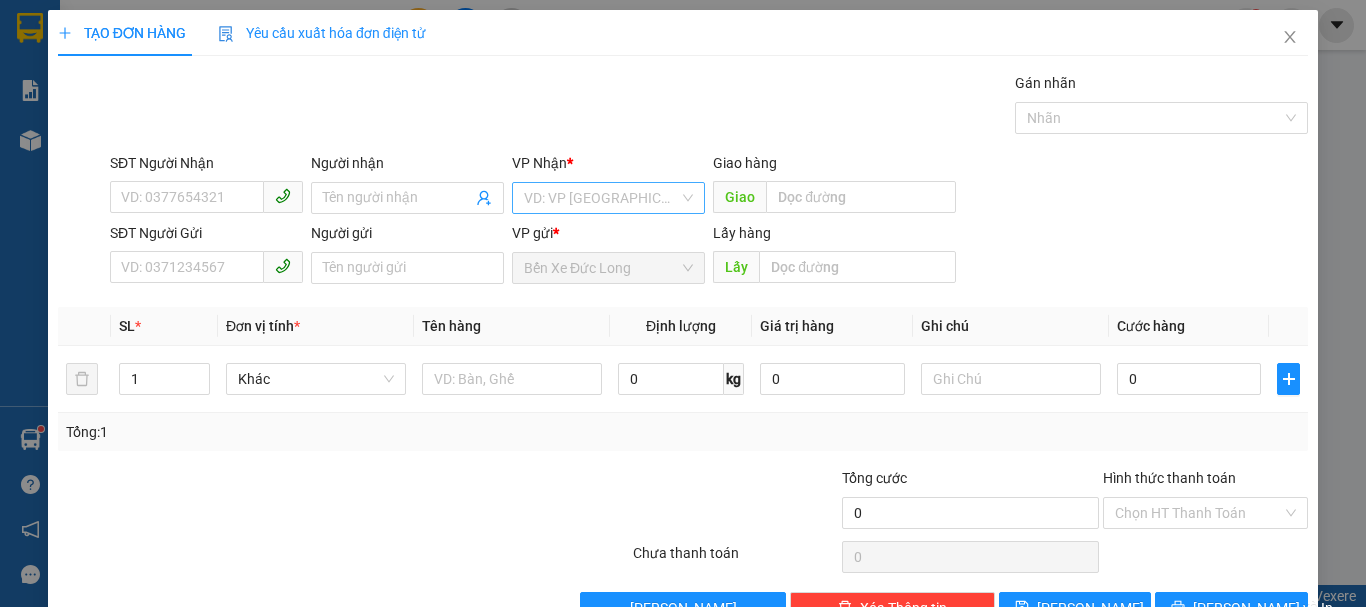 click at bounding box center [601, 198] 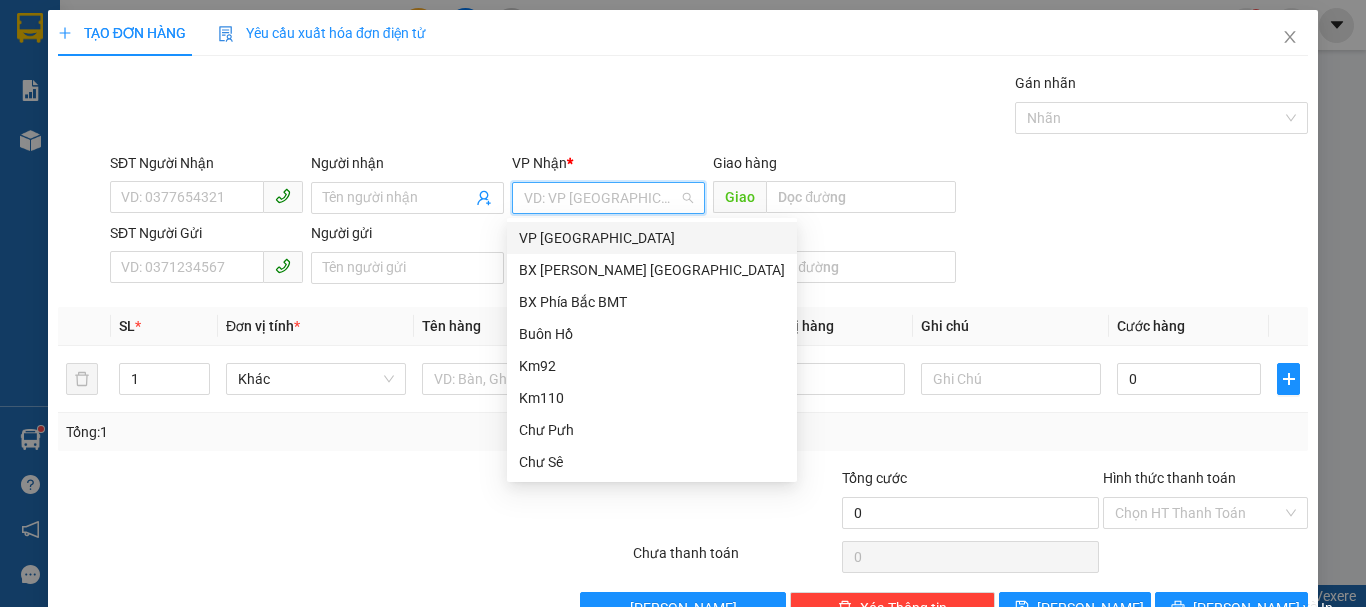 drag, startPoint x: 561, startPoint y: 243, endPoint x: 275, endPoint y: 251, distance: 286.11188 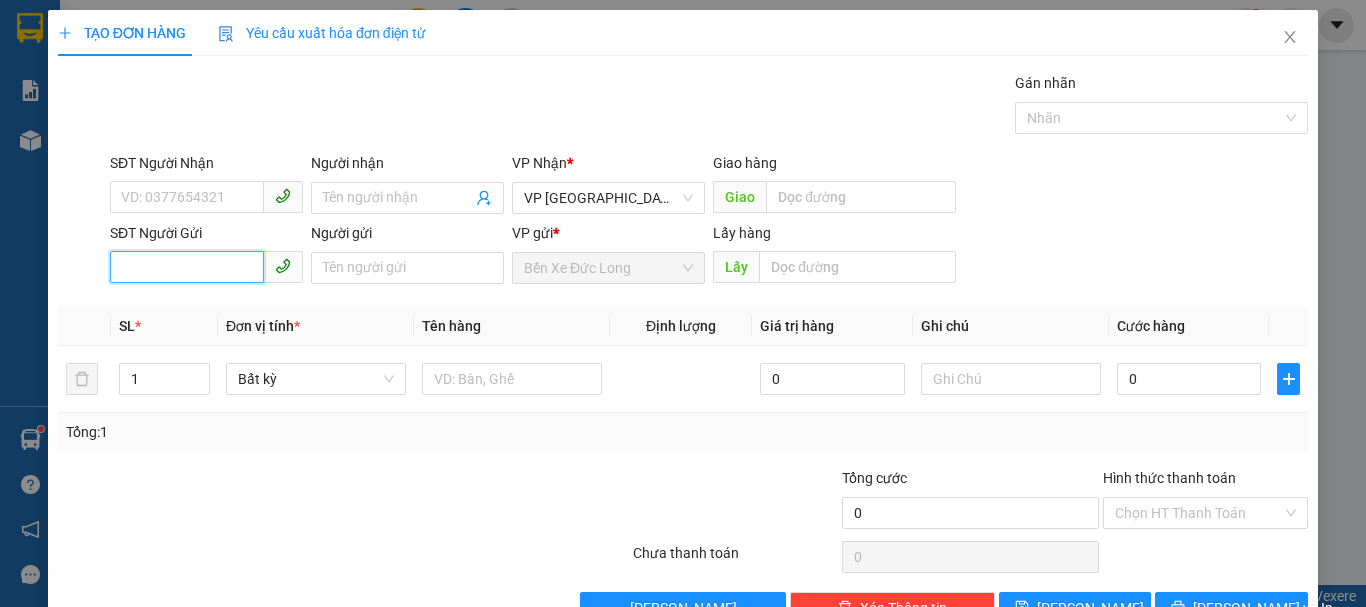 paste on "0934803511" 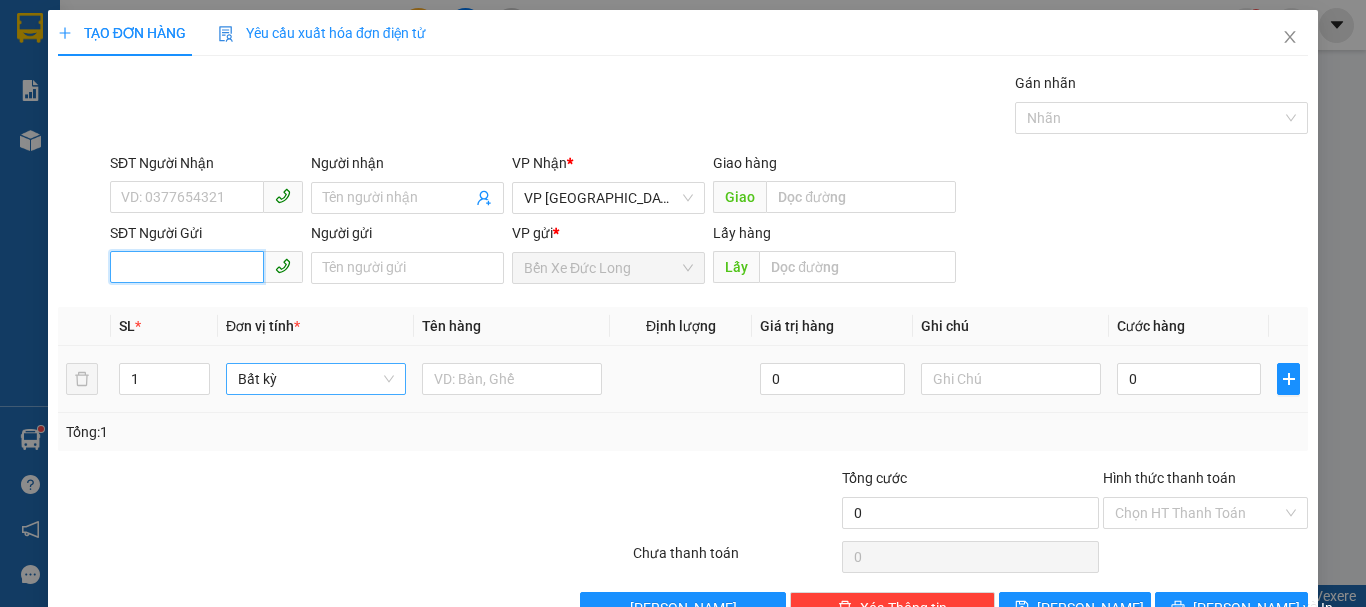 type on "0934803511" 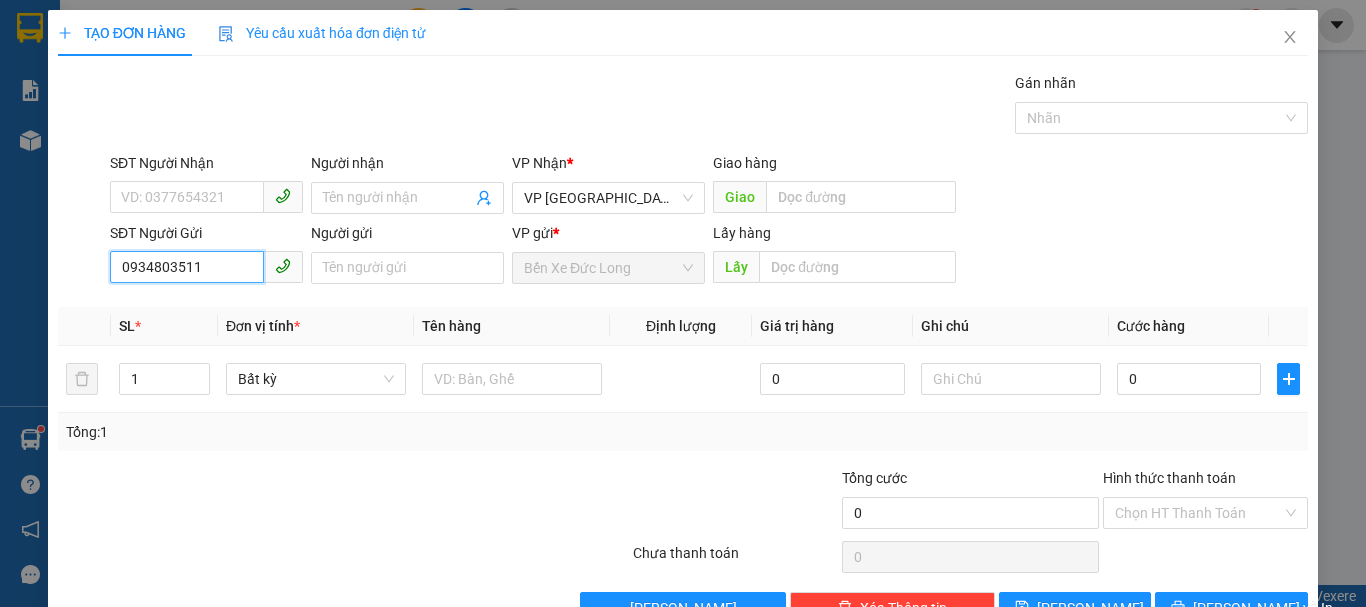 click on "0934803511" at bounding box center (187, 267) 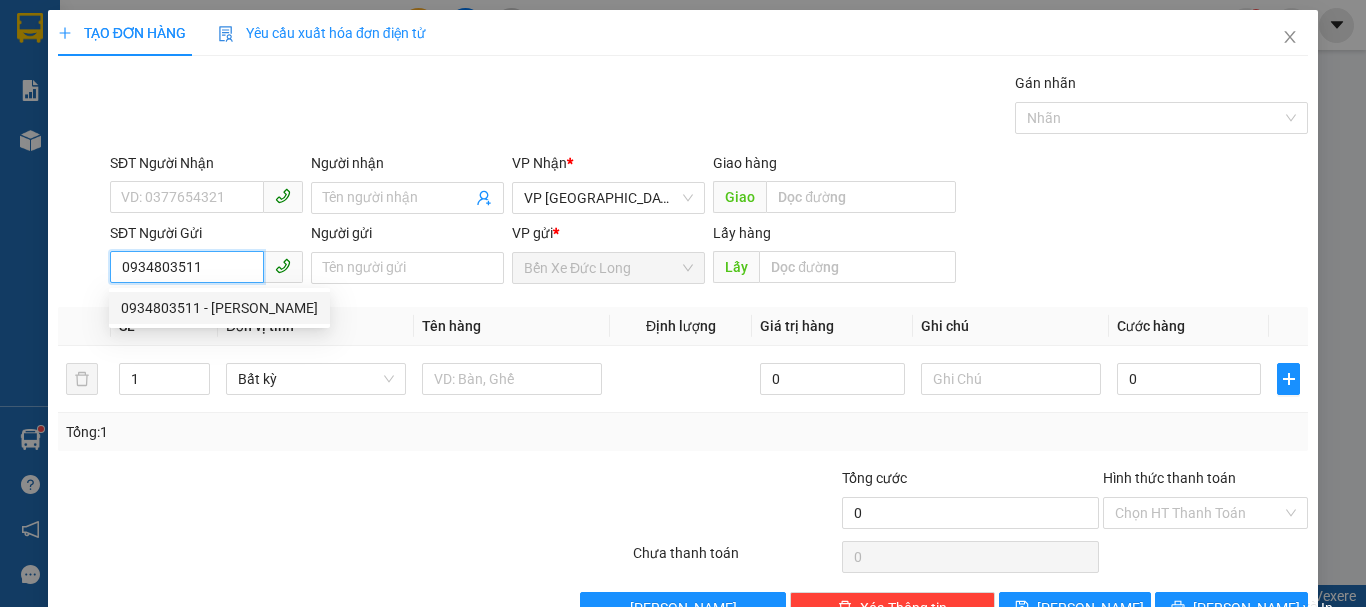 click on "0934803511 - [PERSON_NAME]" at bounding box center (219, 308) 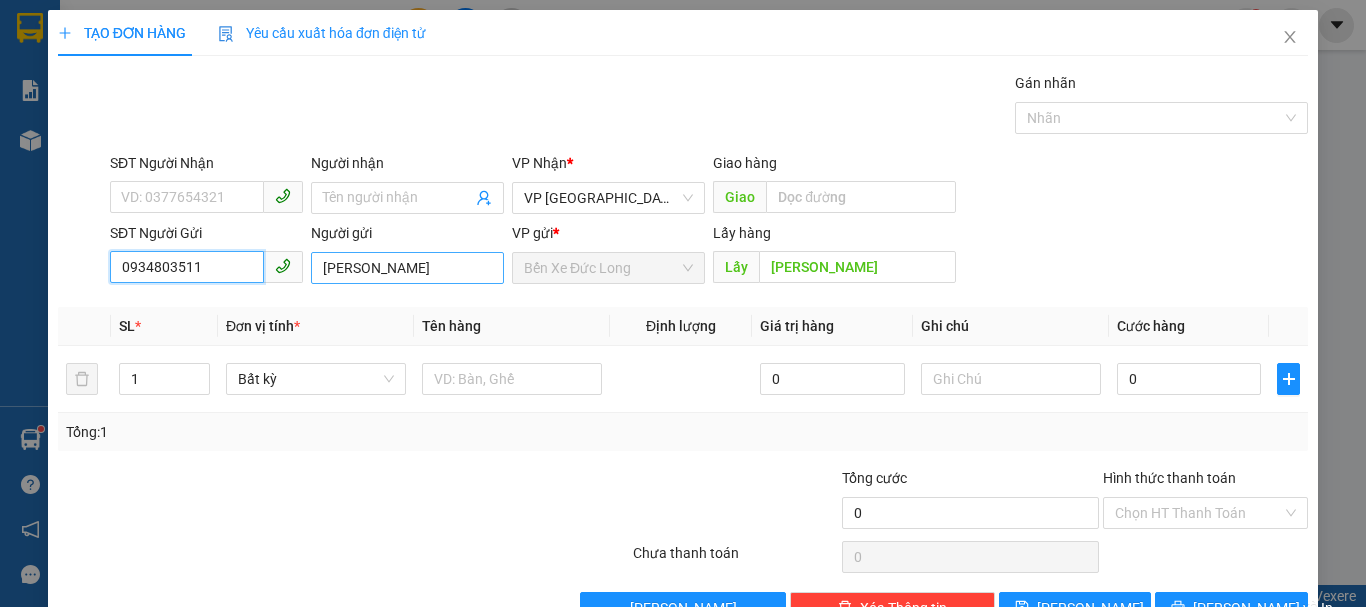 type on "0934803511" 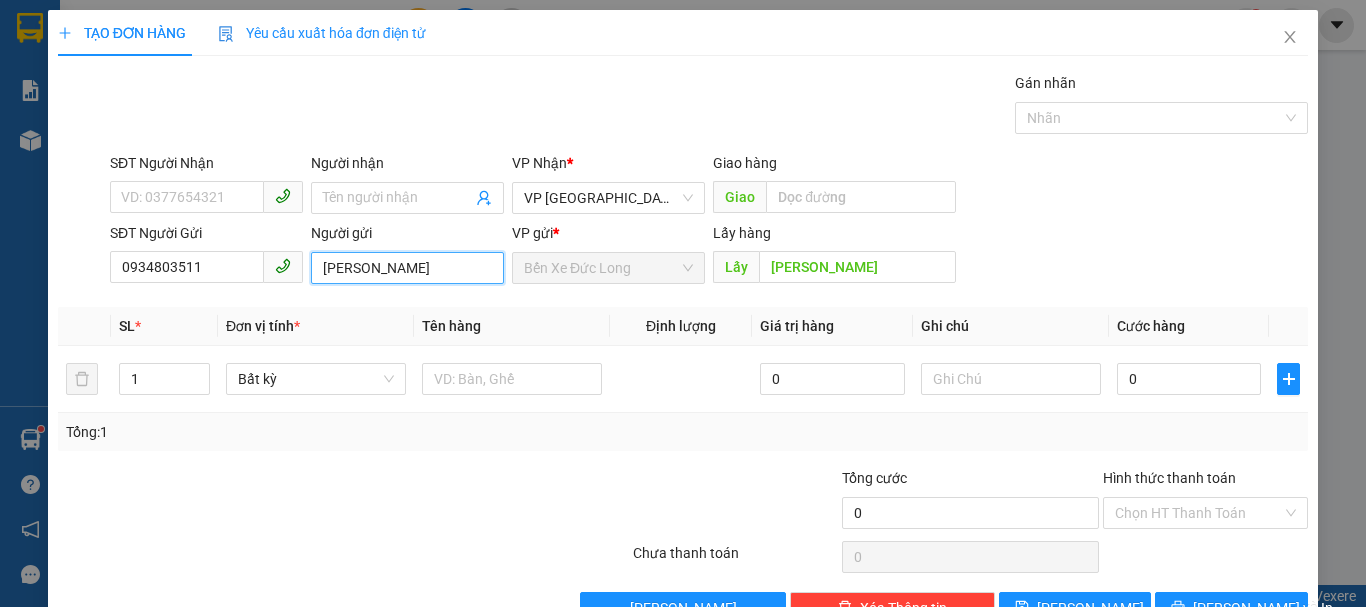 click on "[PERSON_NAME]" at bounding box center (407, 268) 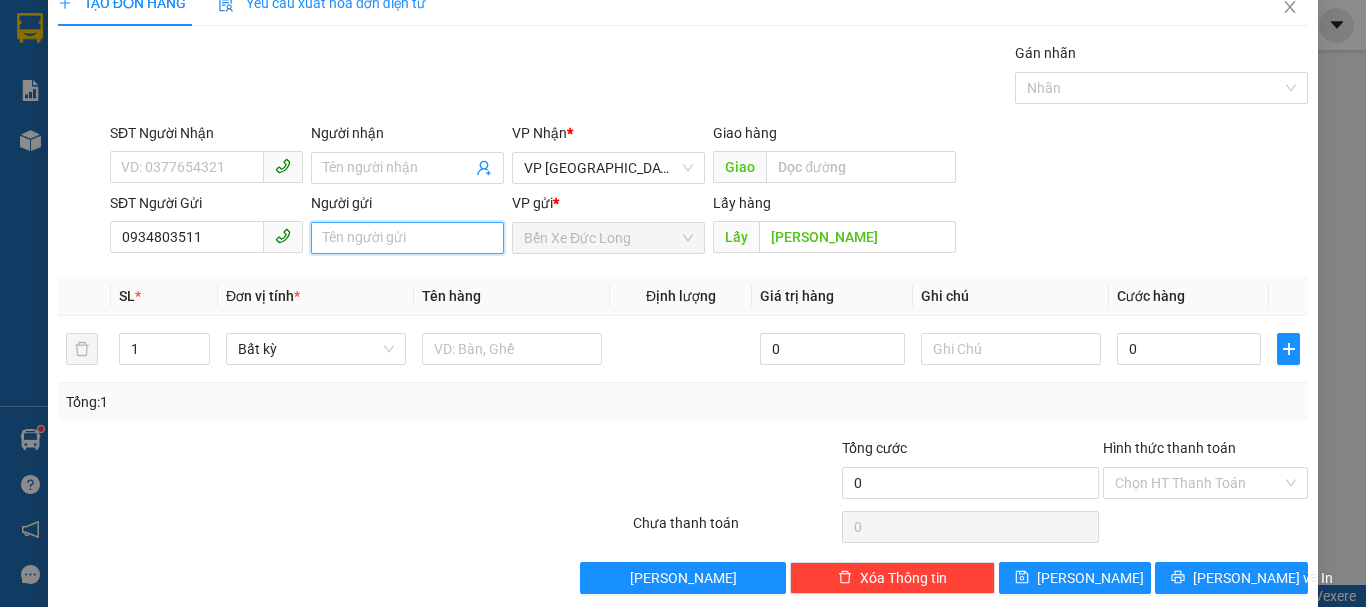 scroll, scrollTop: 56, scrollLeft: 0, axis: vertical 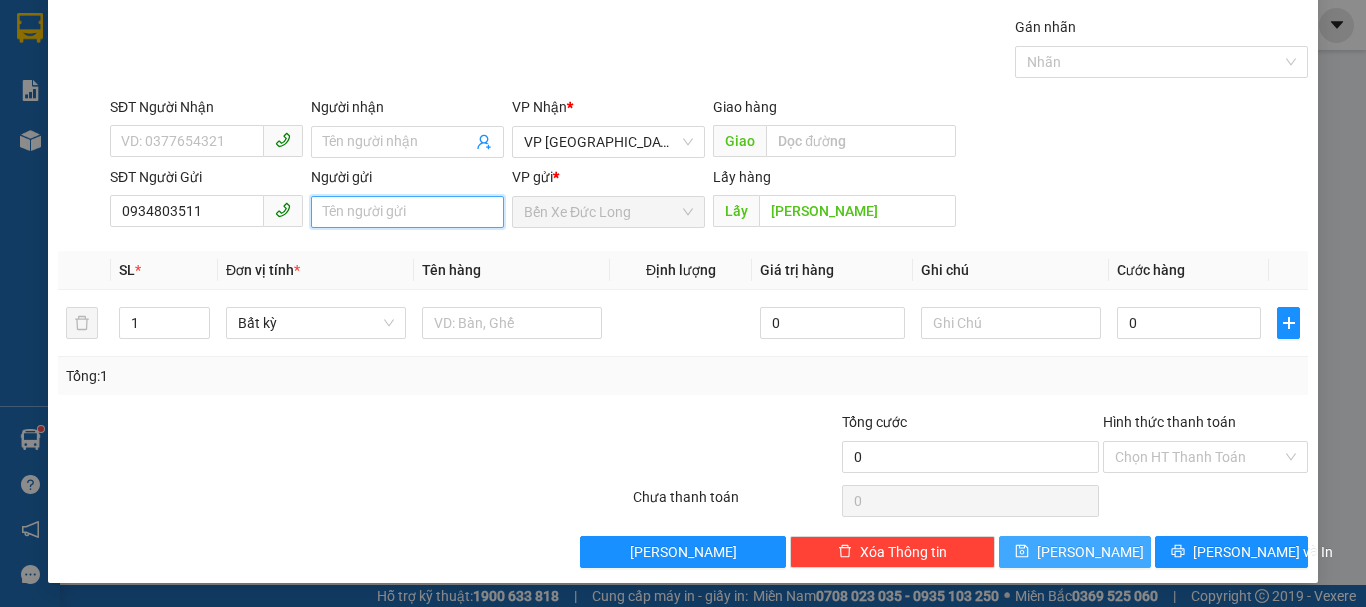 type 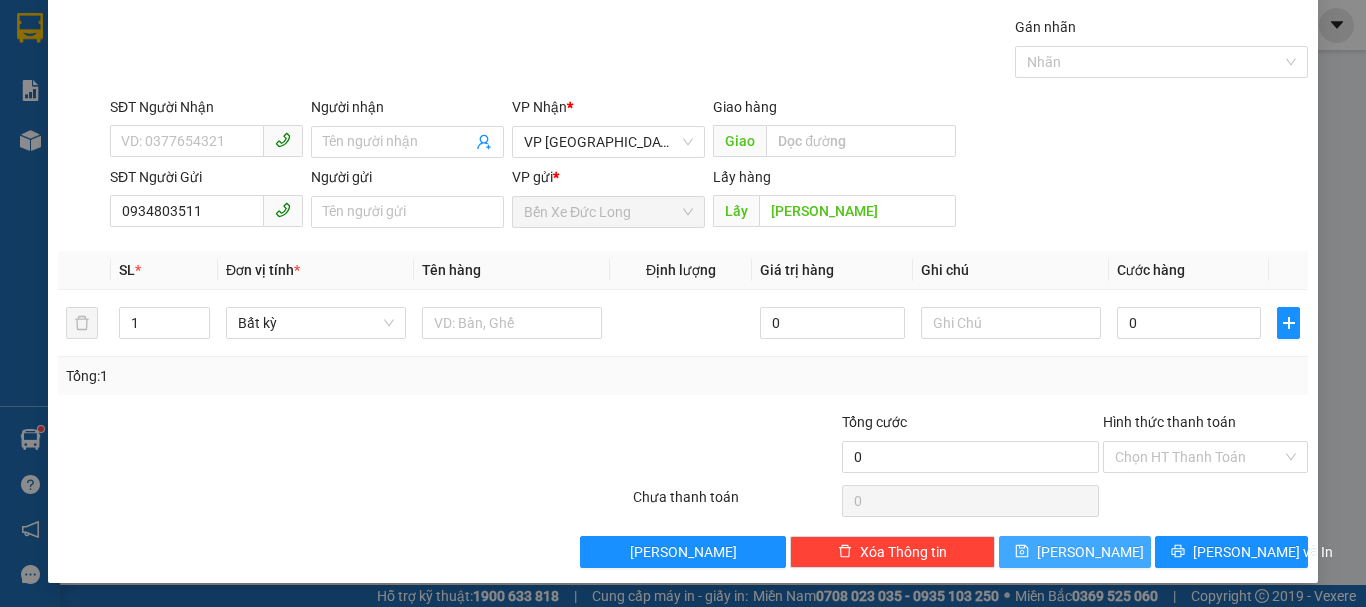click on "[PERSON_NAME]" at bounding box center (1075, 552) 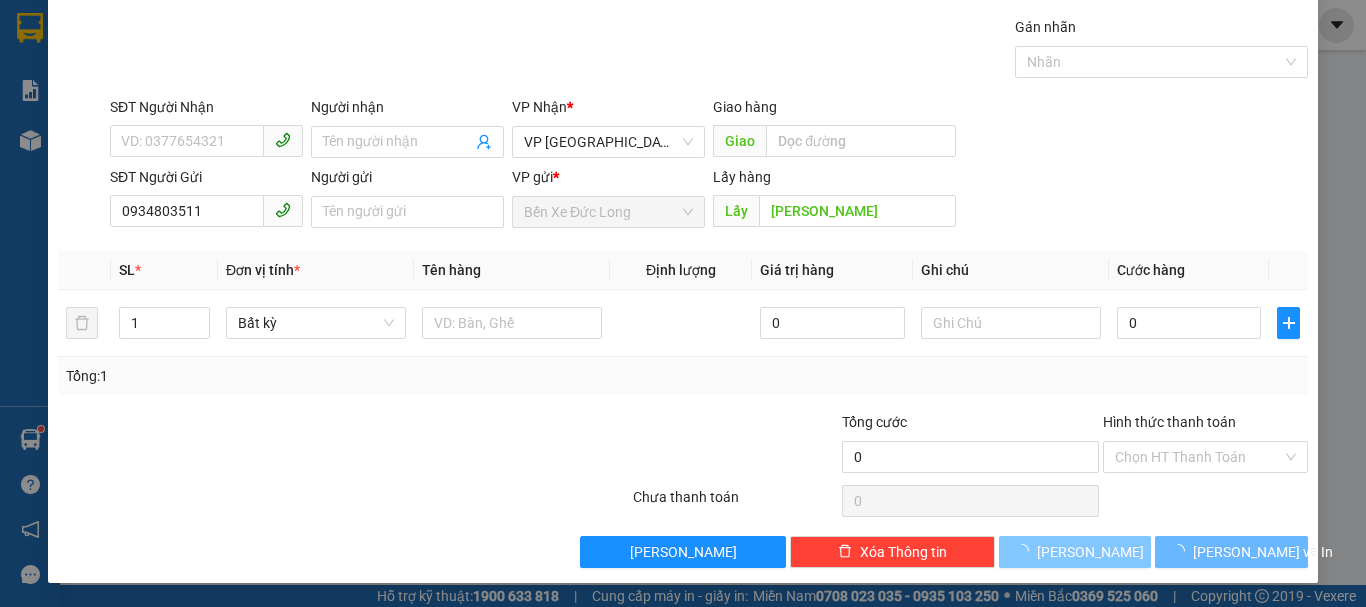 type 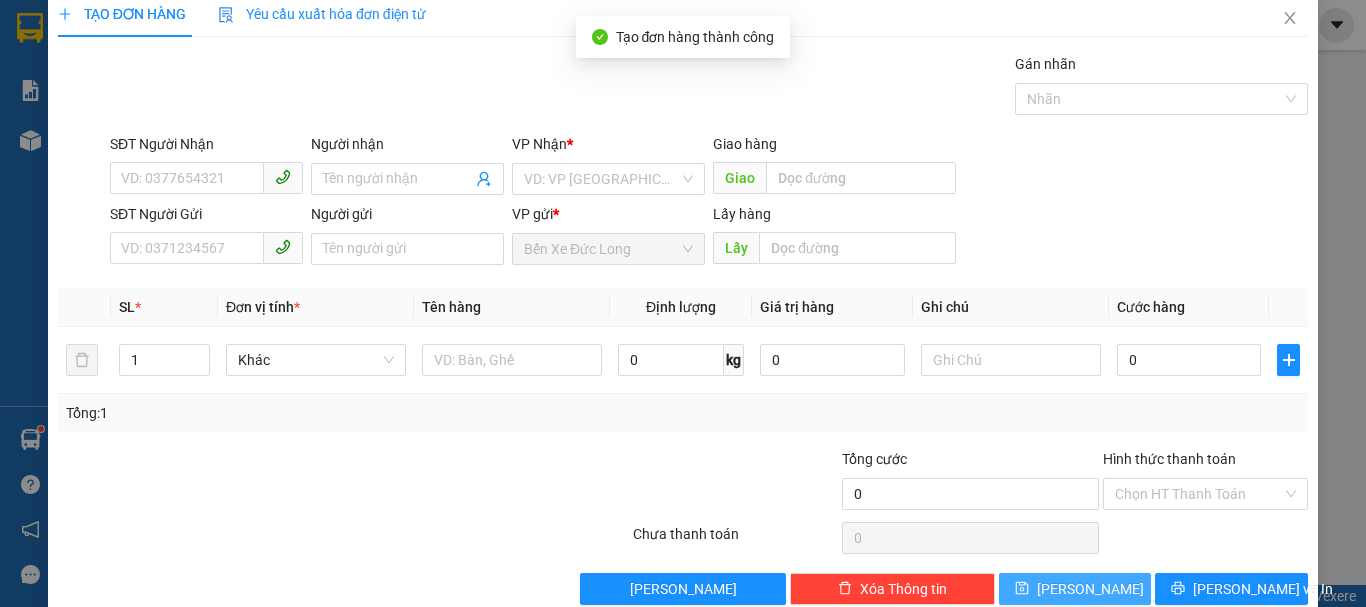 scroll, scrollTop: 0, scrollLeft: 0, axis: both 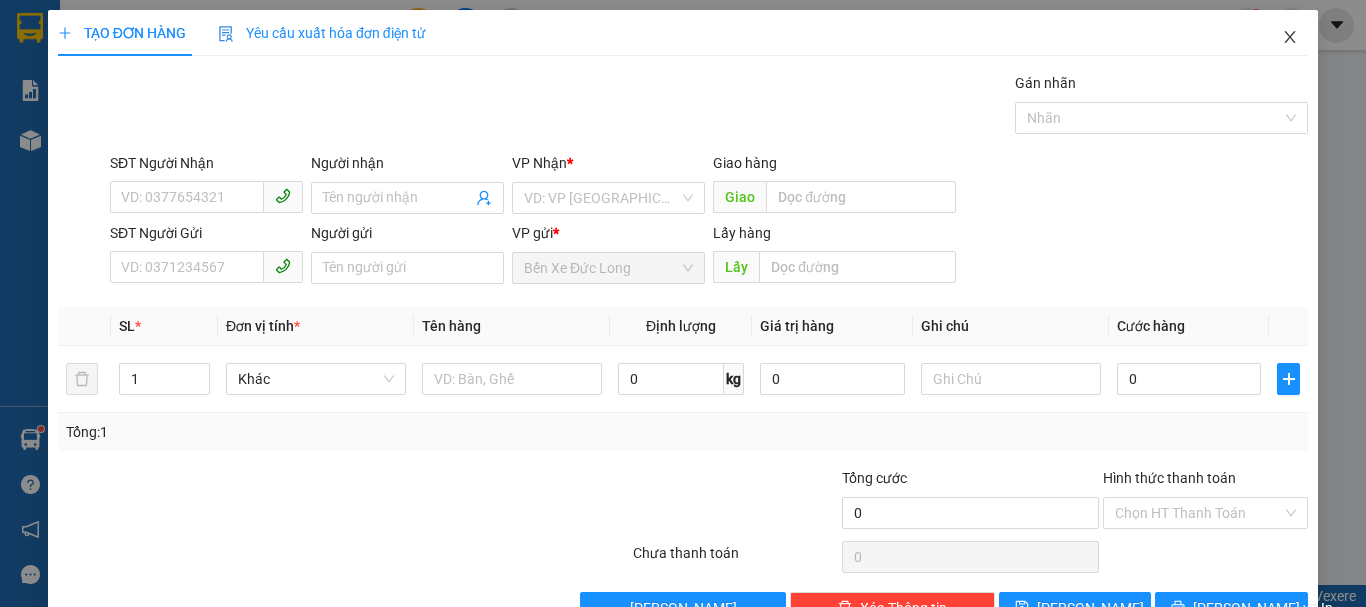 click 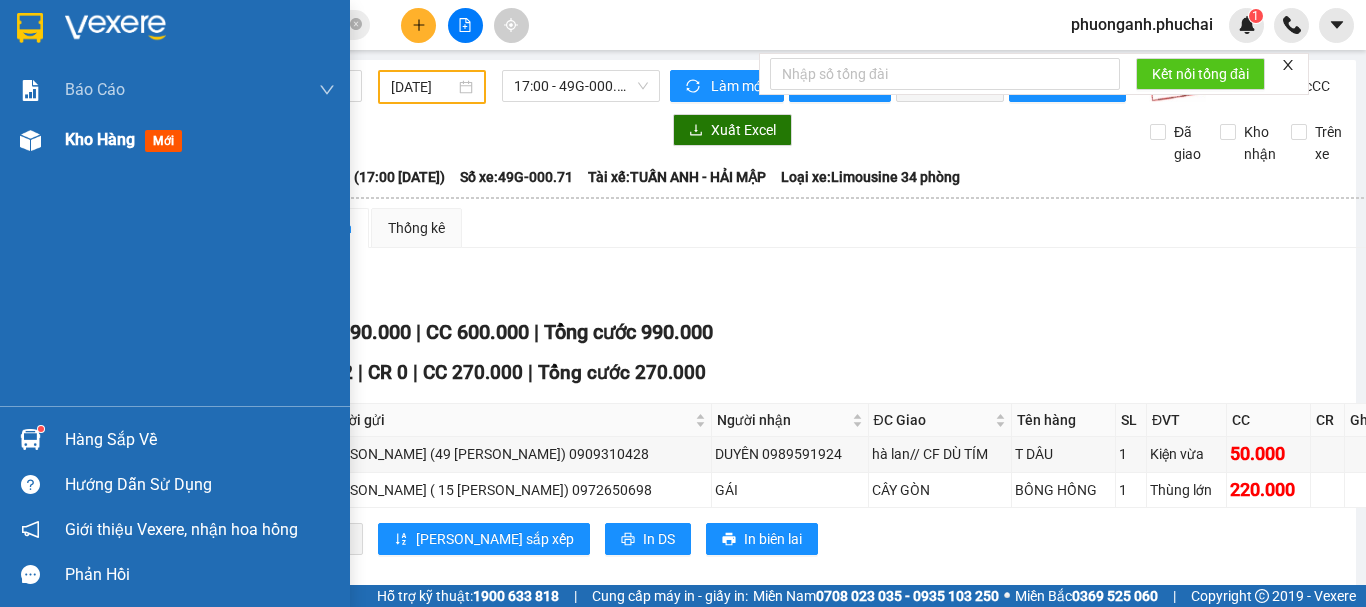 click on "Kho hàng mới" at bounding box center (127, 139) 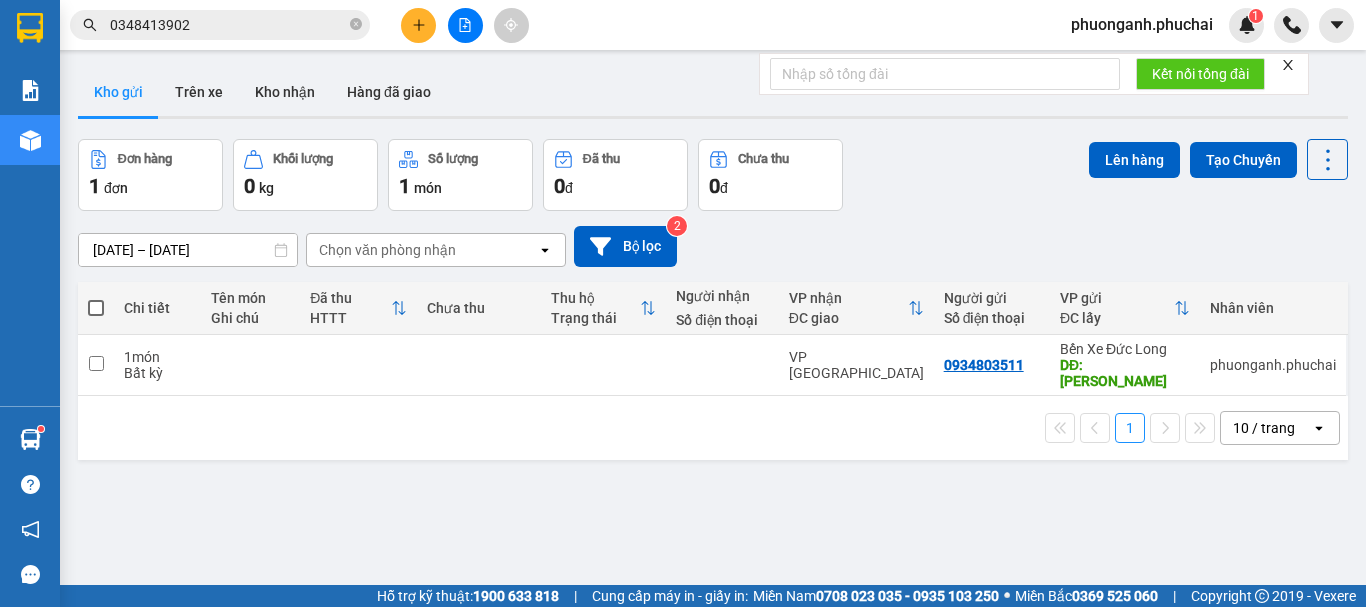 click on "1 10 / trang open" at bounding box center [713, 428] 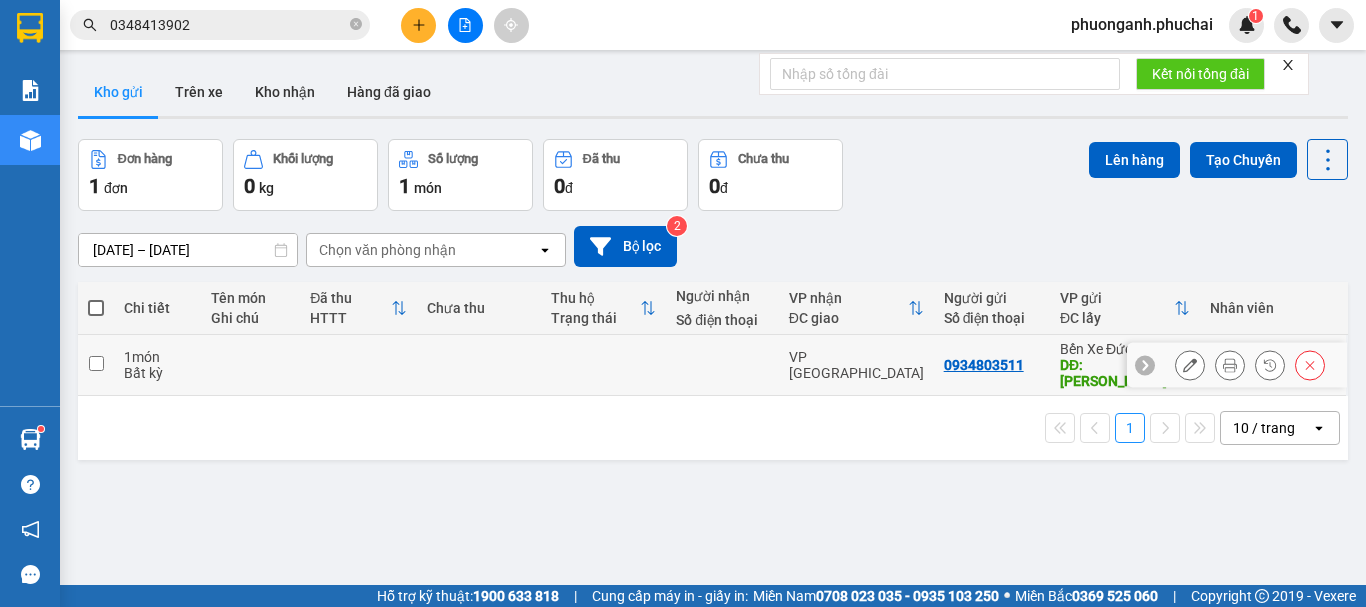 click at bounding box center (250, 365) 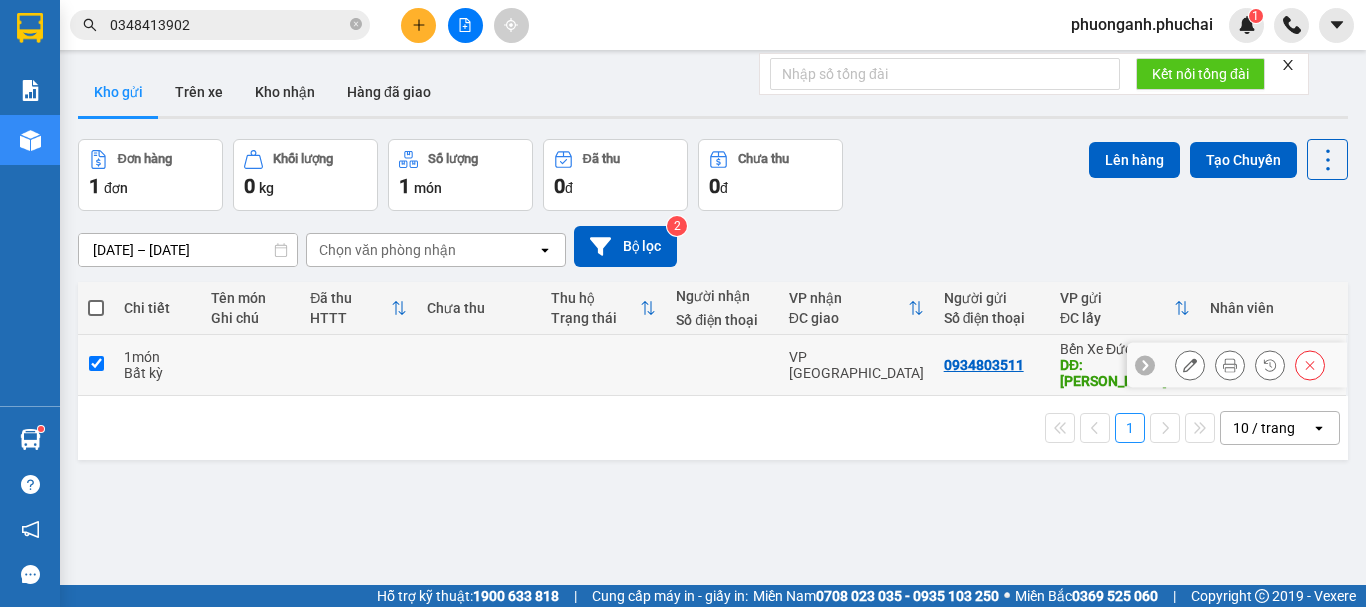 checkbox on "true" 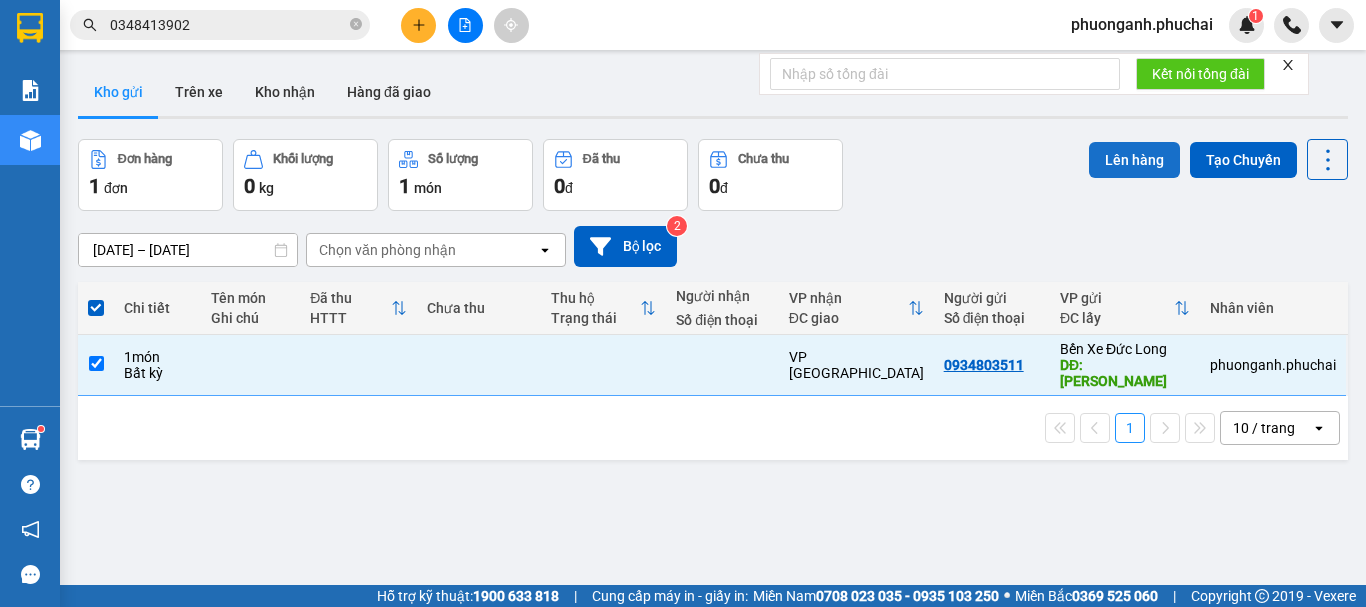 click on "Lên hàng" at bounding box center (1134, 160) 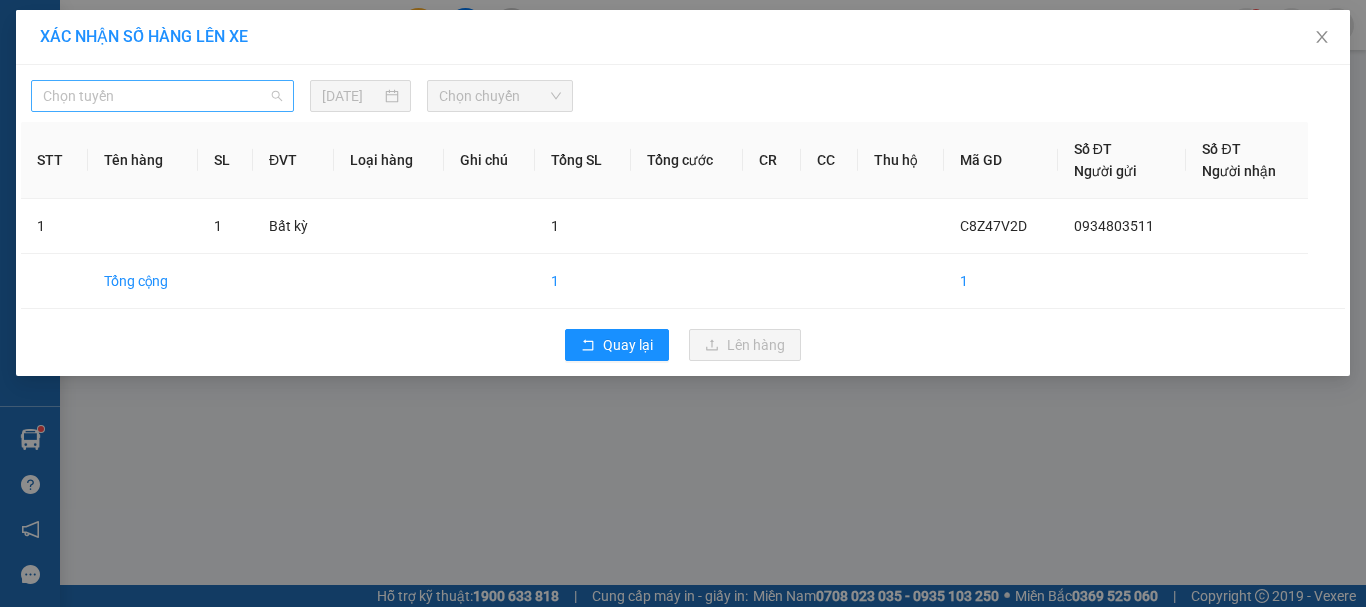 drag, startPoint x: 142, startPoint y: 98, endPoint x: 92, endPoint y: 153, distance: 74.330345 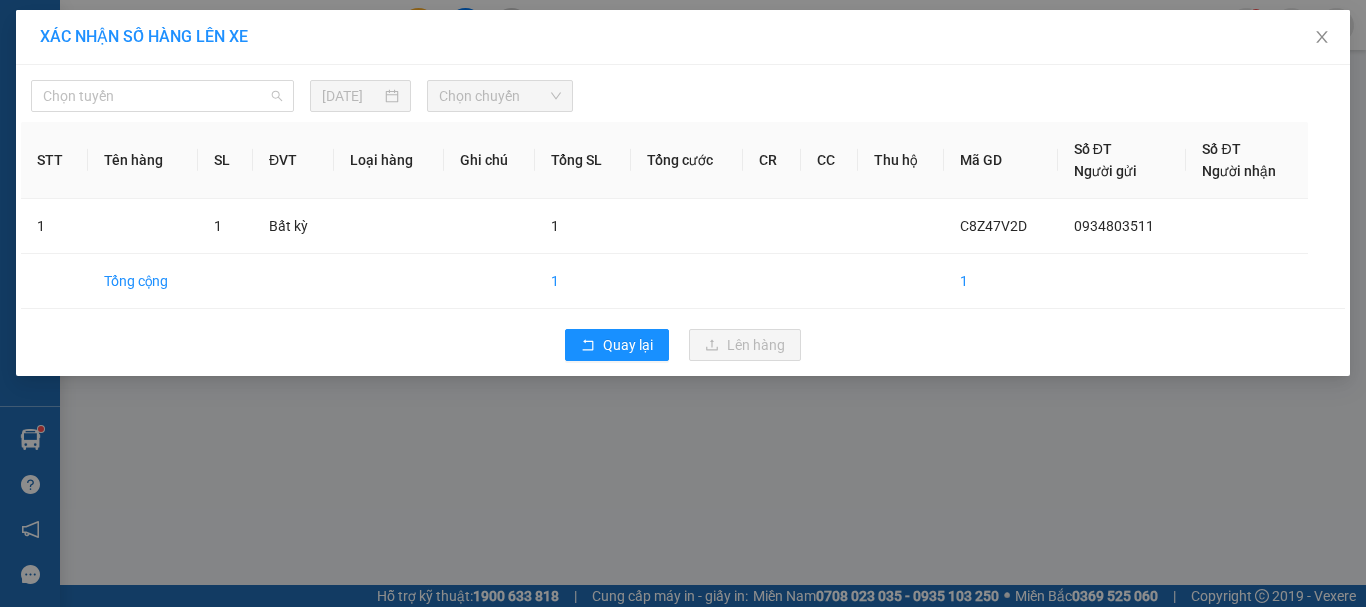 click on "Chọn tuyến" at bounding box center [162, 96] 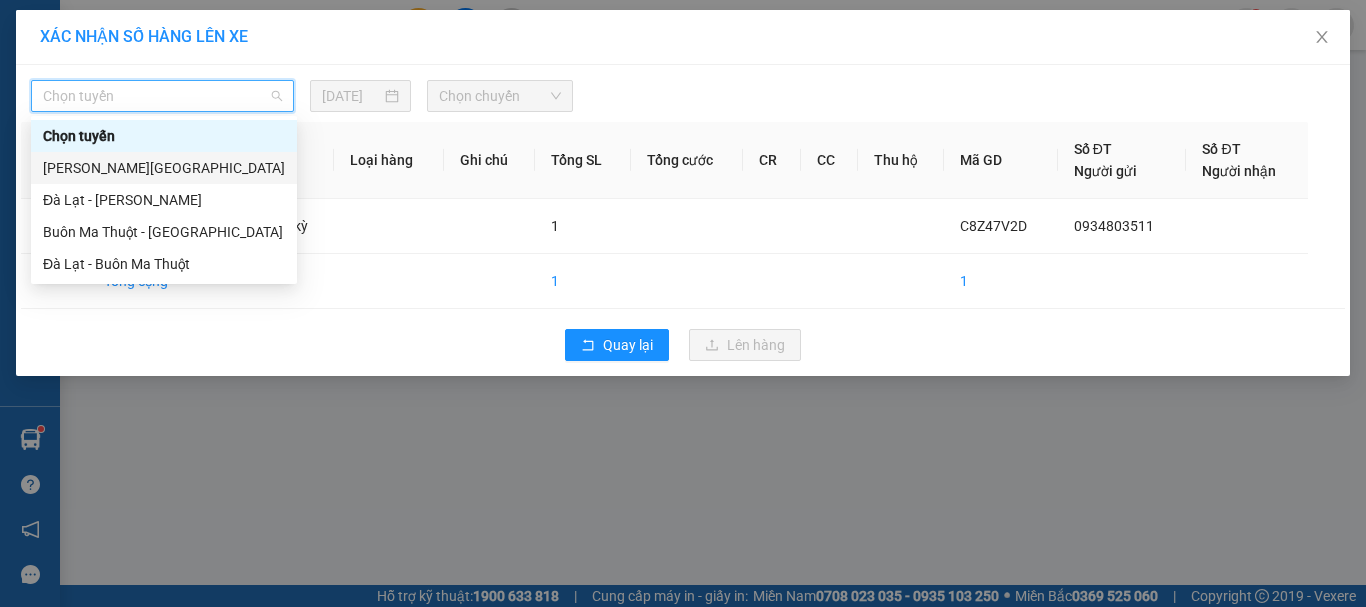 click on "[PERSON_NAME][GEOGRAPHIC_DATA]" at bounding box center (164, 168) 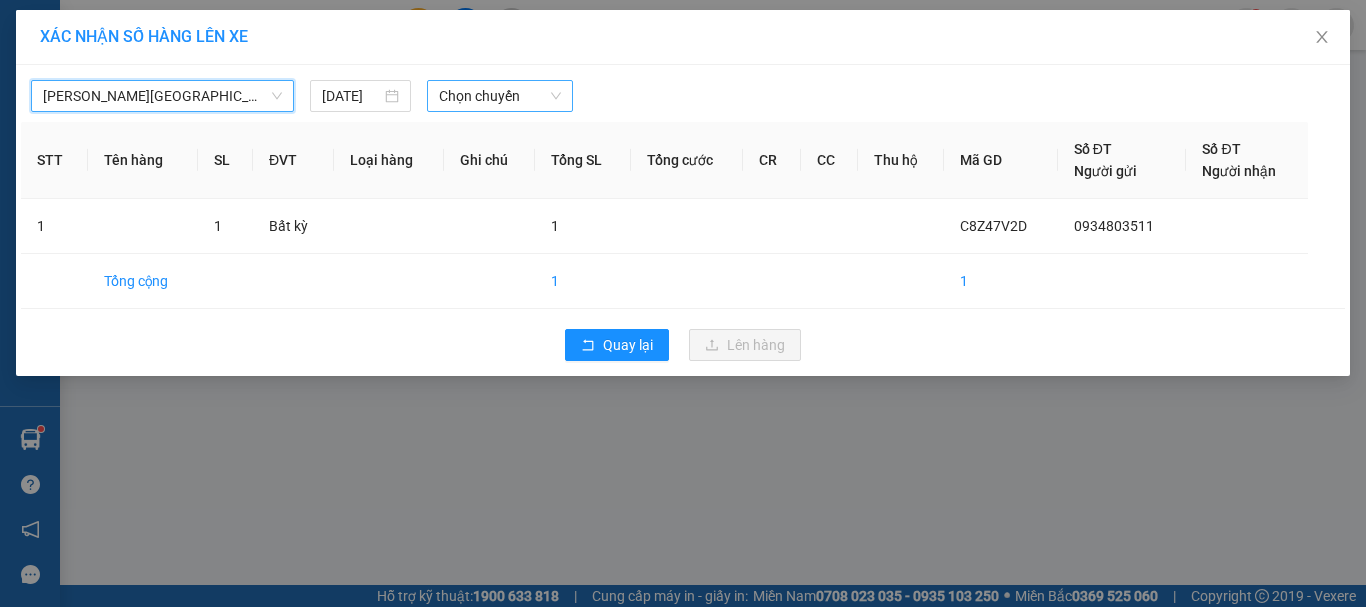 click on "Chọn chuyến" at bounding box center (500, 96) 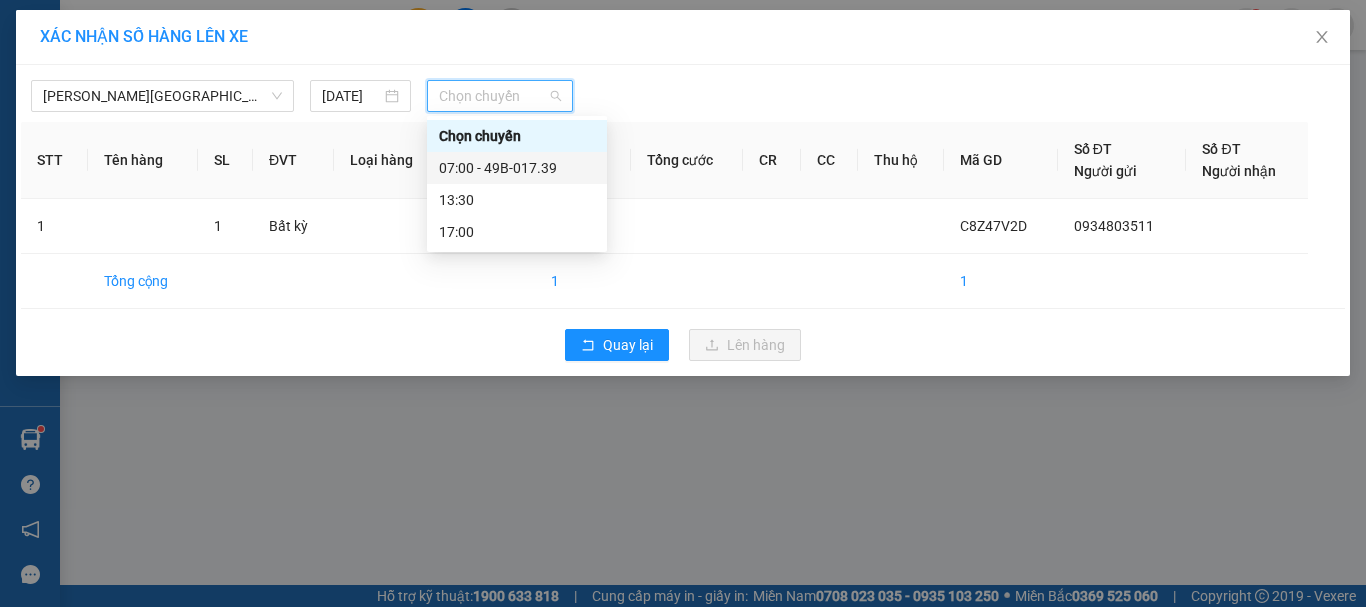click on "07:00     - 49B-017.39" at bounding box center [517, 168] 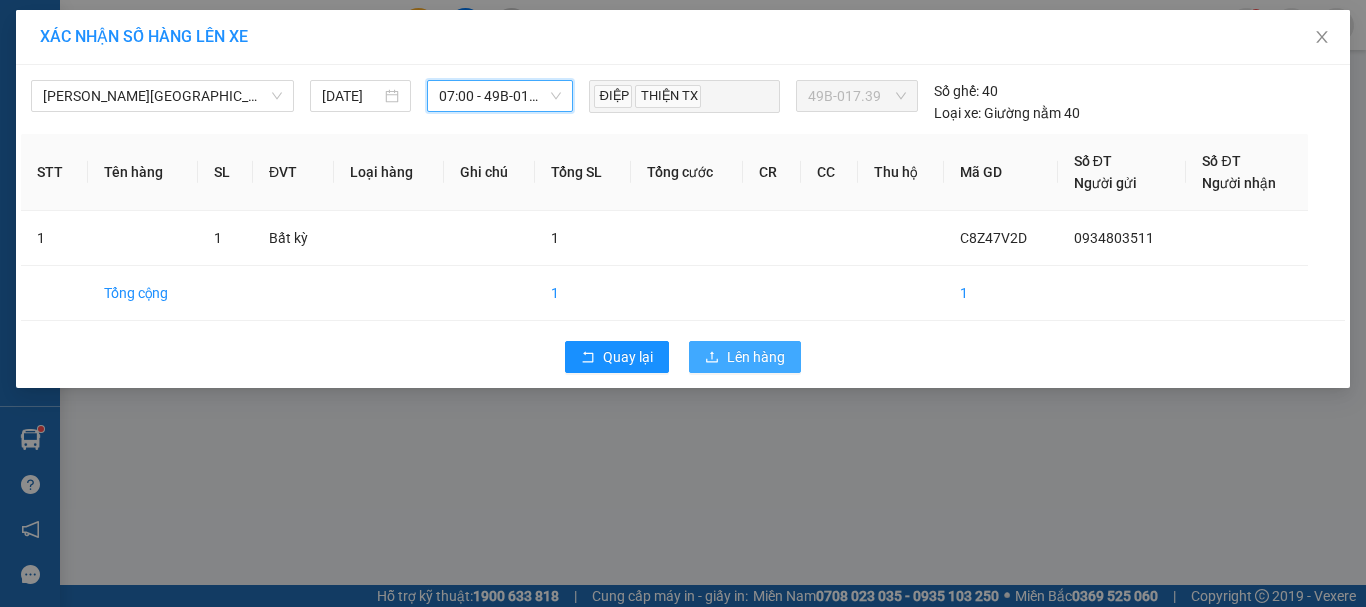 click on "Lên hàng" at bounding box center [756, 357] 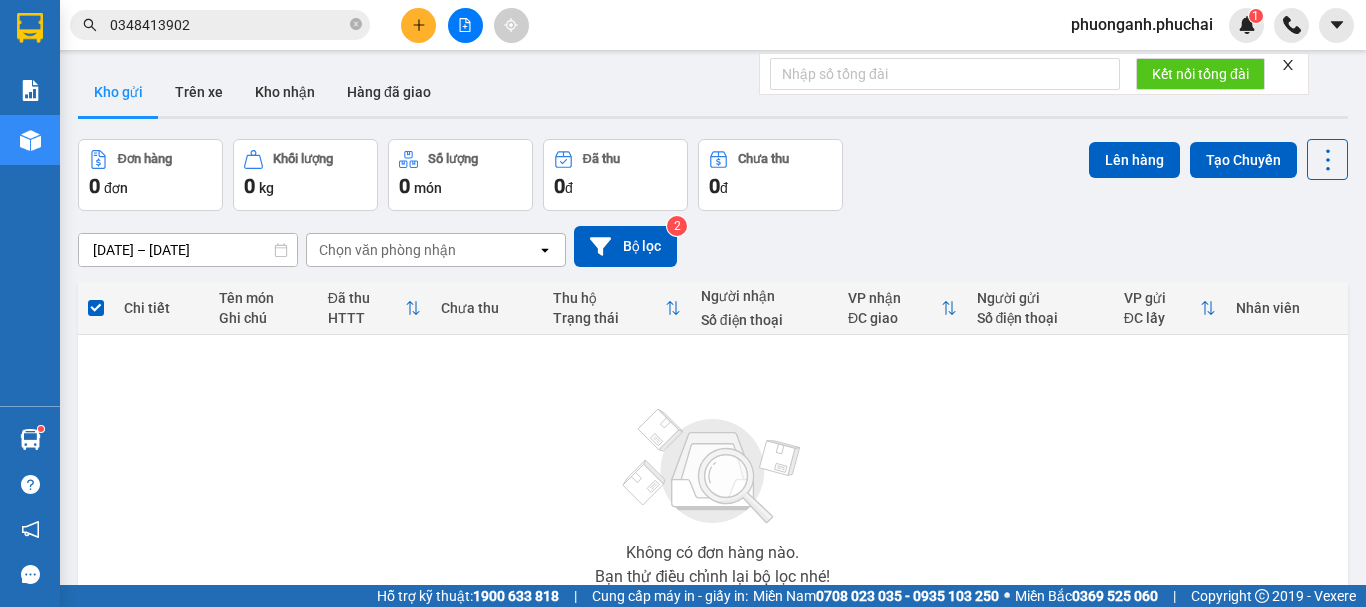 click at bounding box center [418, 25] 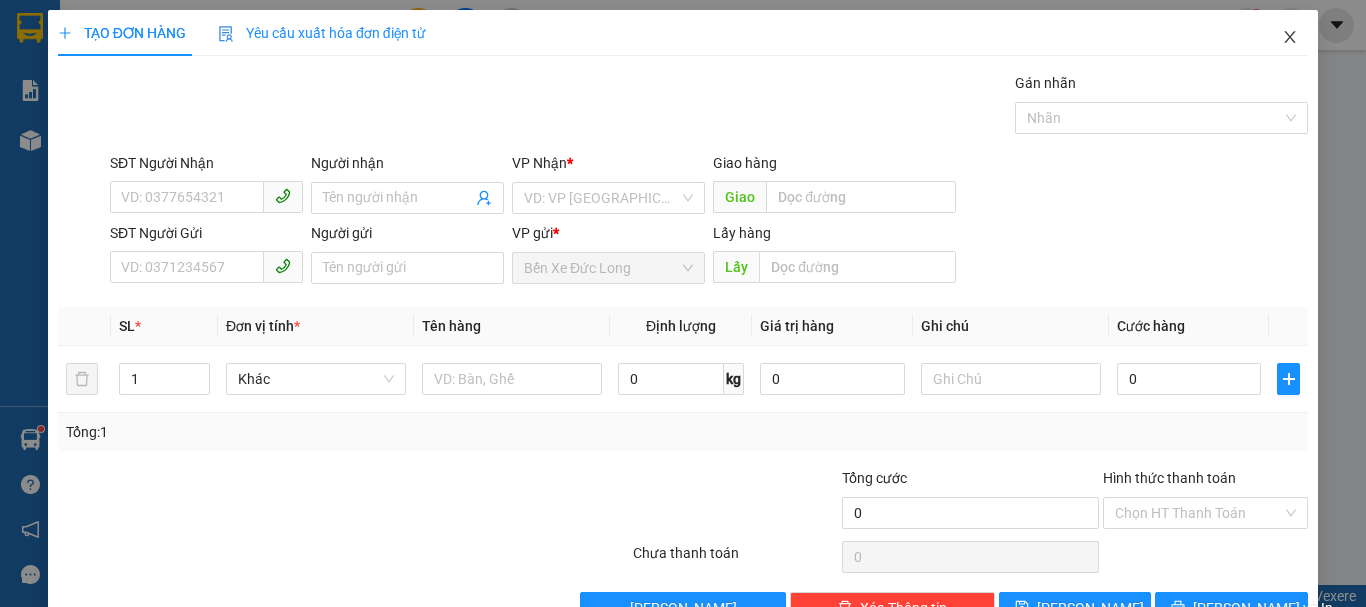 click 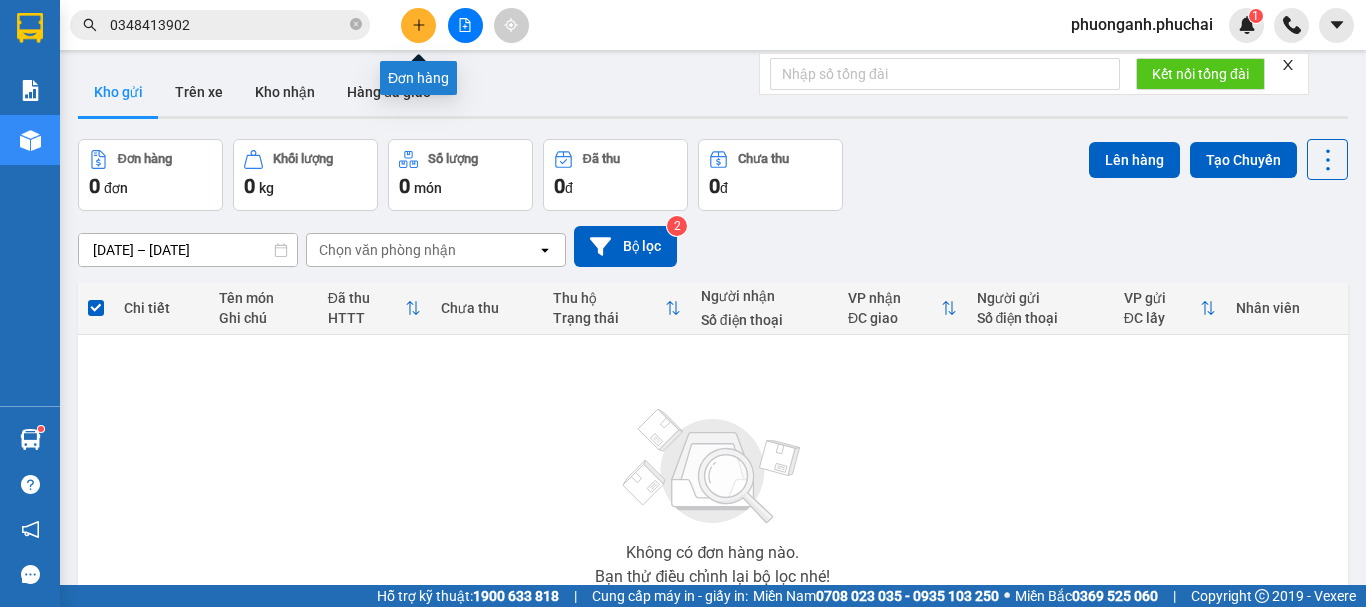 click at bounding box center (418, 25) 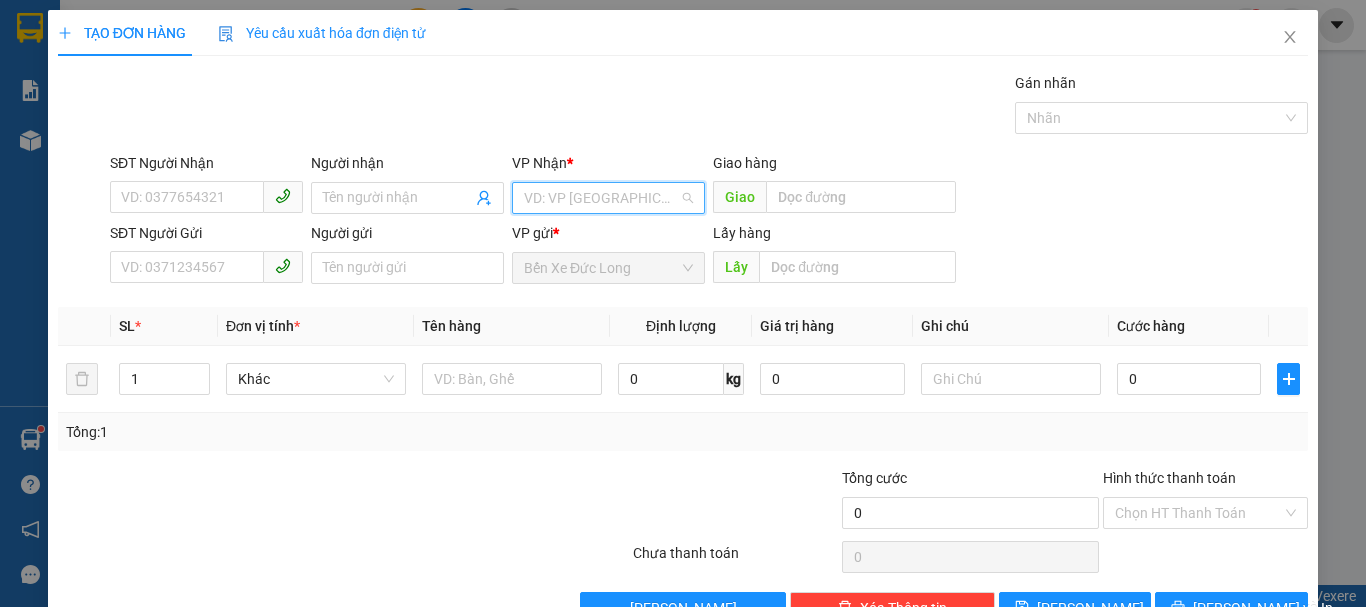 click at bounding box center [601, 198] 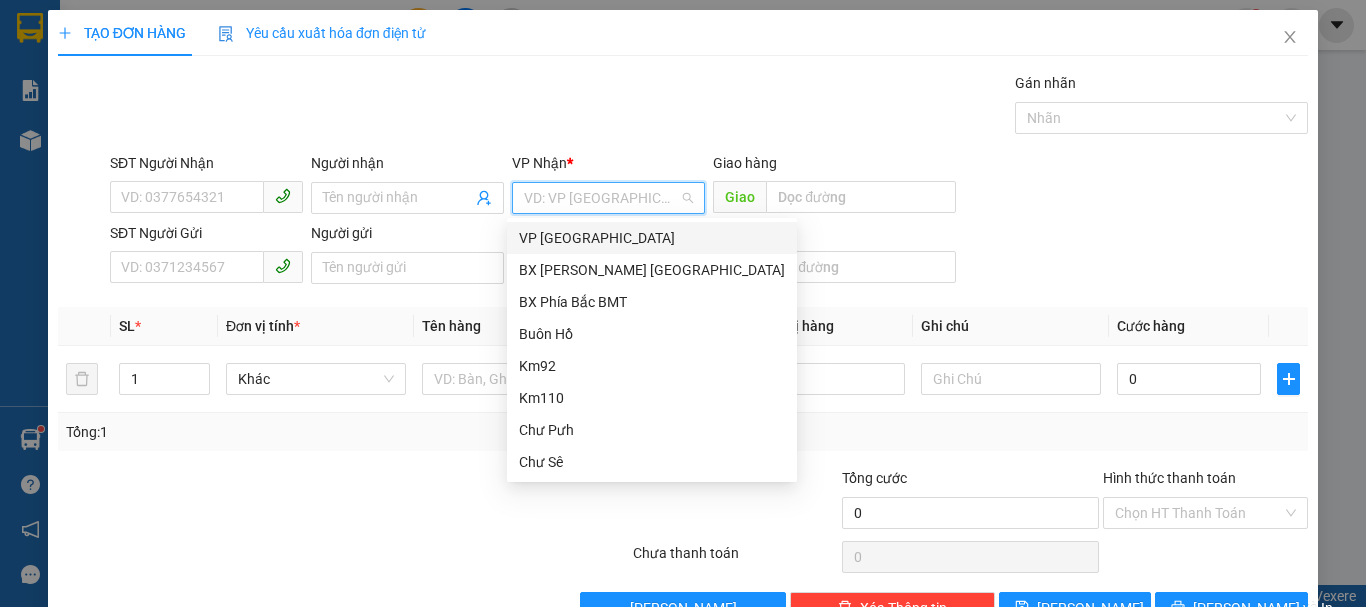 click on "VP [GEOGRAPHIC_DATA]" at bounding box center (652, 238) 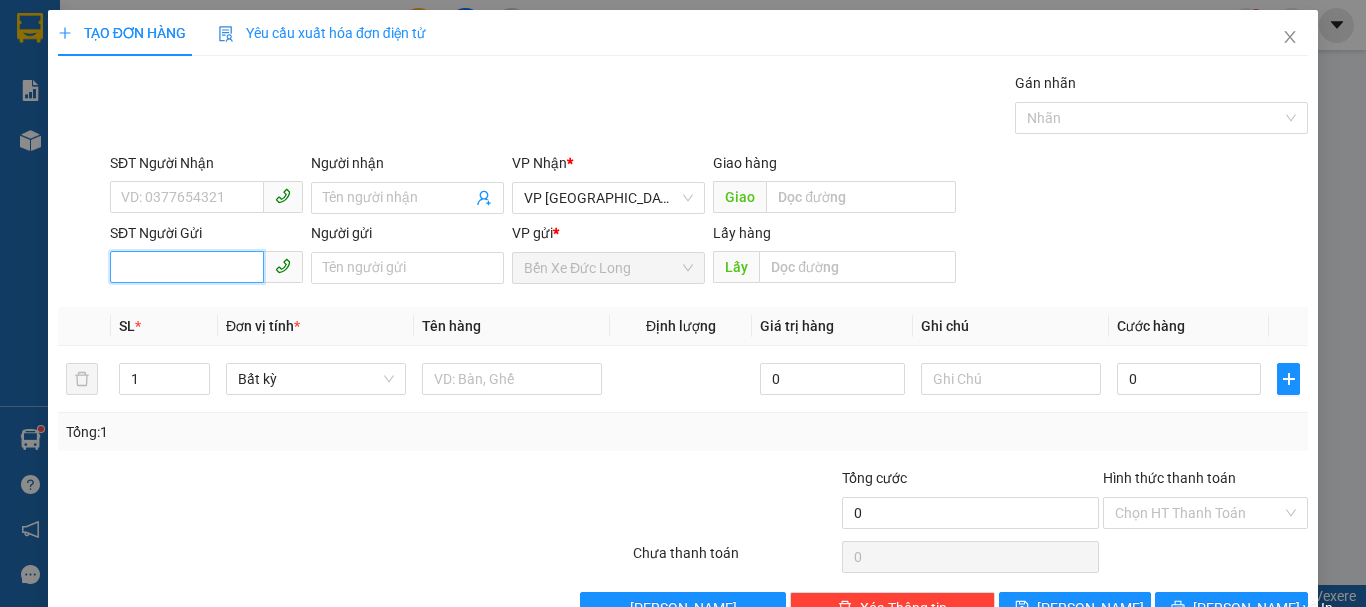 paste on "0945493242" 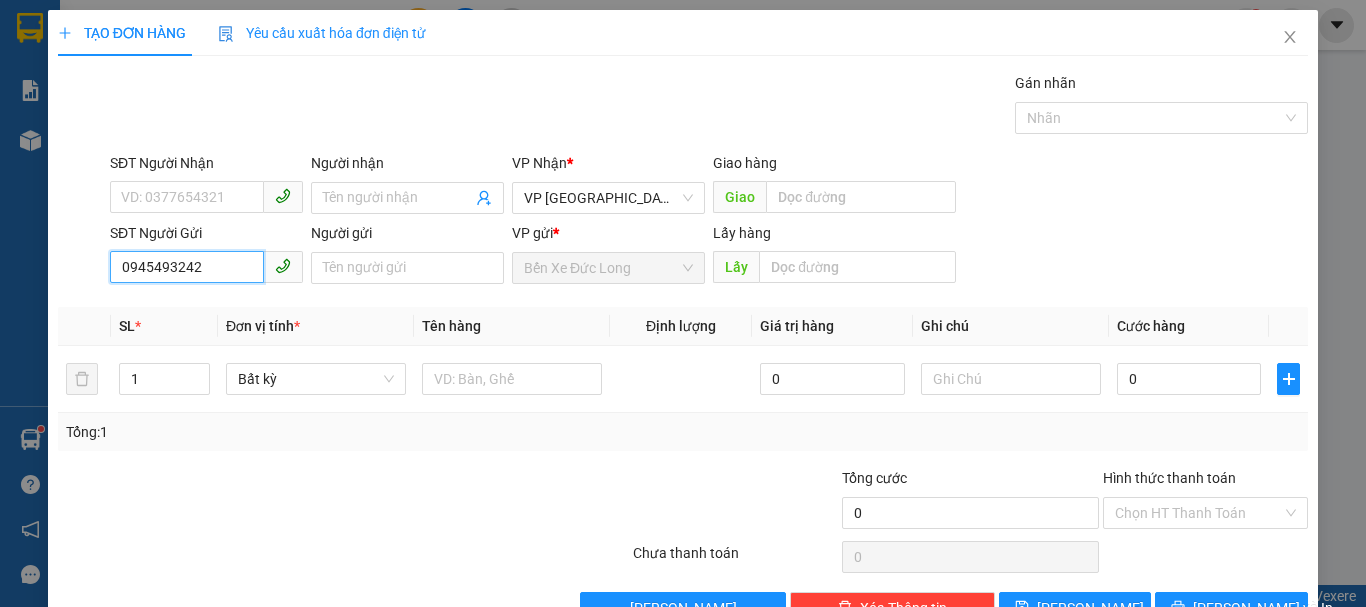 click on "0945493242" at bounding box center (187, 267) 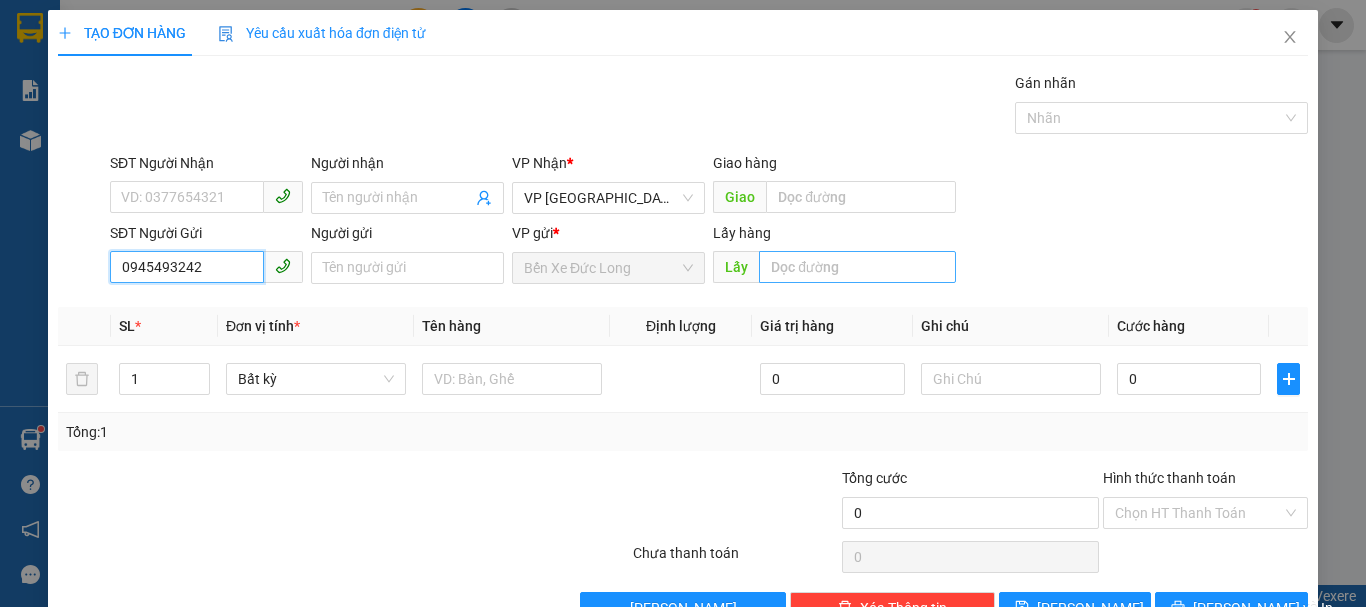 type on "0945493242" 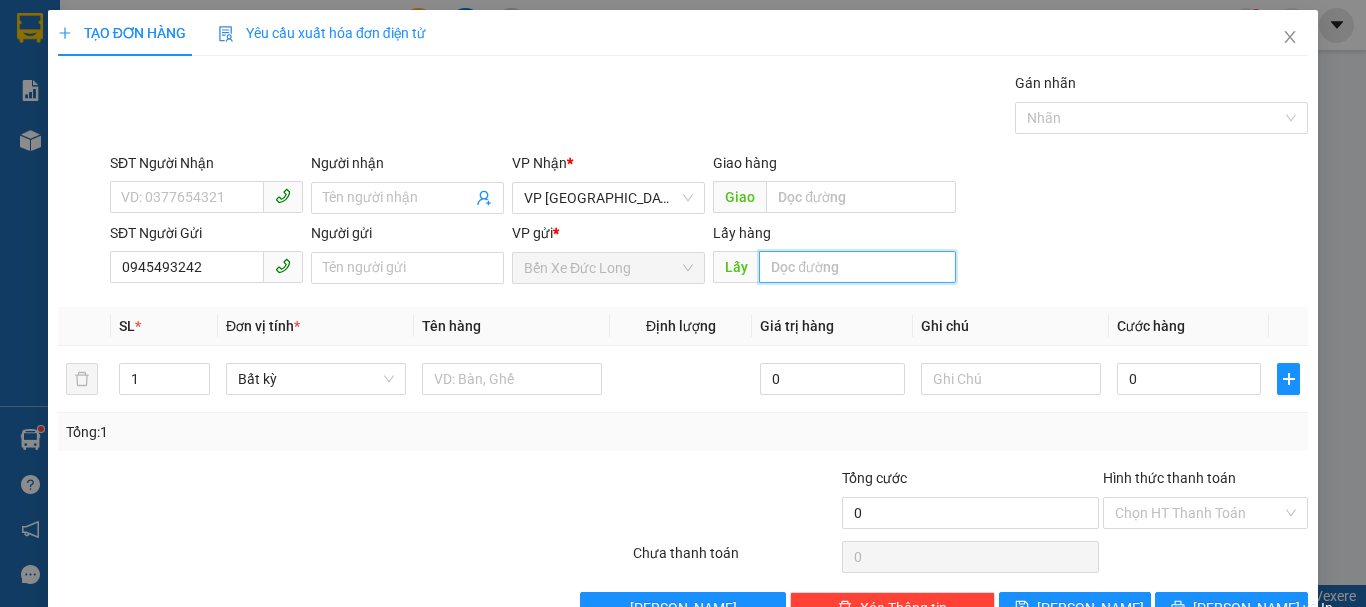 click at bounding box center (857, 267) 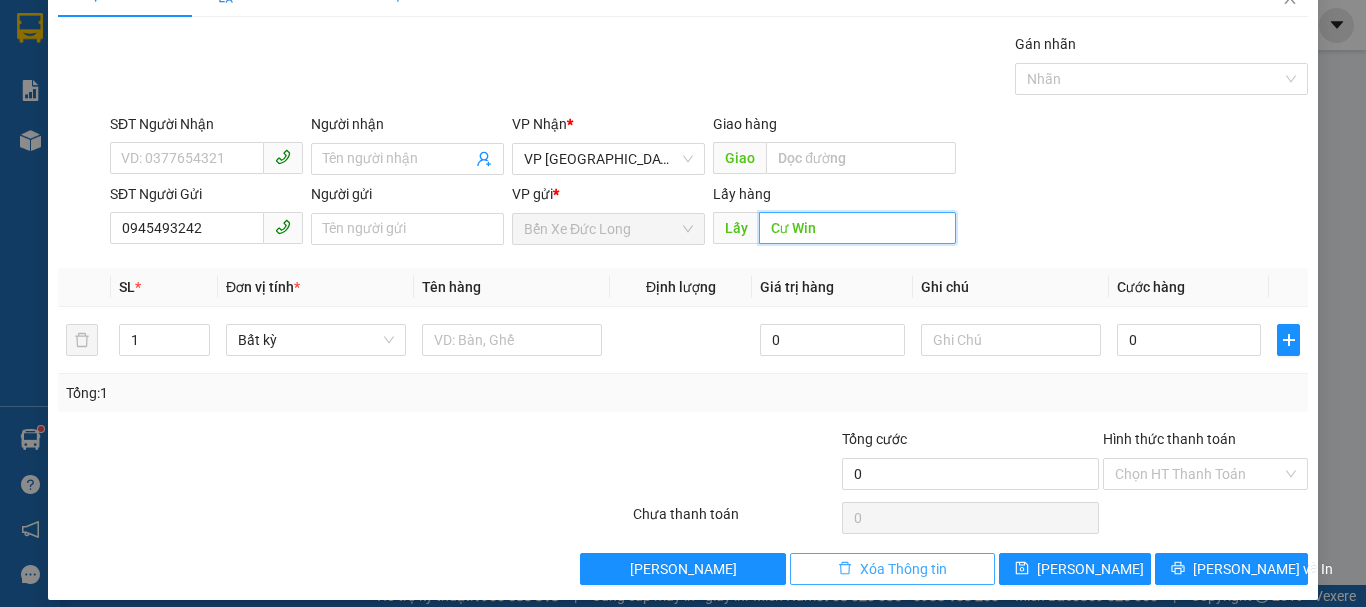 scroll, scrollTop: 56, scrollLeft: 0, axis: vertical 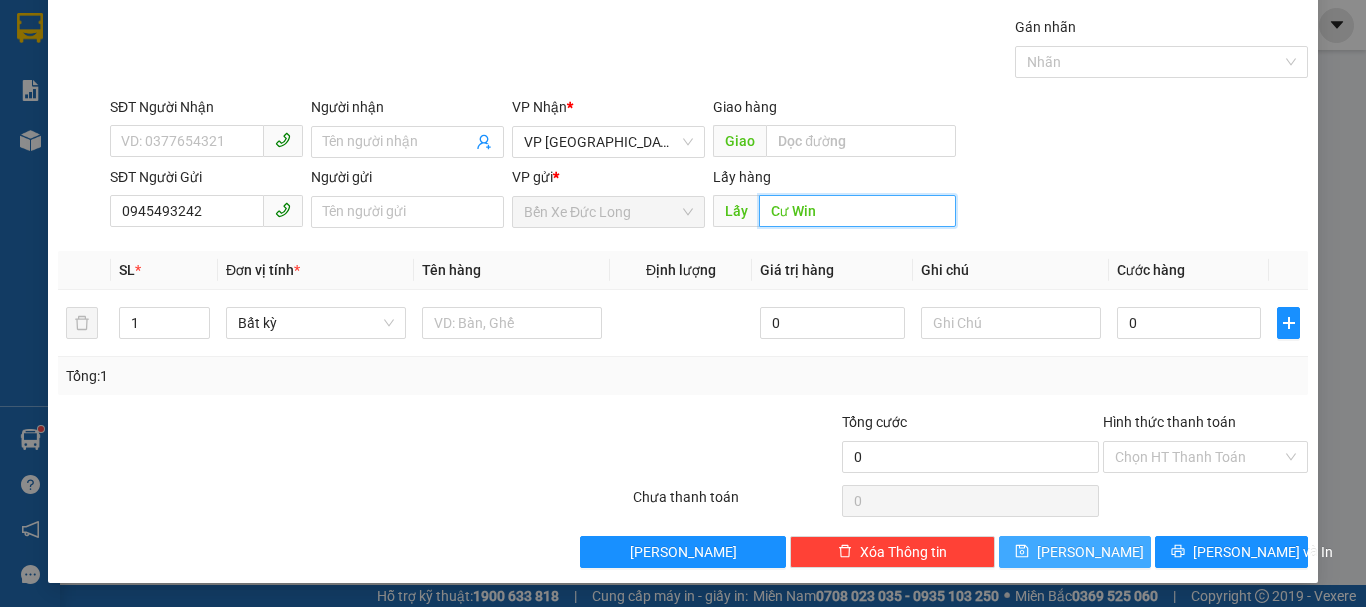 type on "Cư Win" 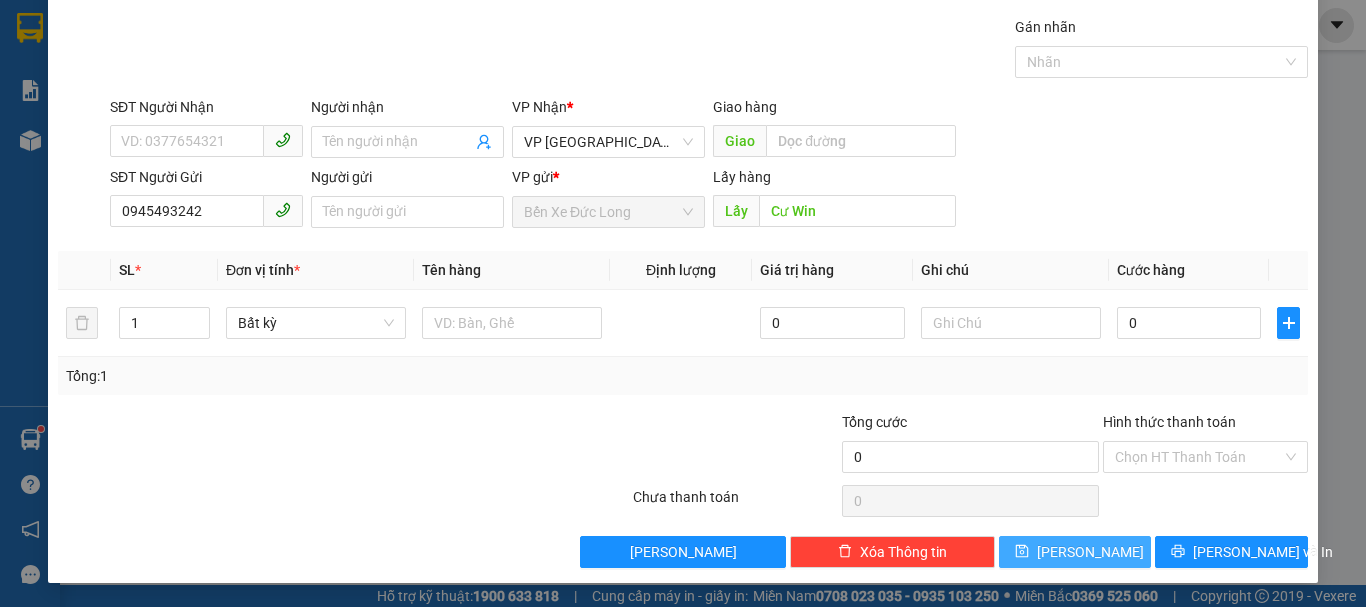 click on "[PERSON_NAME]" at bounding box center (1090, 552) 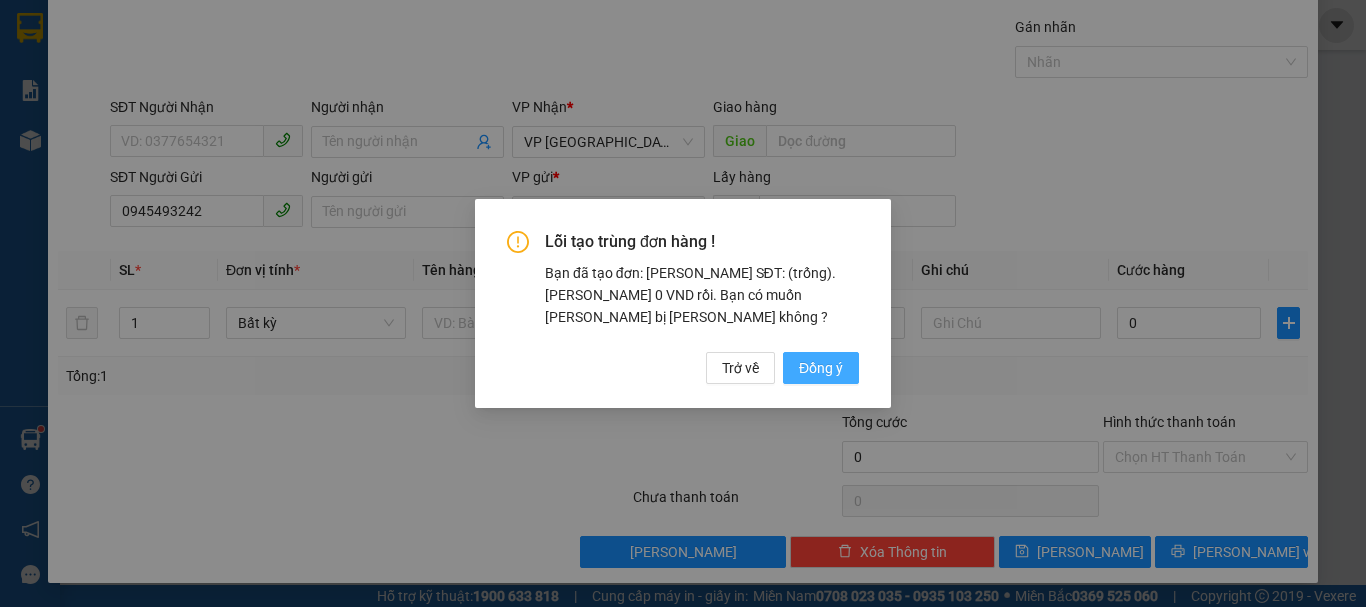 click on "Đồng ý" at bounding box center (821, 368) 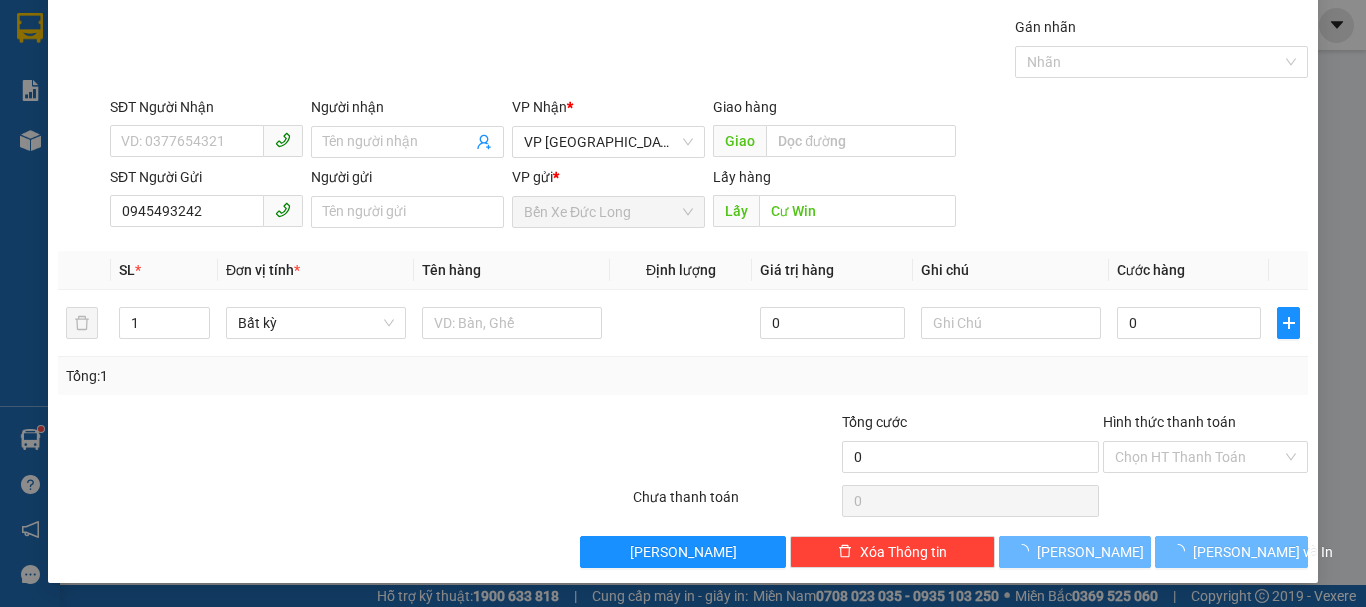 type 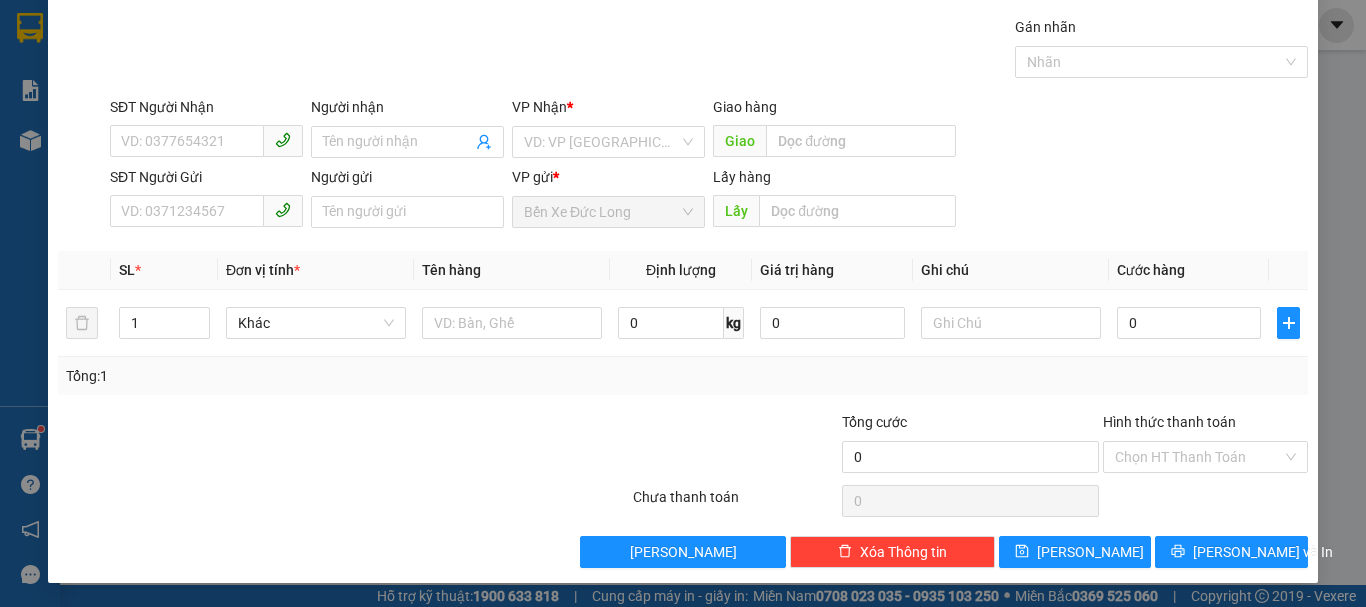 scroll, scrollTop: 0, scrollLeft: 0, axis: both 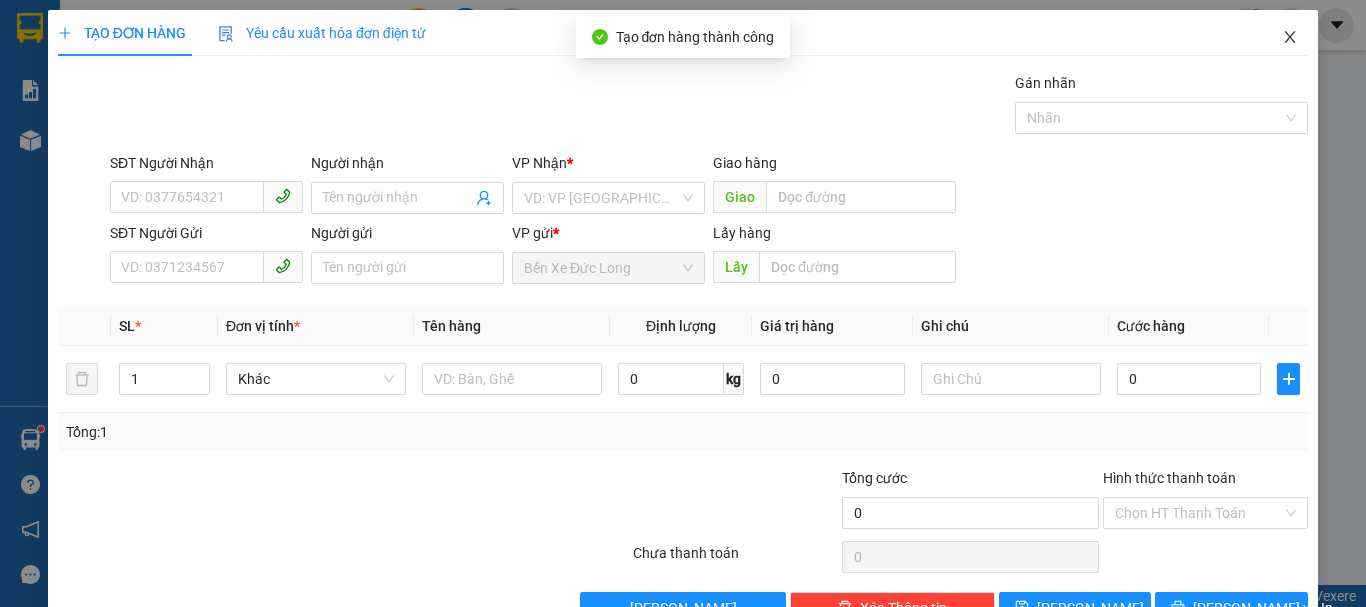 click 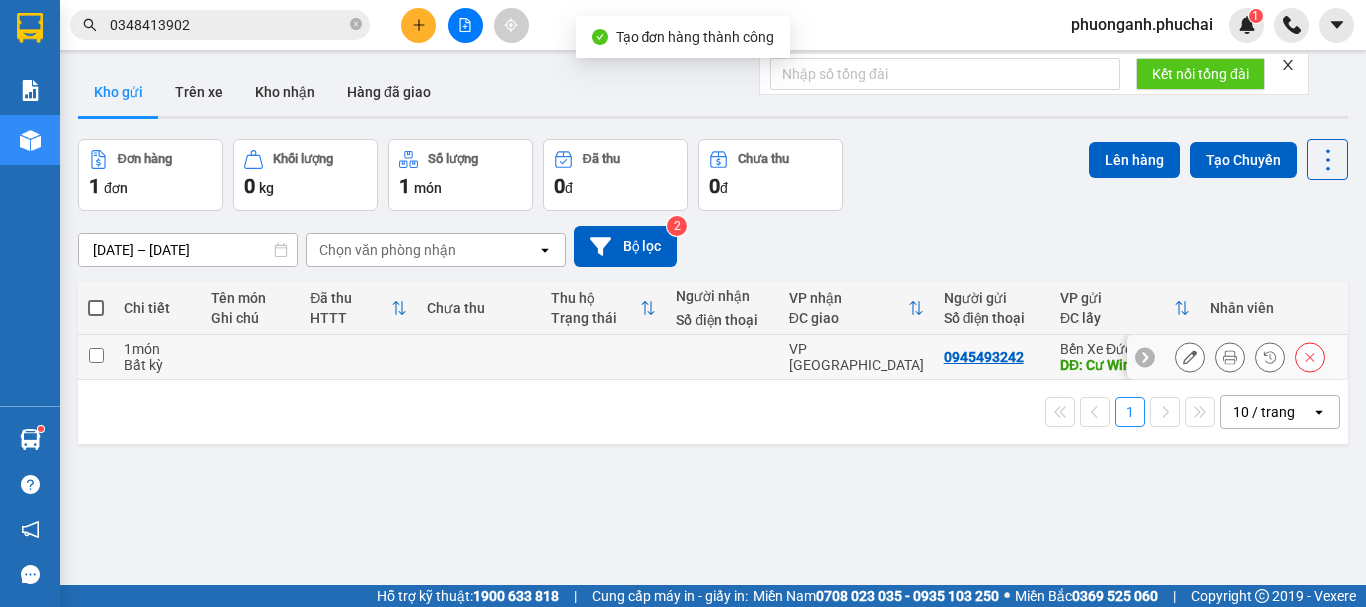 click on "1  món Bất kỳ" at bounding box center (157, 357) 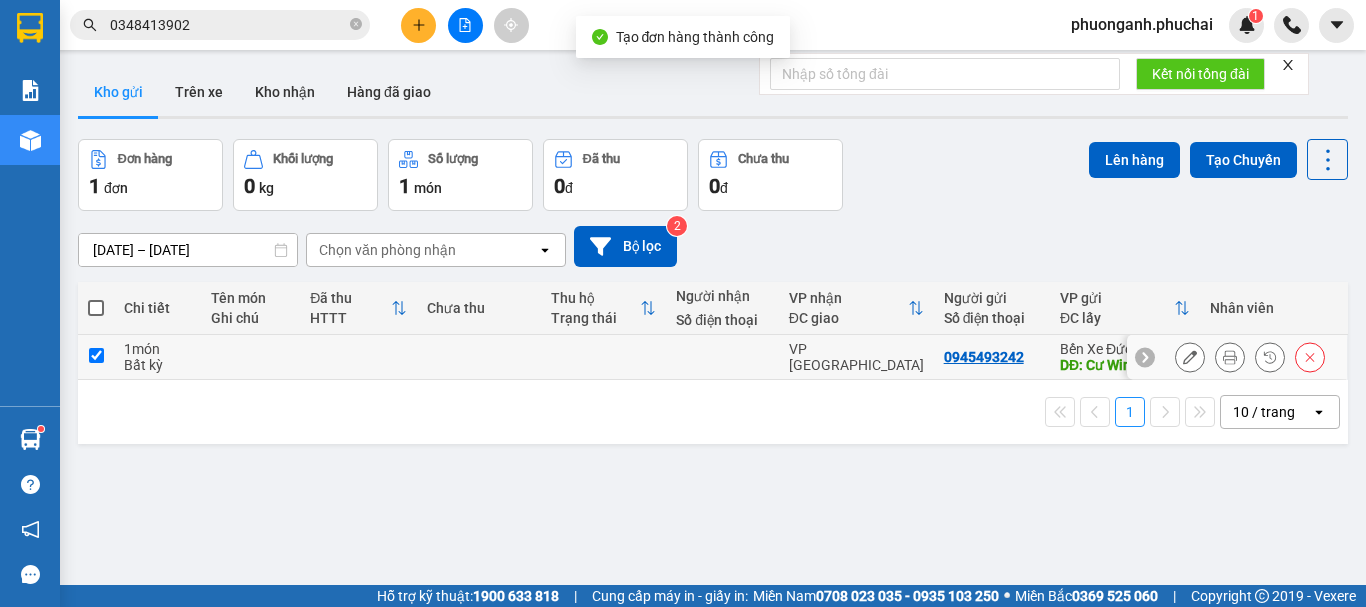 checkbox on "true" 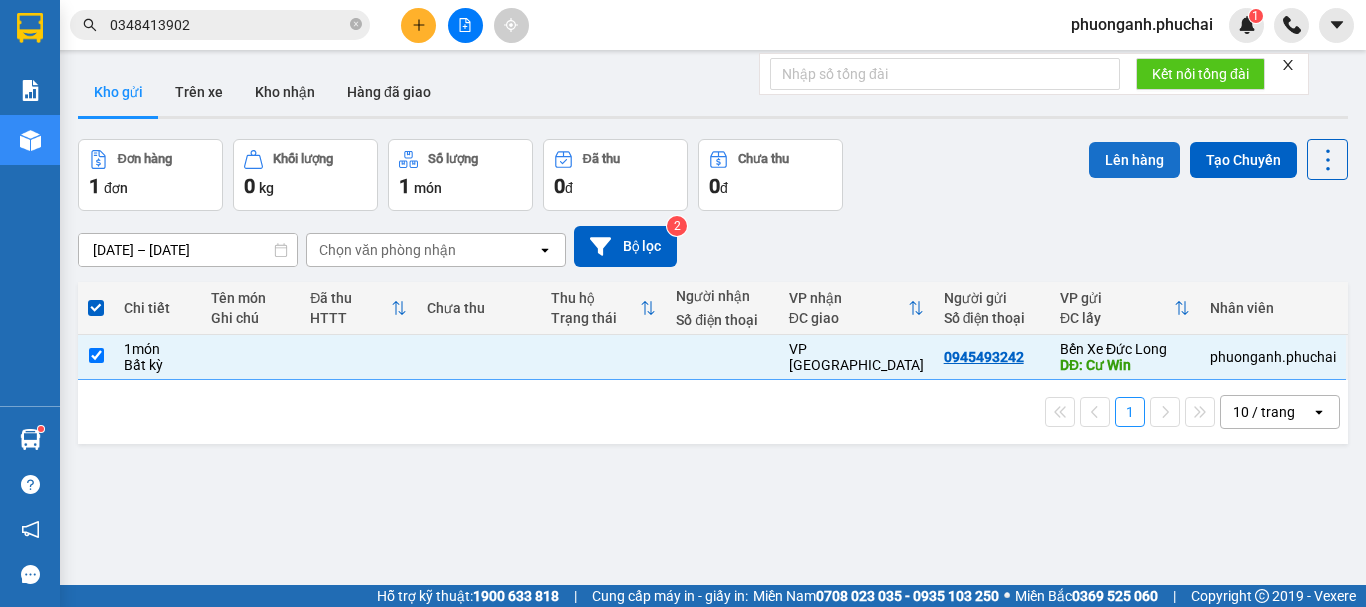 click on "Lên hàng" at bounding box center (1134, 160) 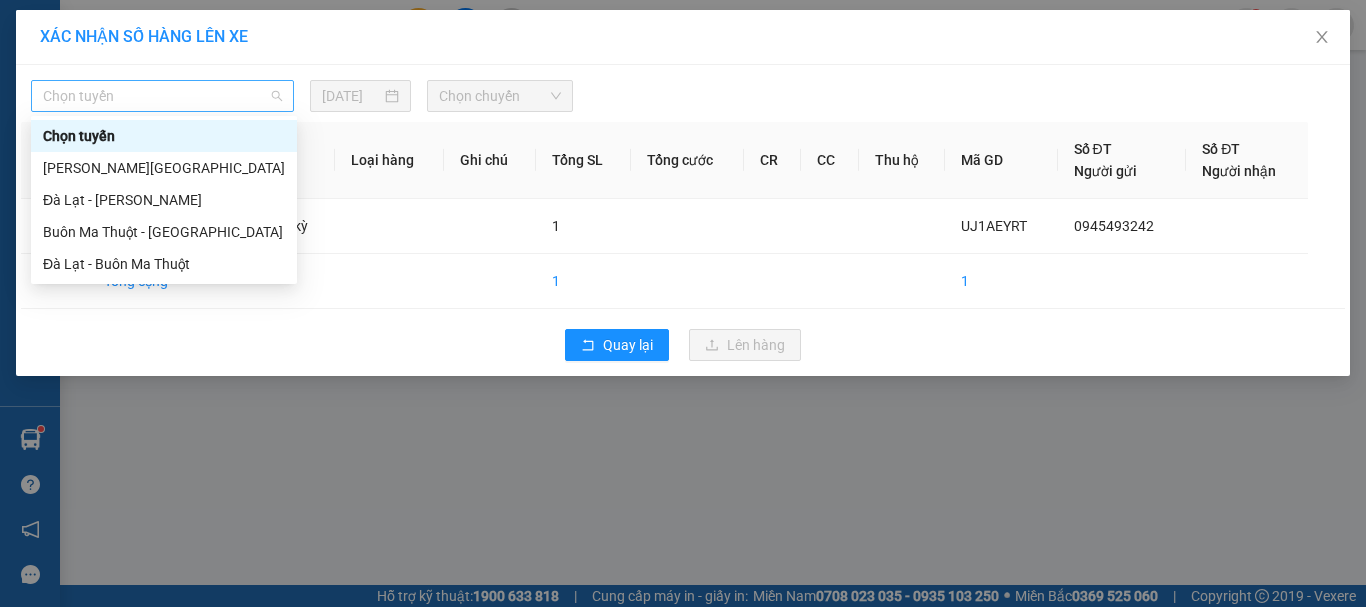 click on "Chọn tuyến" at bounding box center [162, 96] 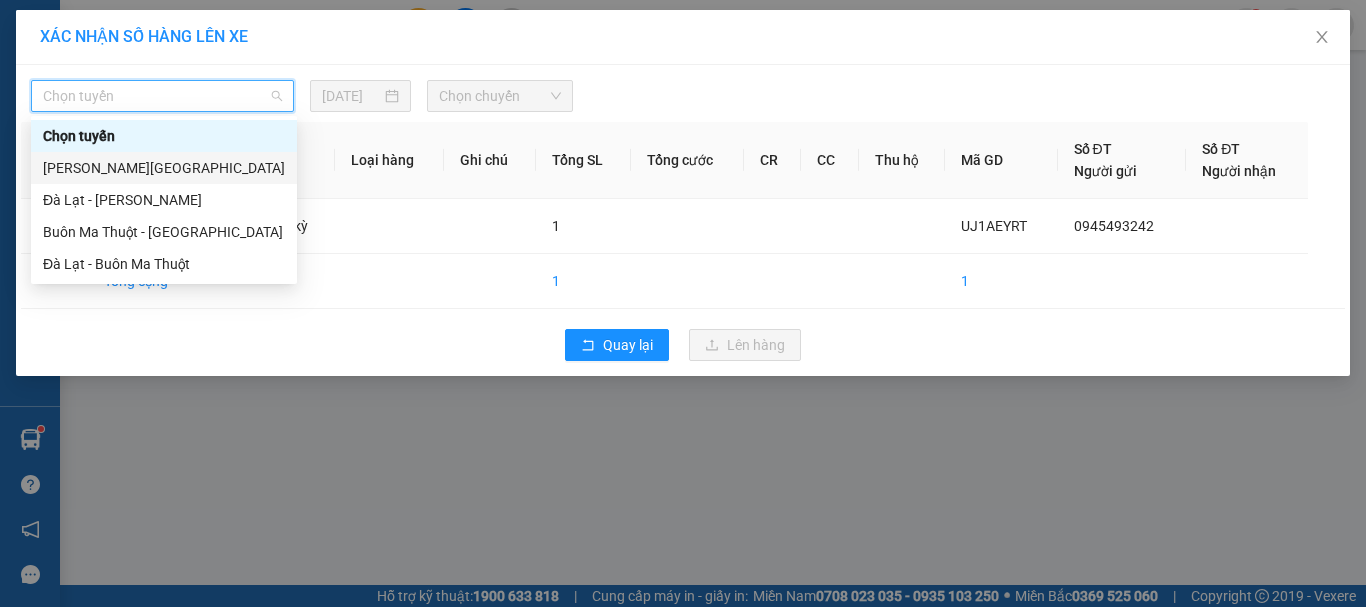 click on "[PERSON_NAME][GEOGRAPHIC_DATA]" at bounding box center (164, 168) 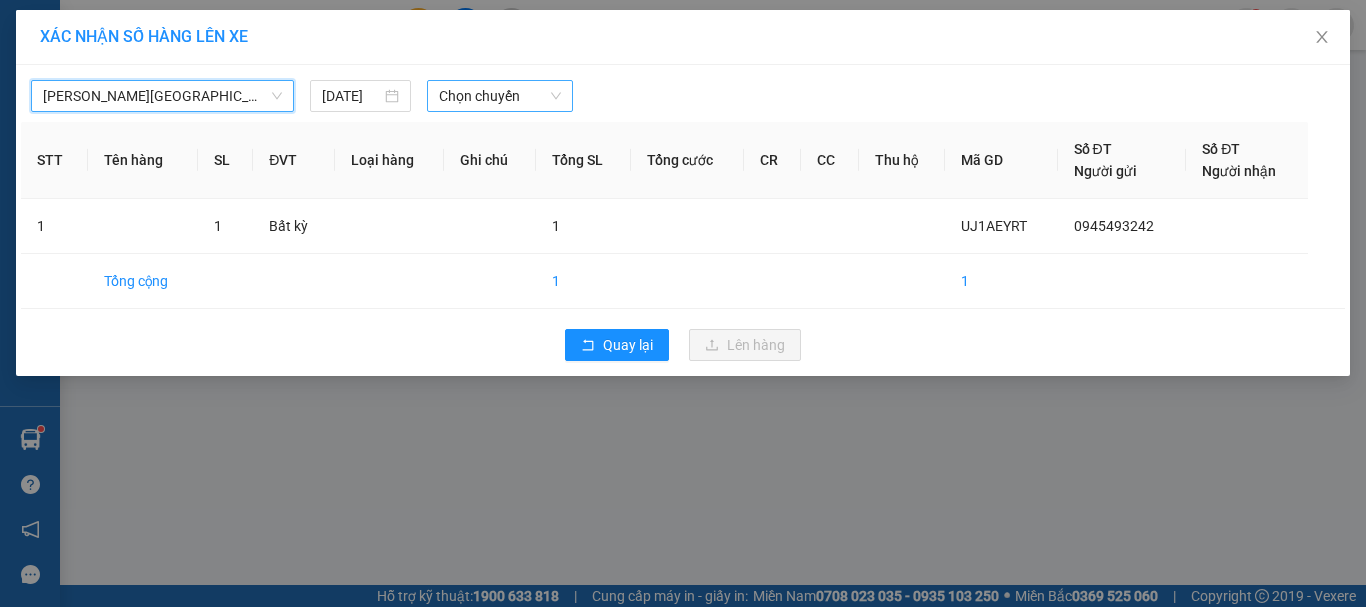 click on "Chọn chuyến" at bounding box center [500, 96] 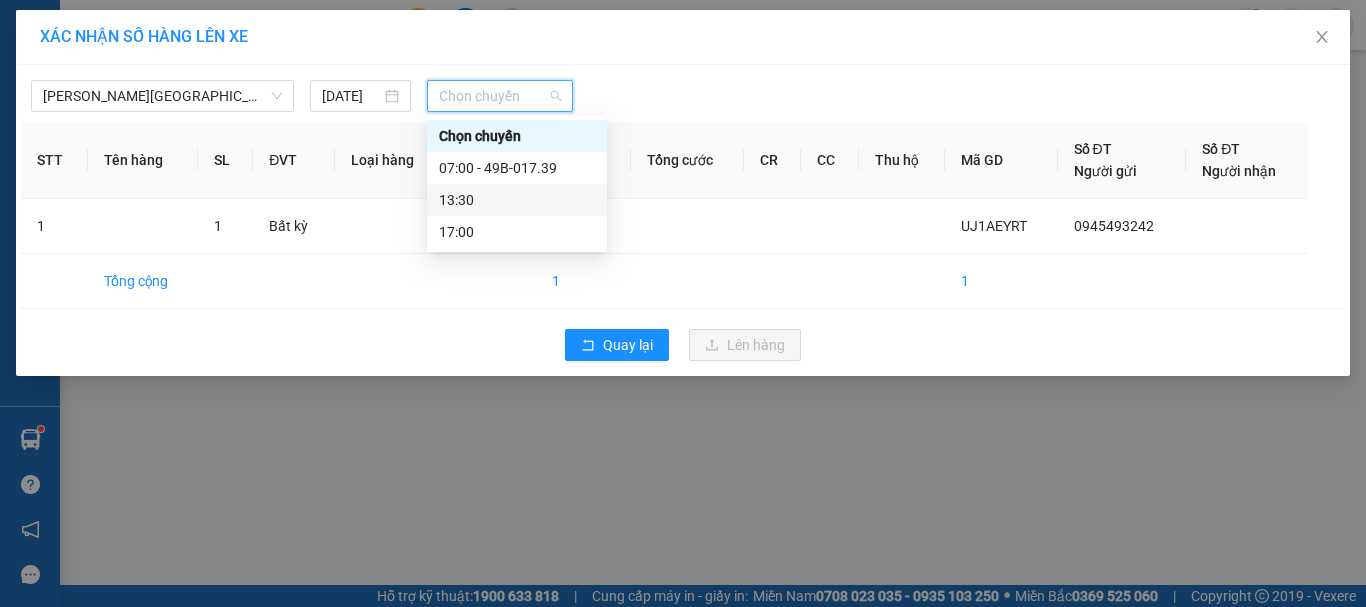 click on "13:30" at bounding box center [517, 200] 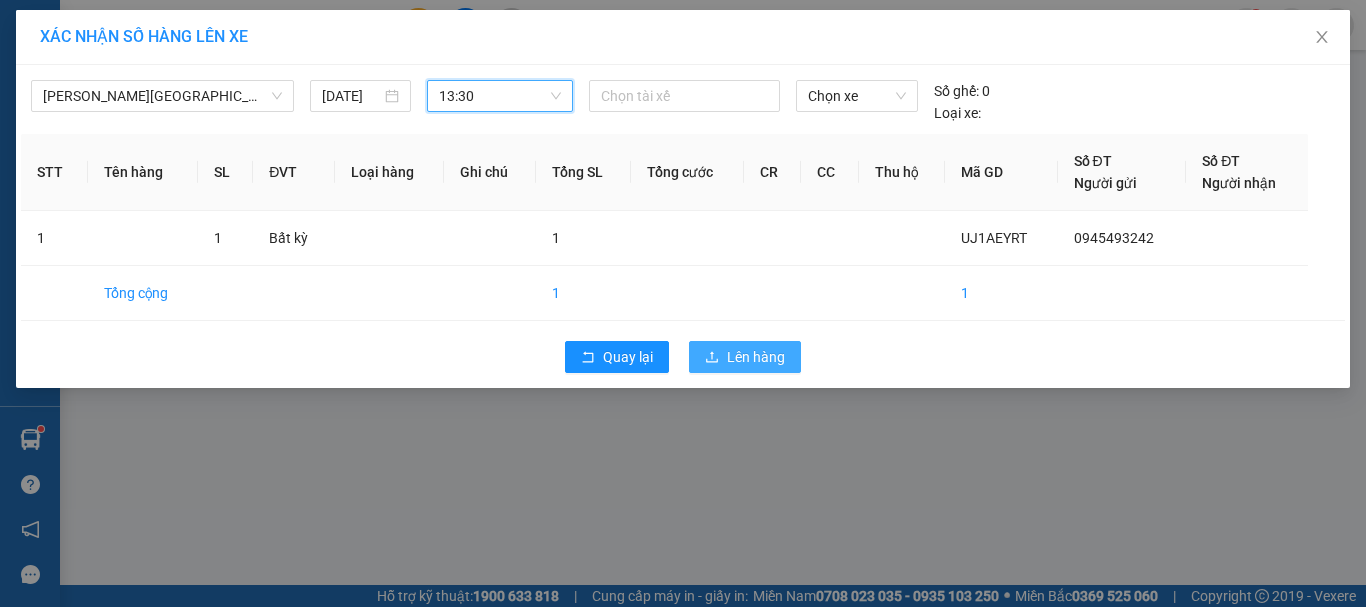 click on "Lên hàng" at bounding box center [745, 357] 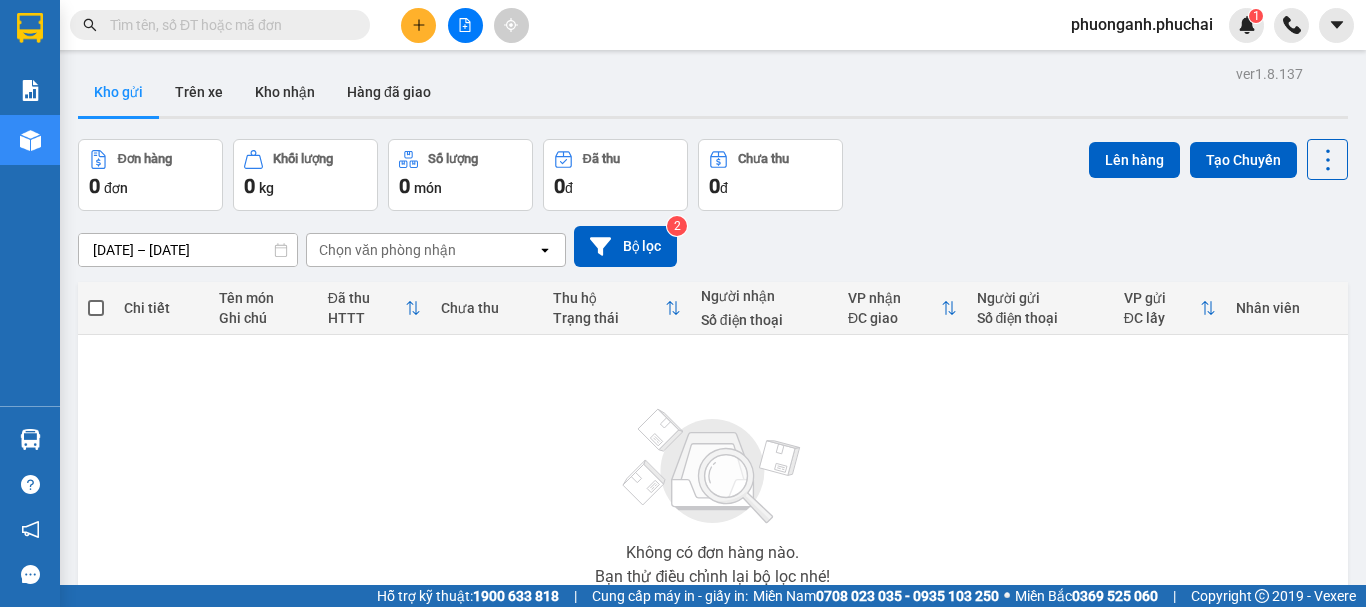 scroll, scrollTop: 0, scrollLeft: 0, axis: both 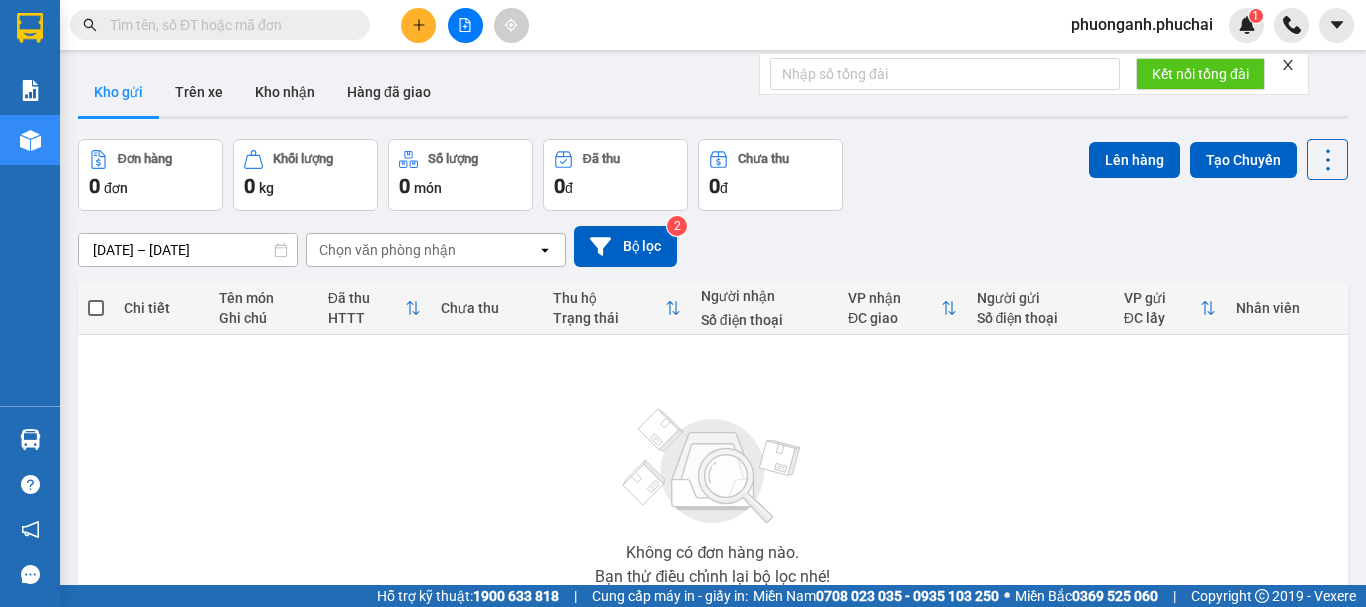 click at bounding box center (418, 25) 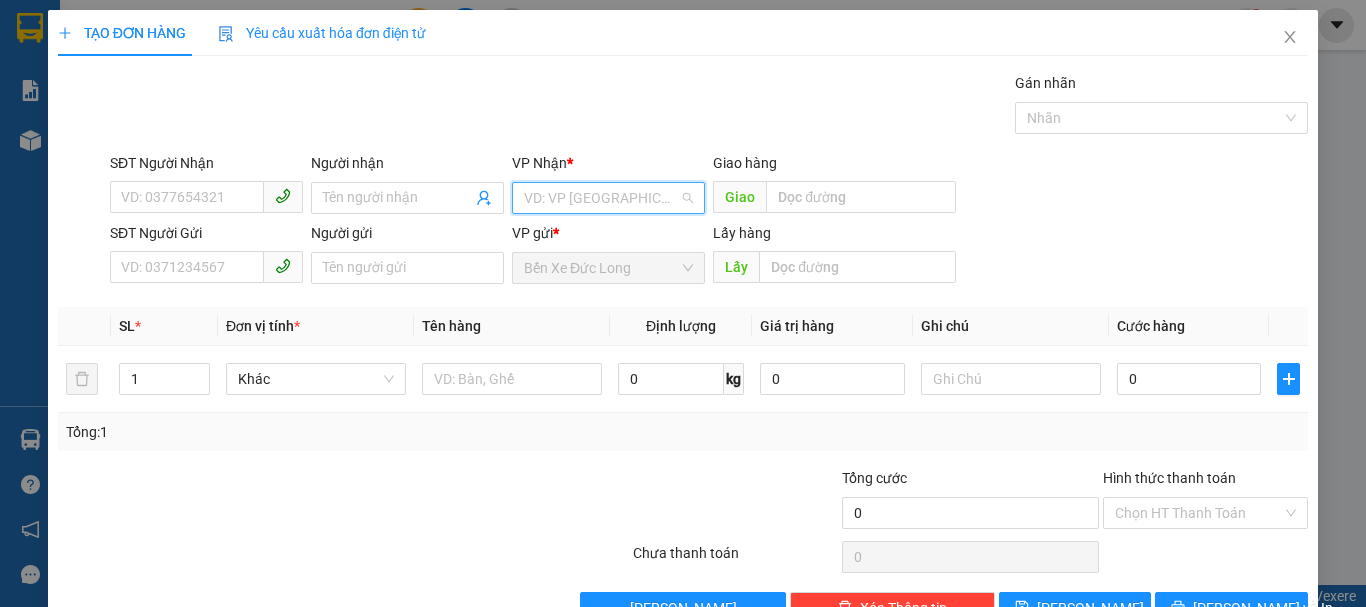 drag, startPoint x: 615, startPoint y: 200, endPoint x: 569, endPoint y: 218, distance: 49.396355 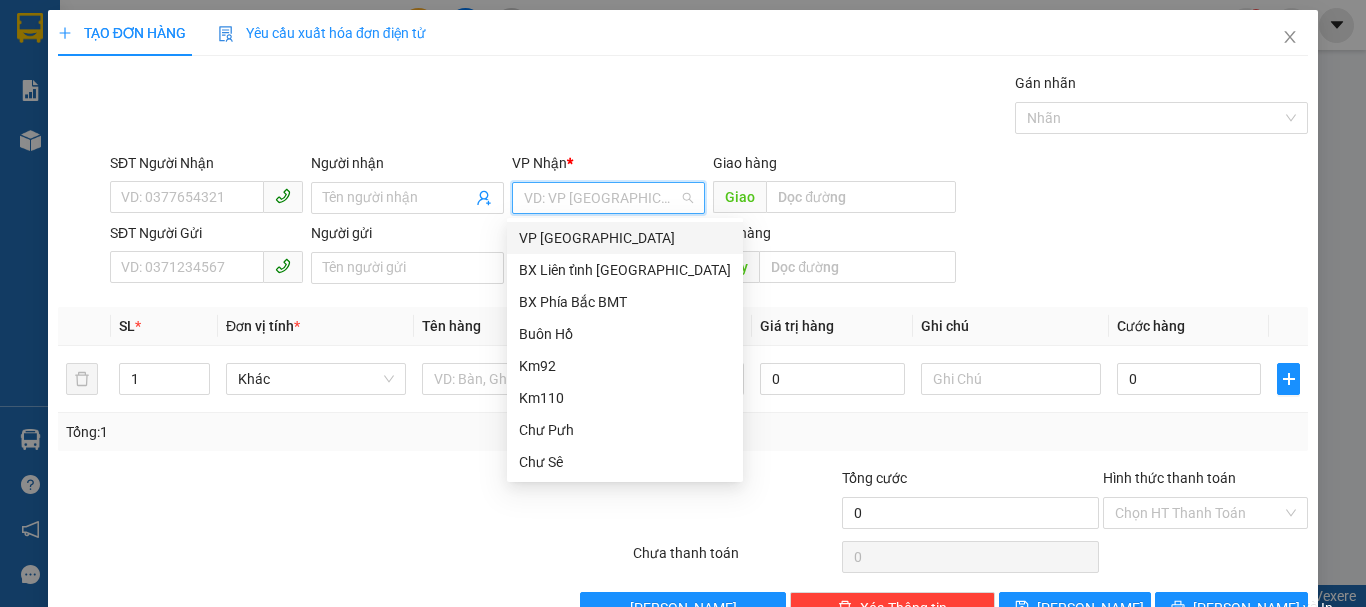 click on "VP [GEOGRAPHIC_DATA]" at bounding box center [625, 238] 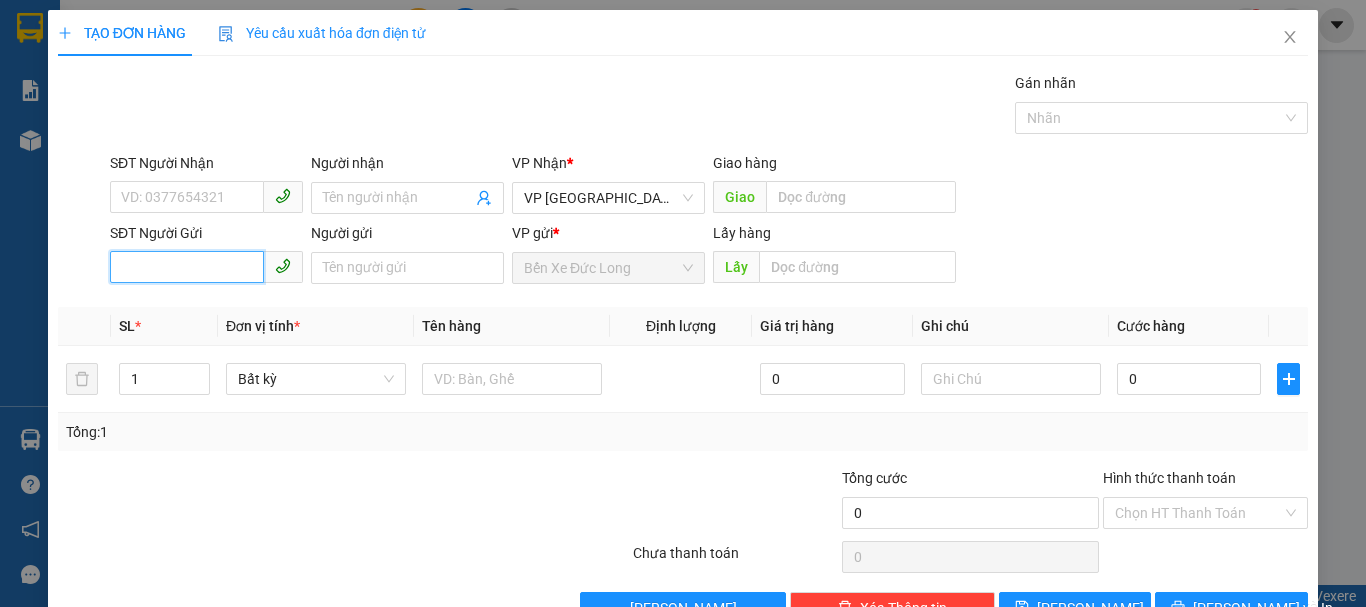 paste on "0986131506" 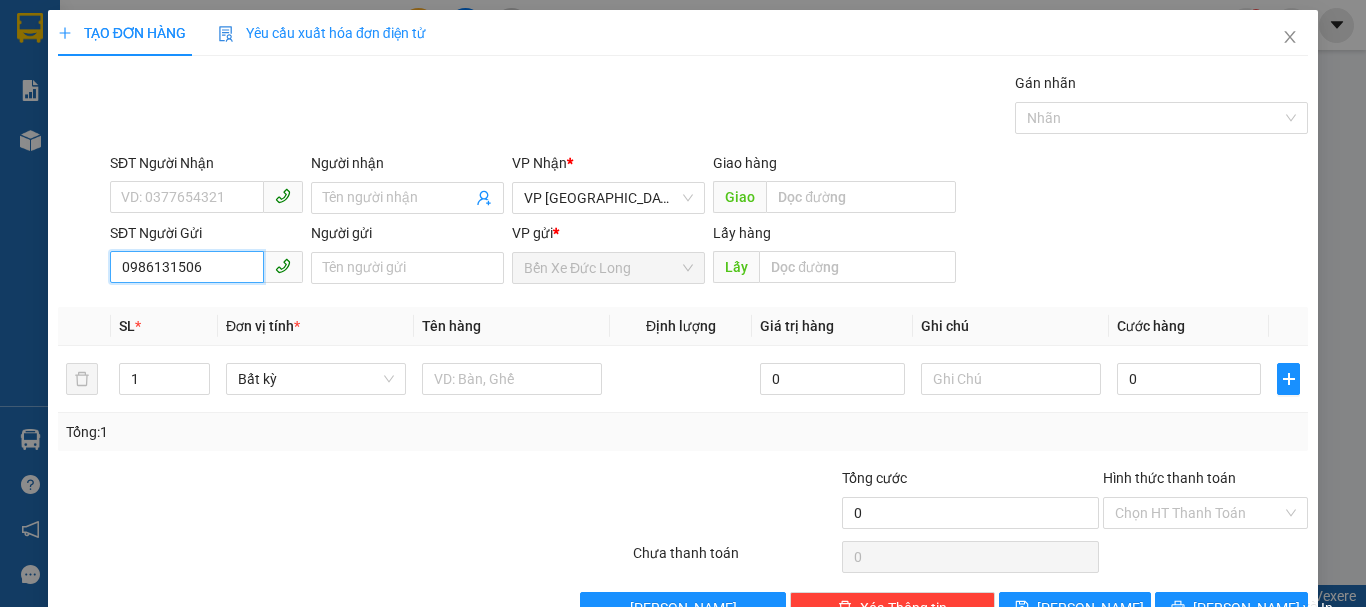 click on "0986131506" at bounding box center [187, 267] 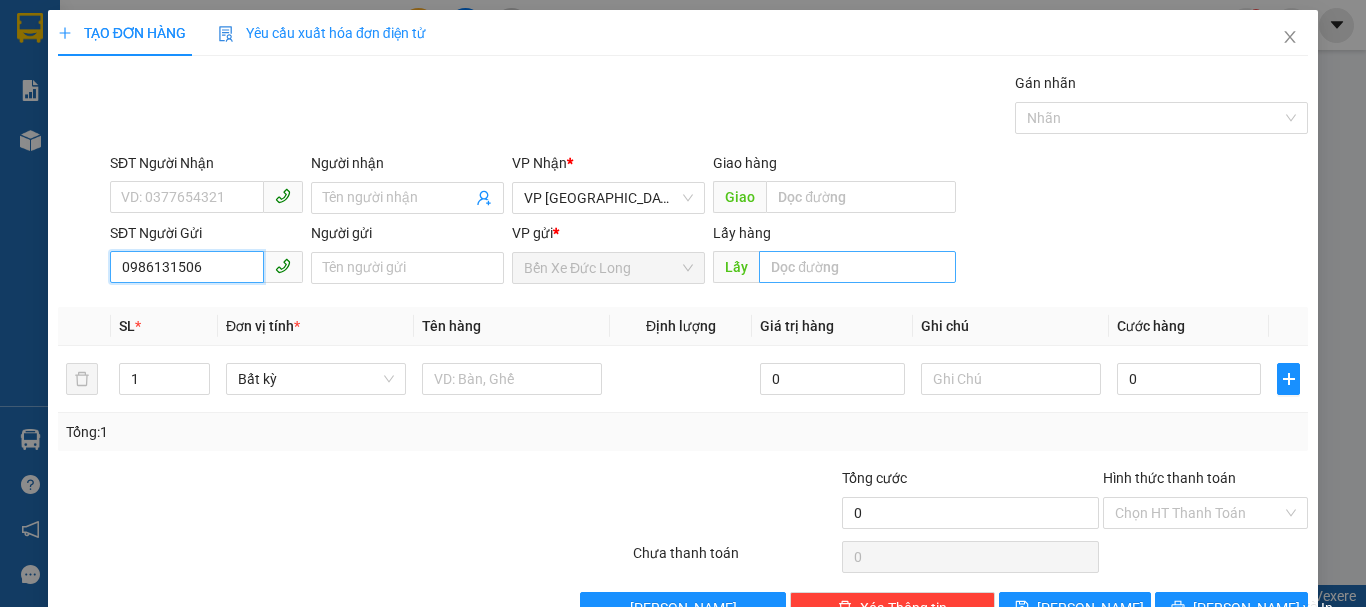 type on "0986131506" 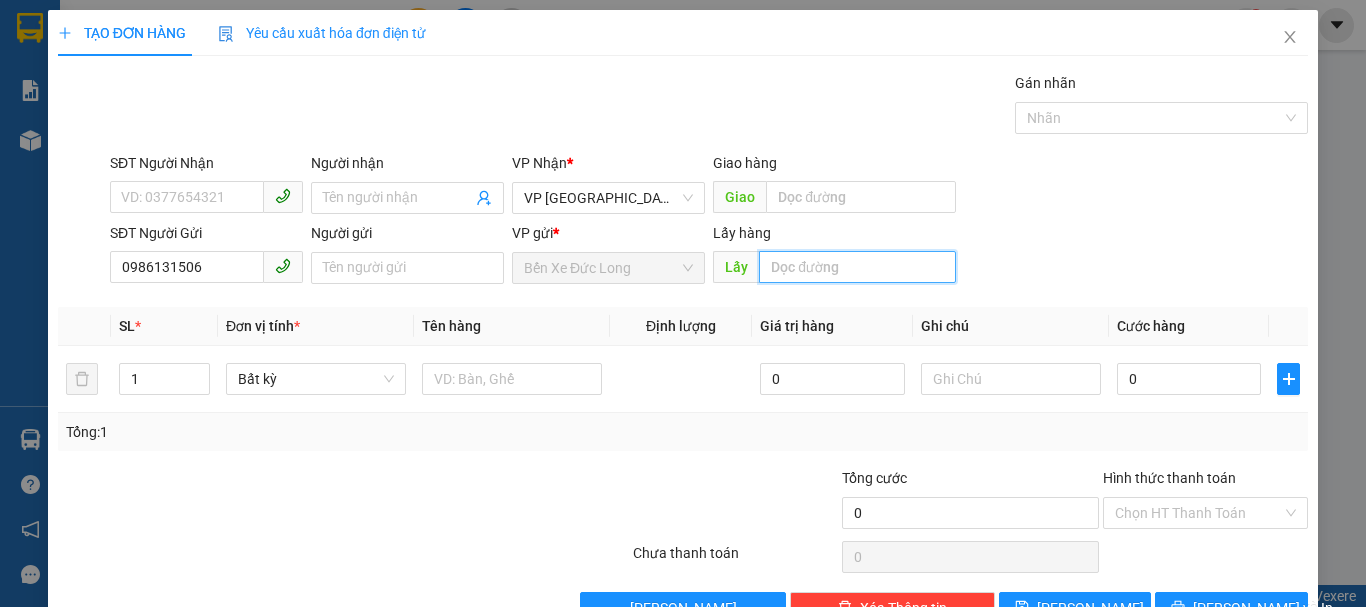 click at bounding box center (857, 267) 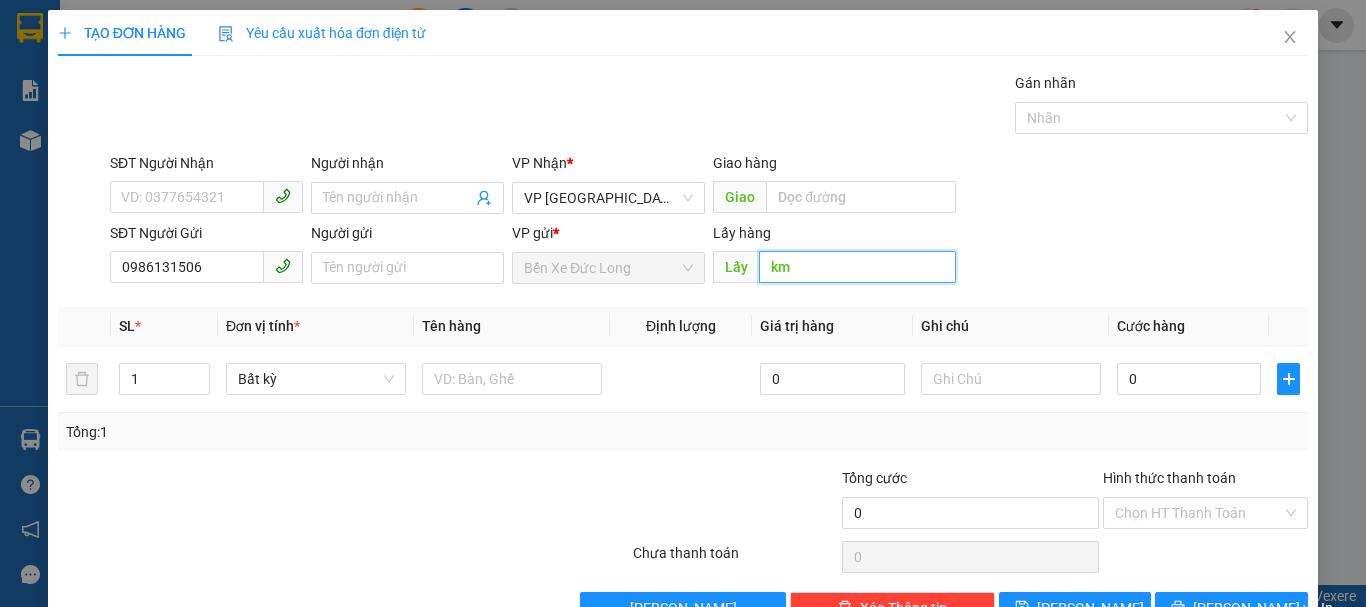 type on "k" 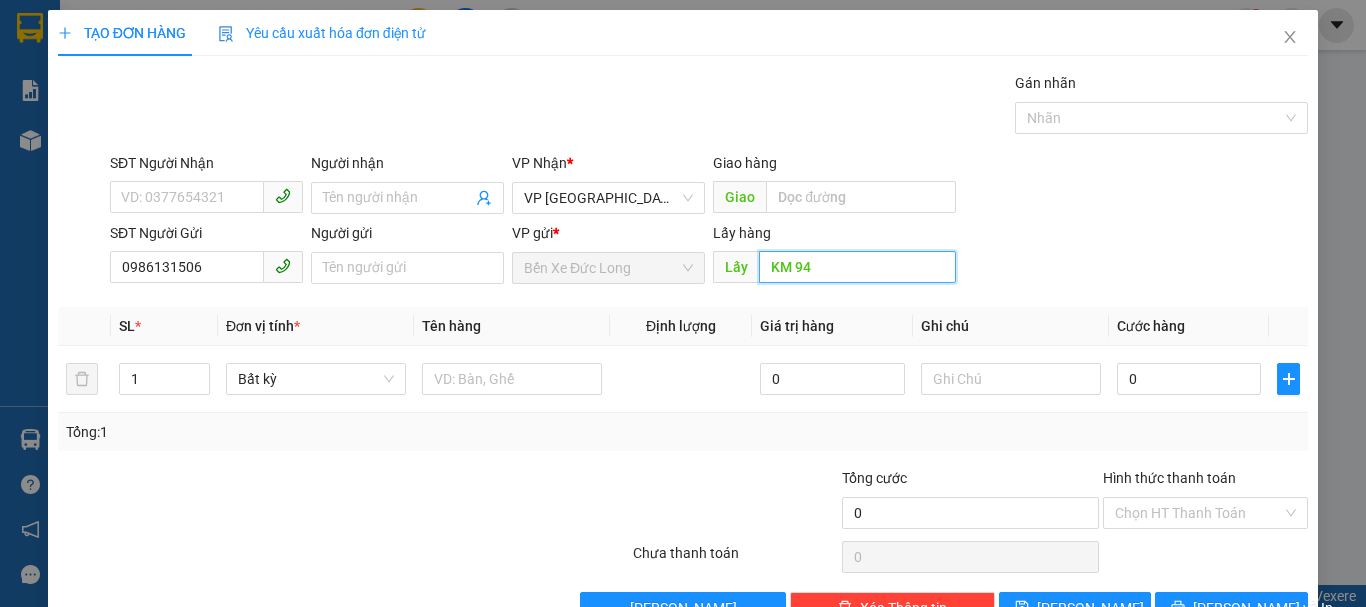 scroll, scrollTop: 56, scrollLeft: 0, axis: vertical 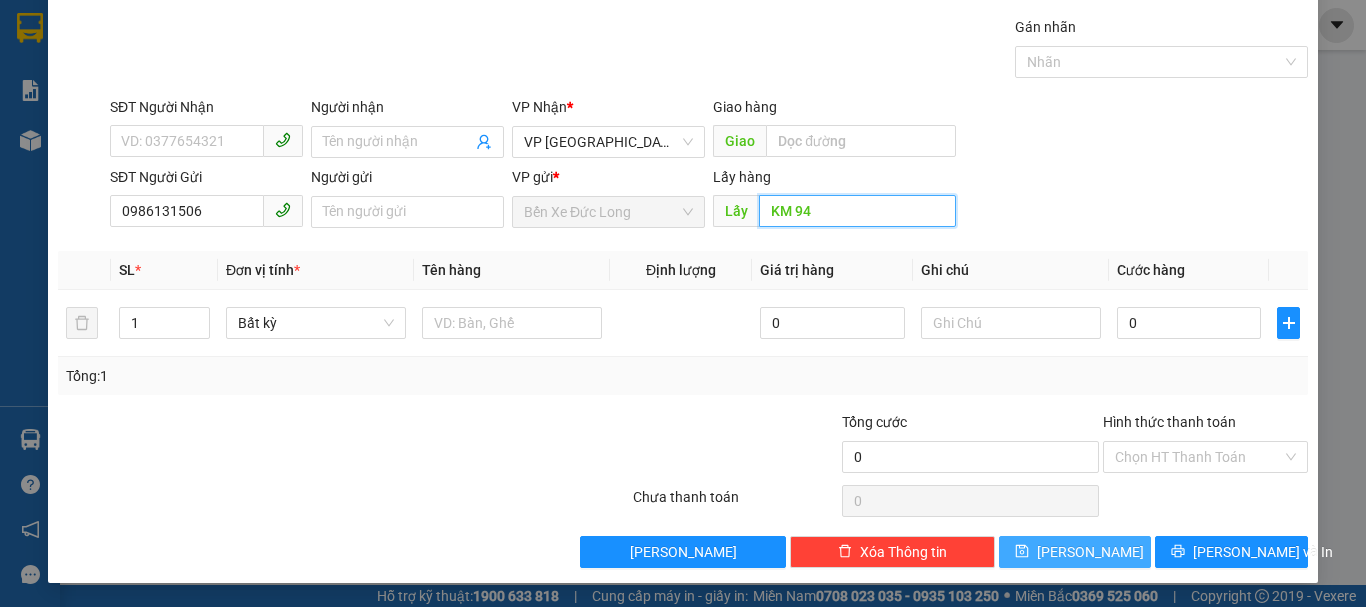 type on "KM 94" 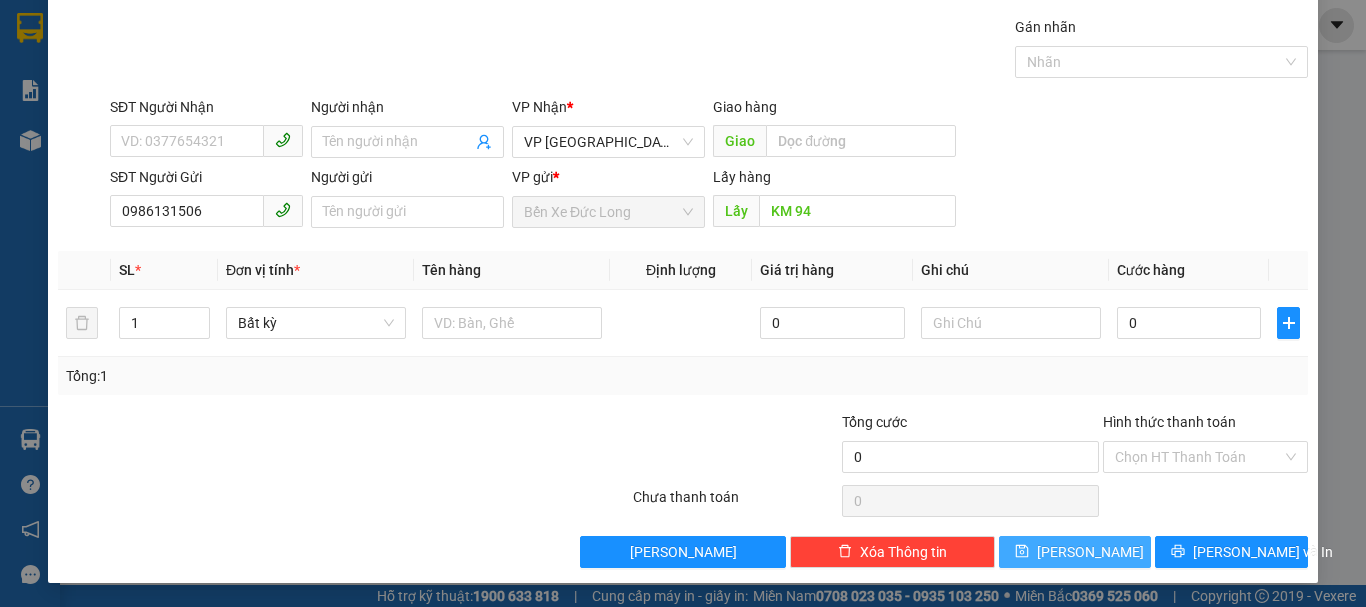 click on "[PERSON_NAME]" at bounding box center [1075, 552] 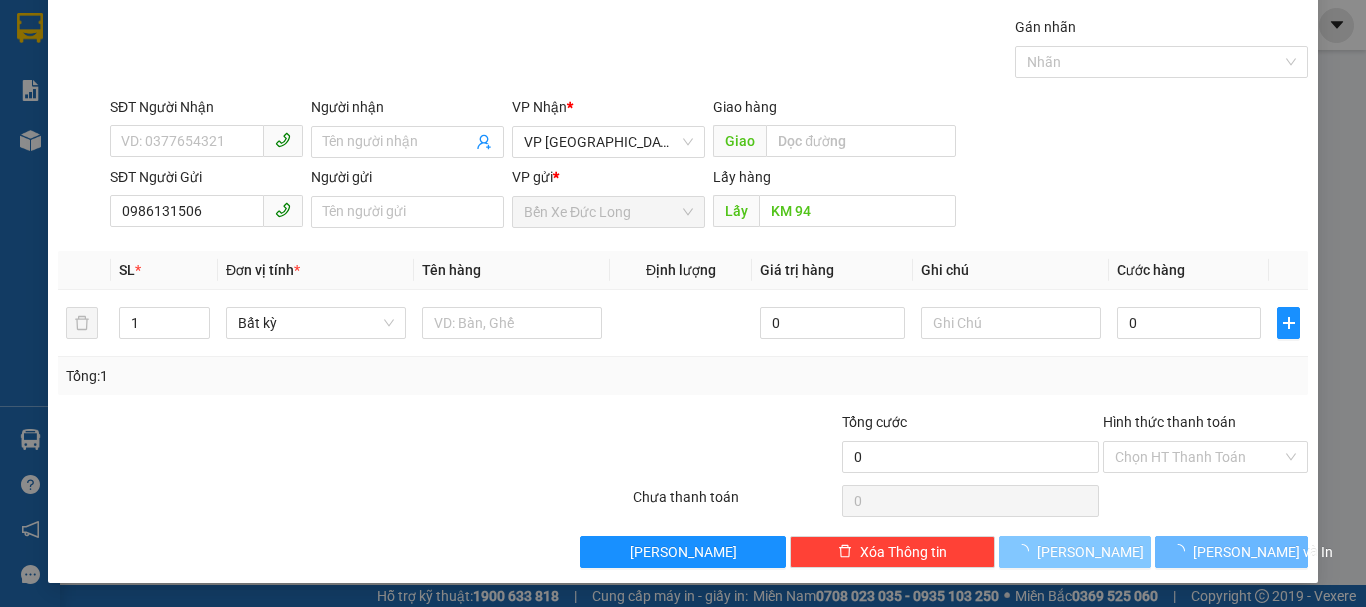 type 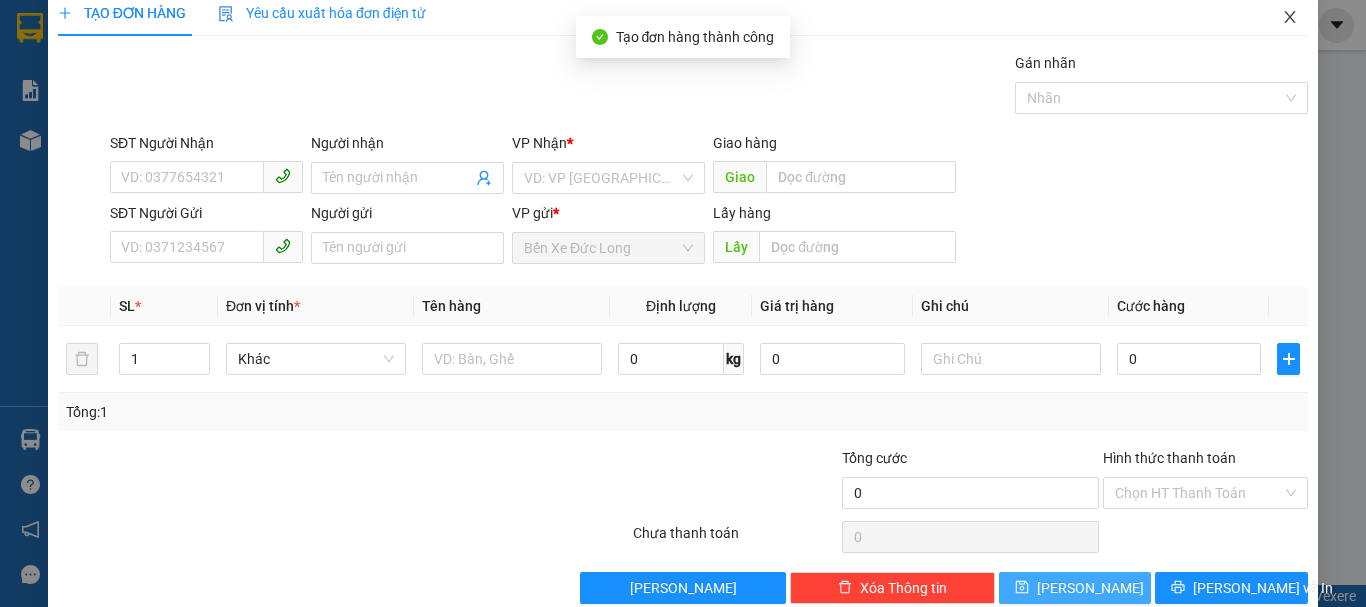 scroll, scrollTop: 0, scrollLeft: 0, axis: both 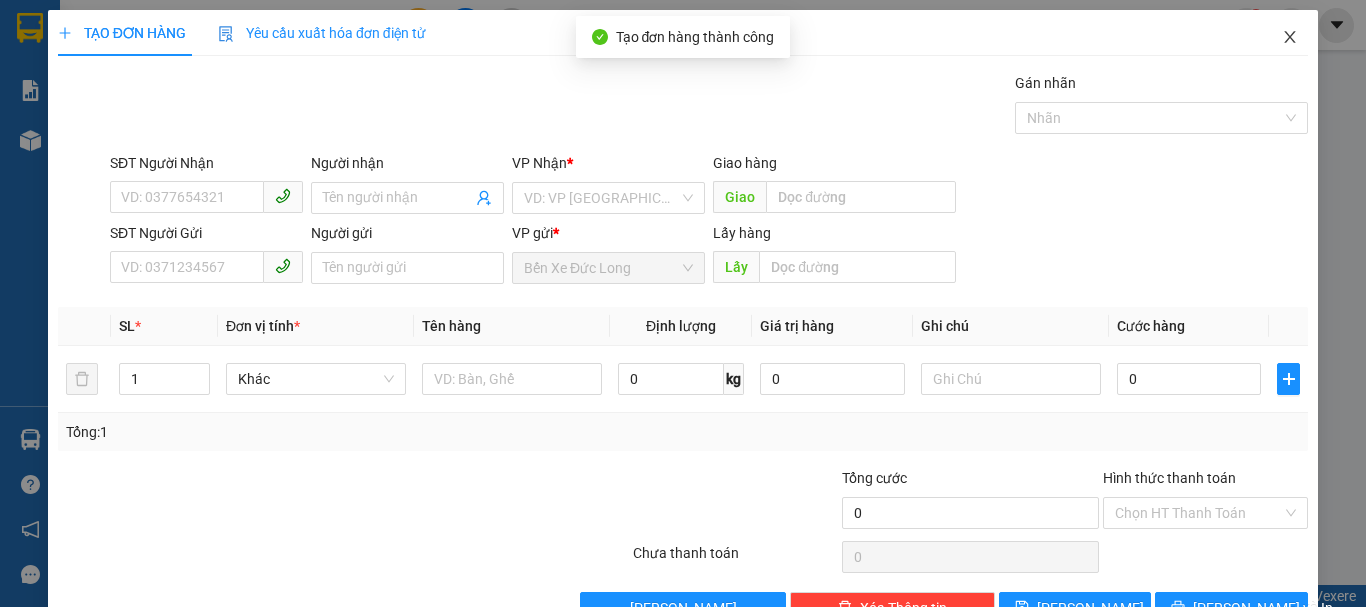 click 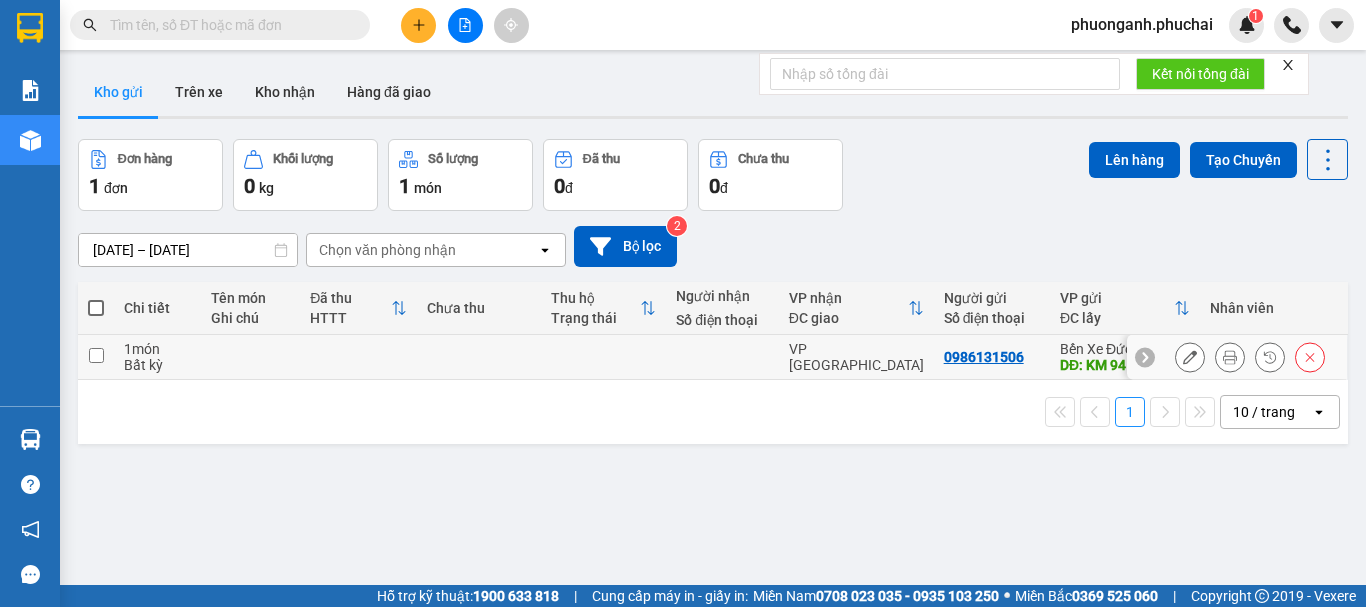 click at bounding box center (250, 357) 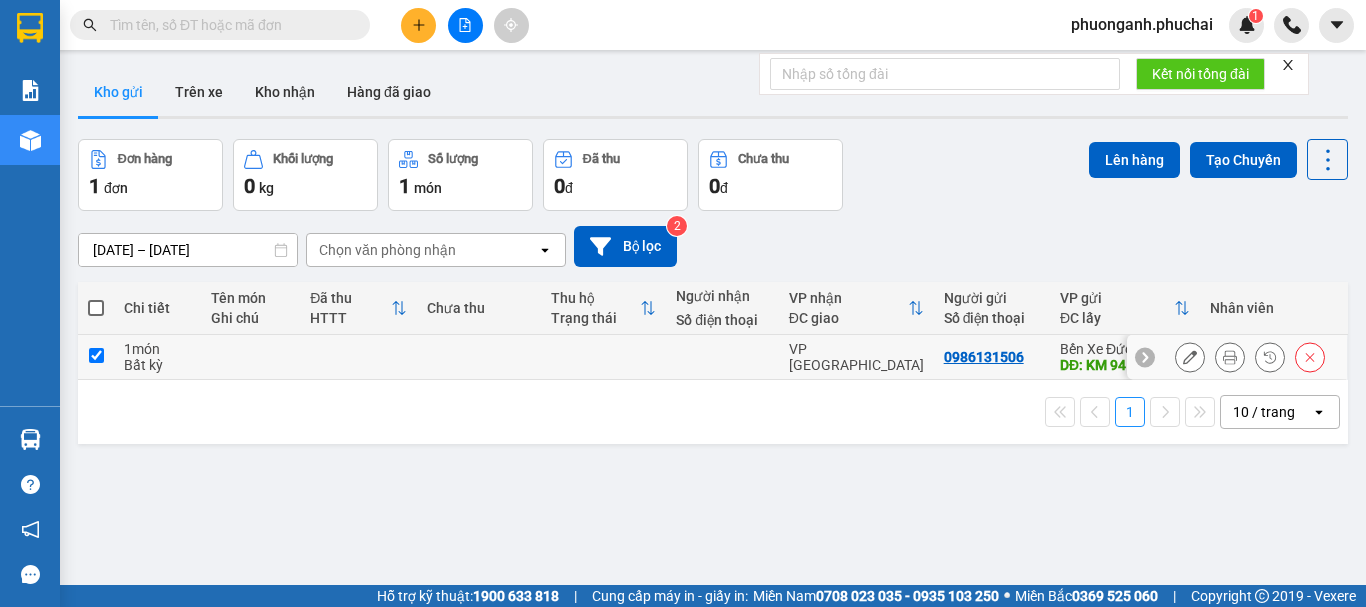 checkbox on "true" 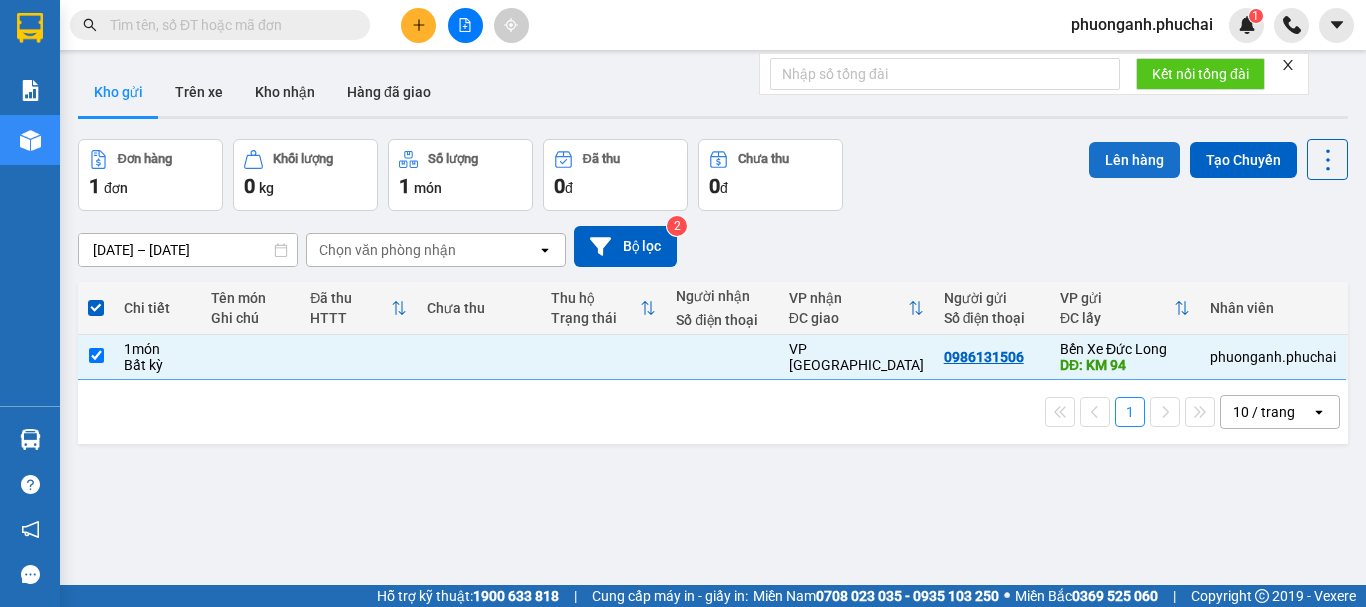 click on "Lên hàng" at bounding box center [1134, 160] 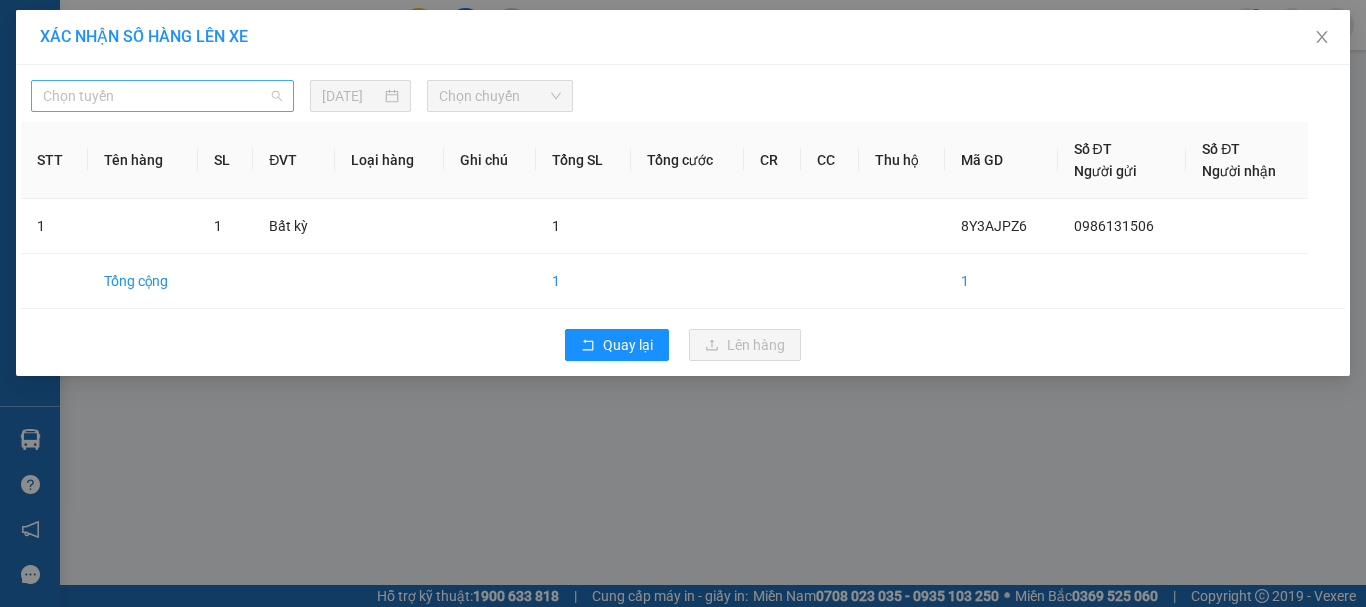 click on "Chọn tuyến" at bounding box center (162, 96) 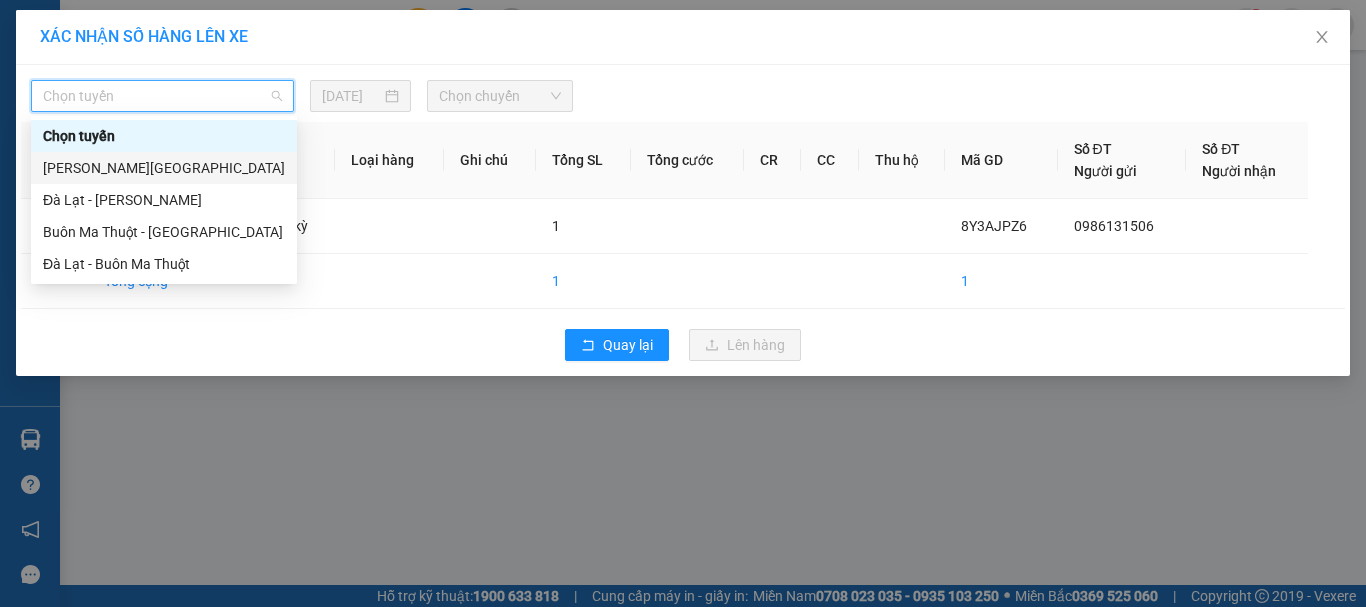 drag, startPoint x: 70, startPoint y: 166, endPoint x: 269, endPoint y: 158, distance: 199.16074 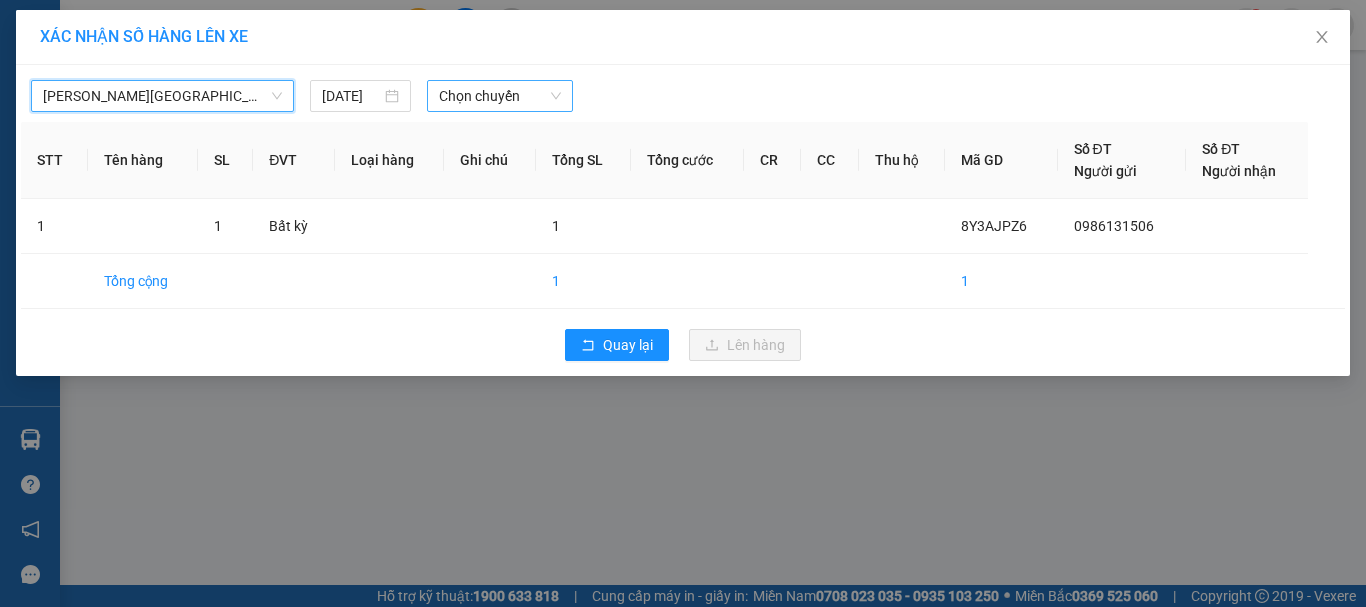 click on "Chọn chuyến" at bounding box center [500, 96] 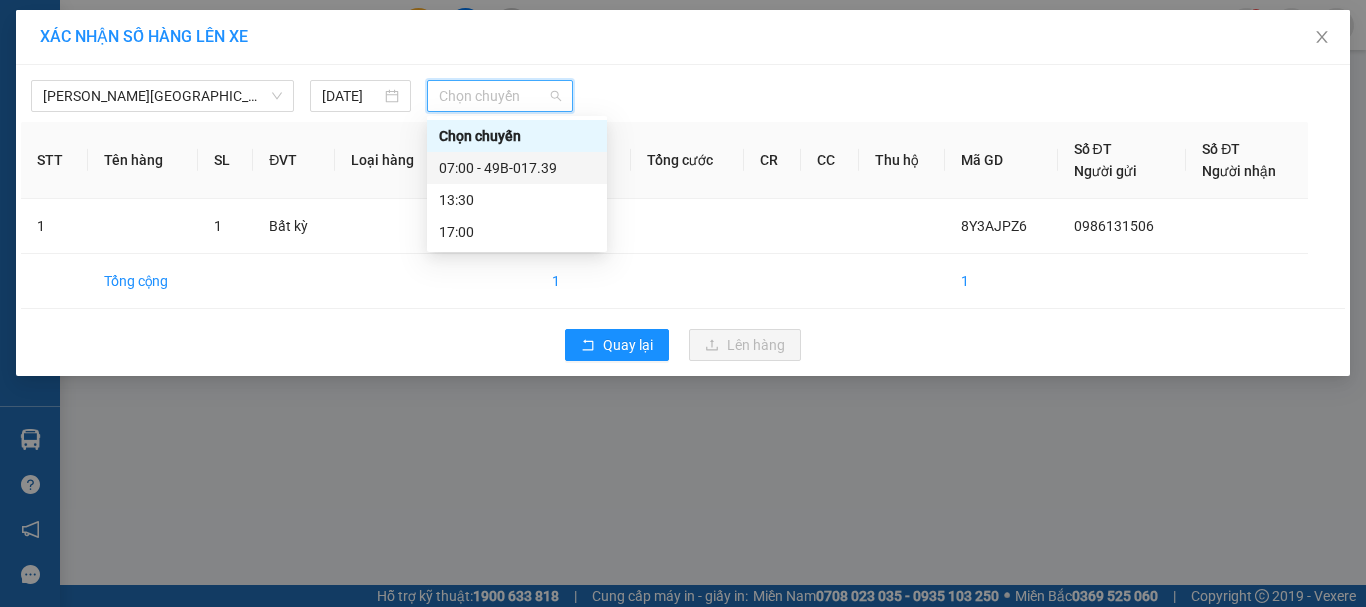 click on "07:00     - 49B-017.39" at bounding box center [517, 168] 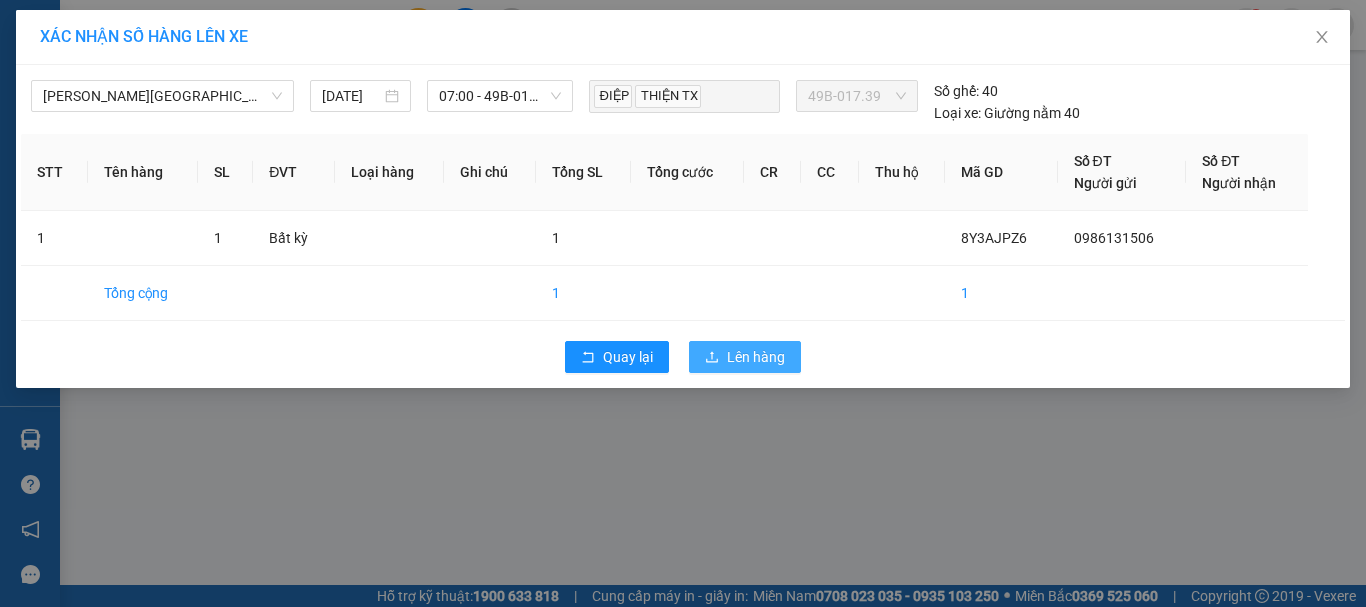click on "Lên hàng" at bounding box center (756, 357) 